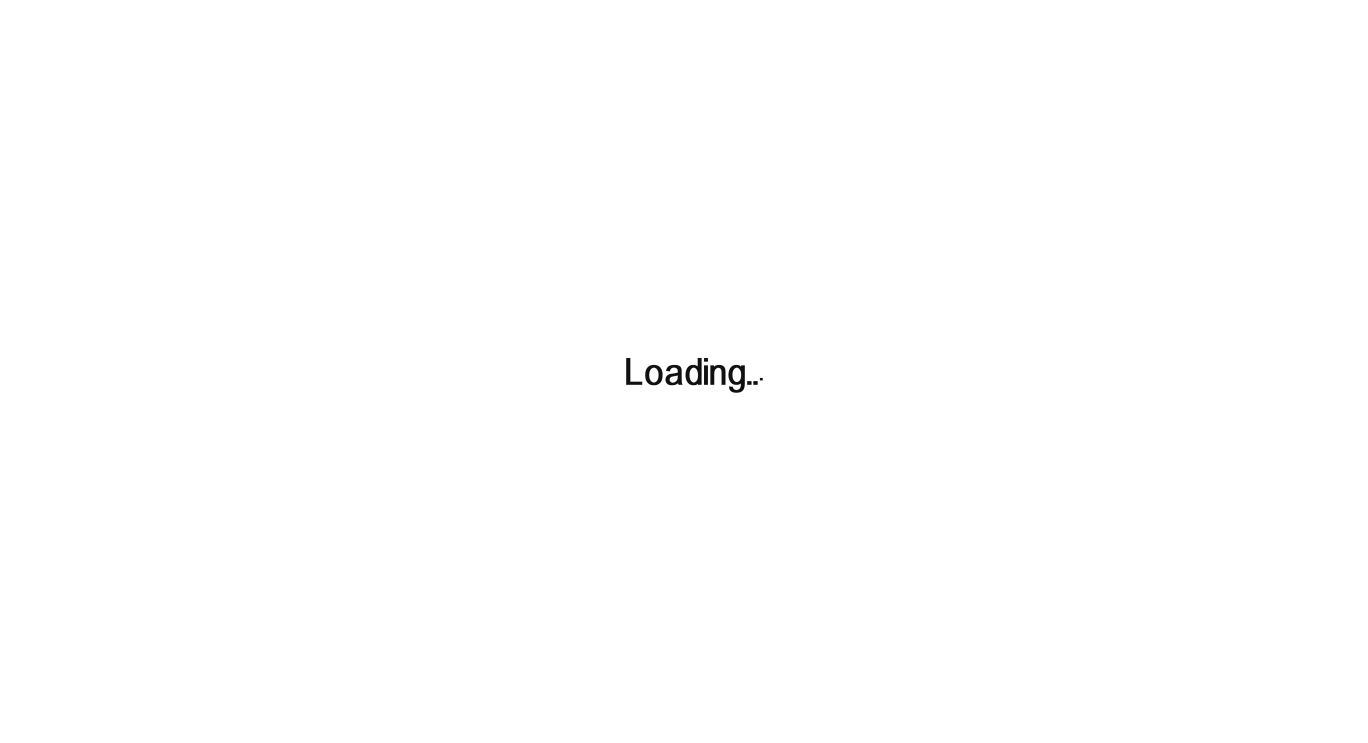 scroll, scrollTop: 0, scrollLeft: 0, axis: both 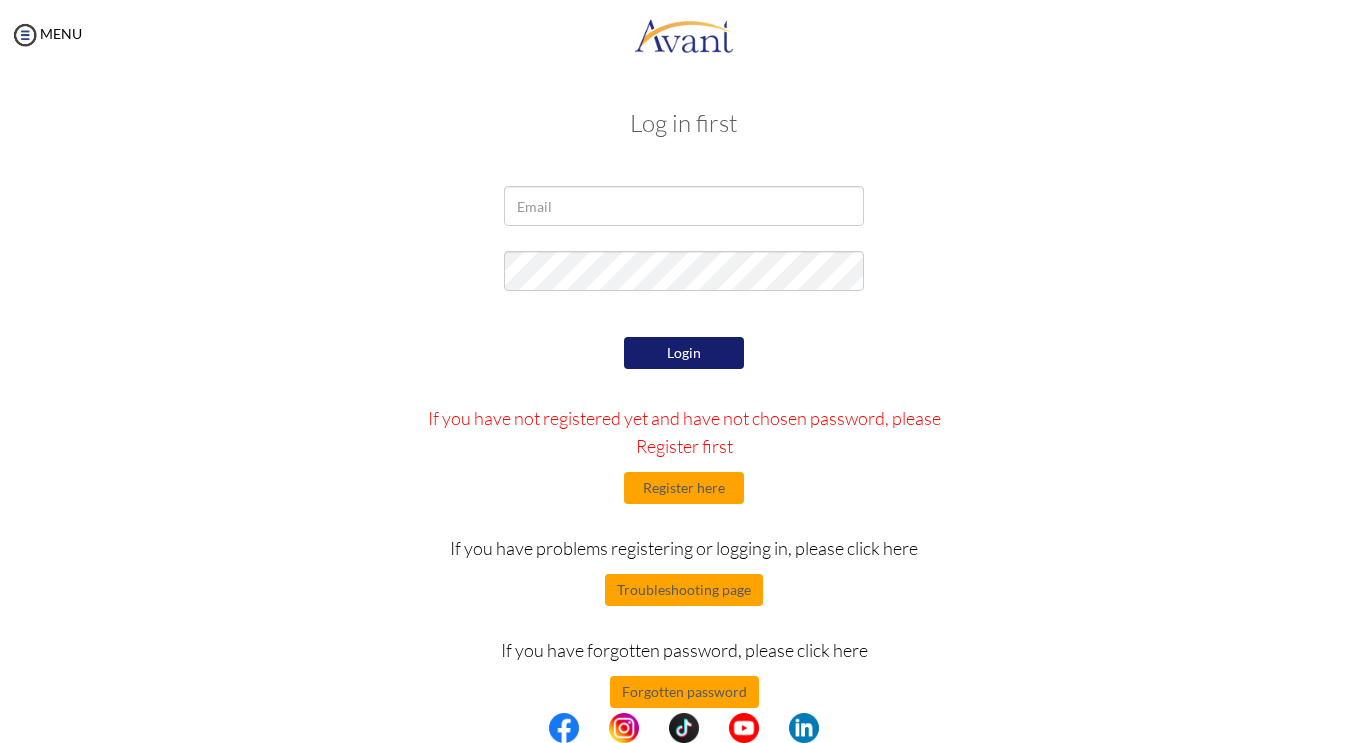 click at bounding box center [0, 0] 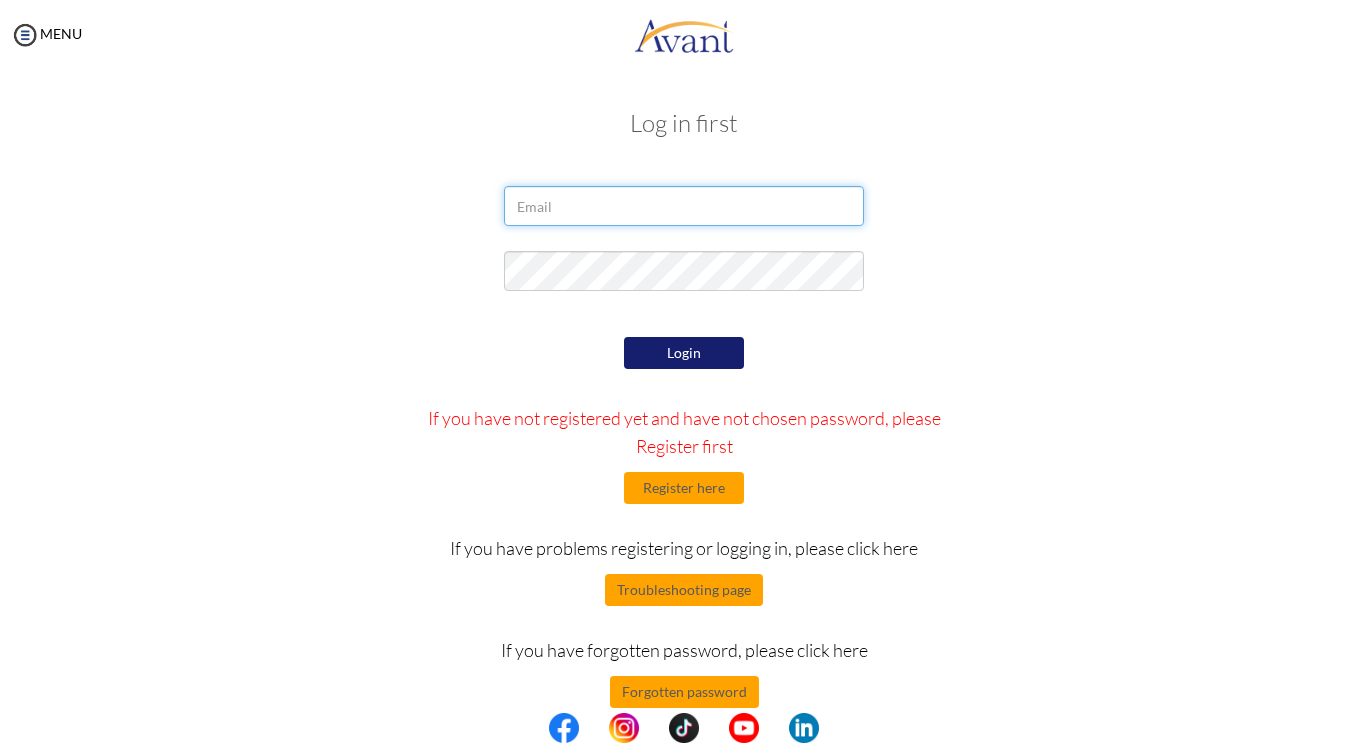 click at bounding box center [684, 206] 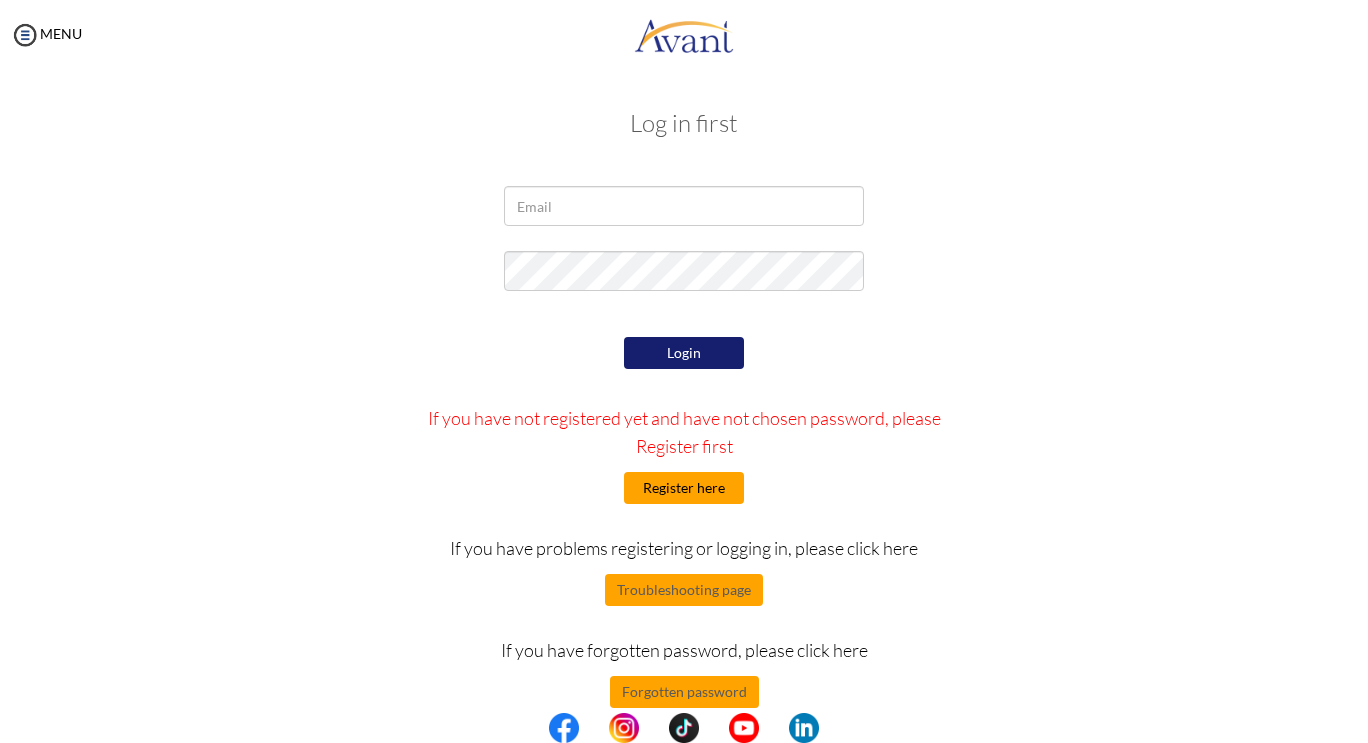 click on "Register here" at bounding box center [684, 488] 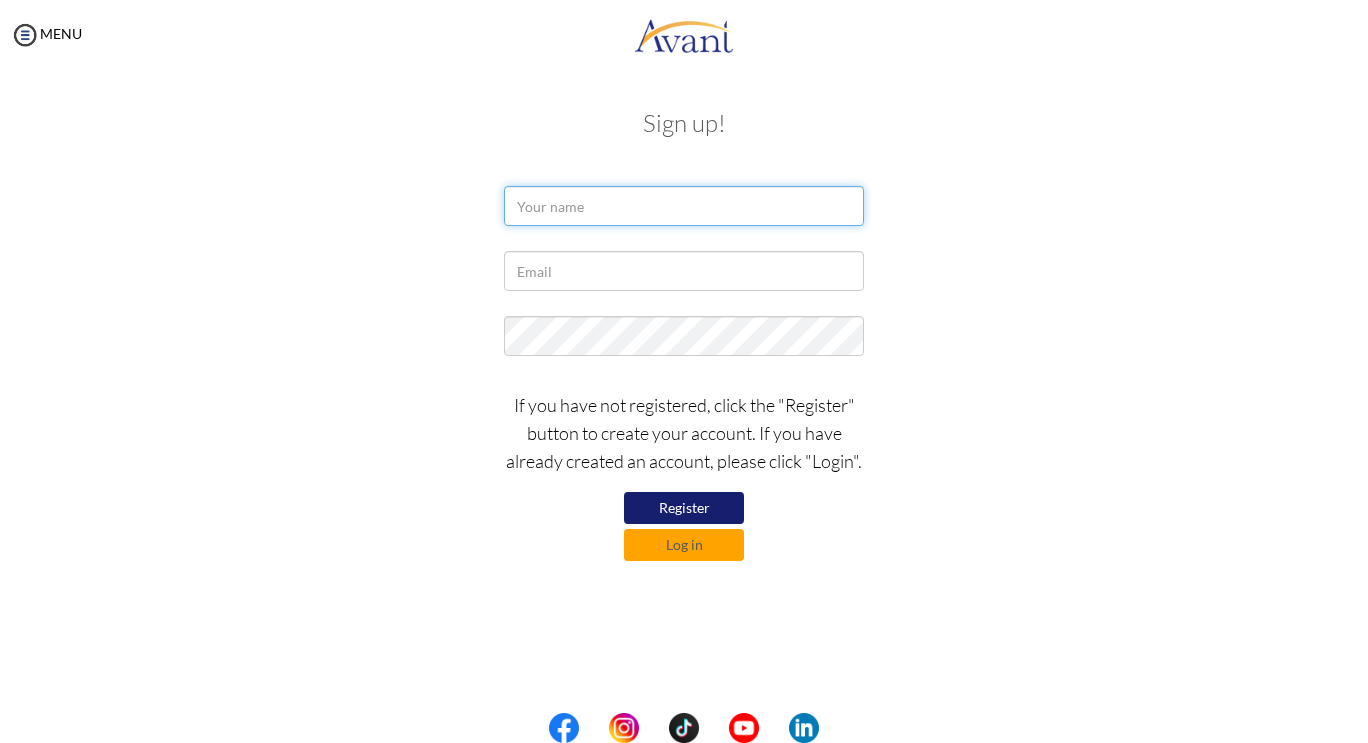 click at bounding box center (684, 206) 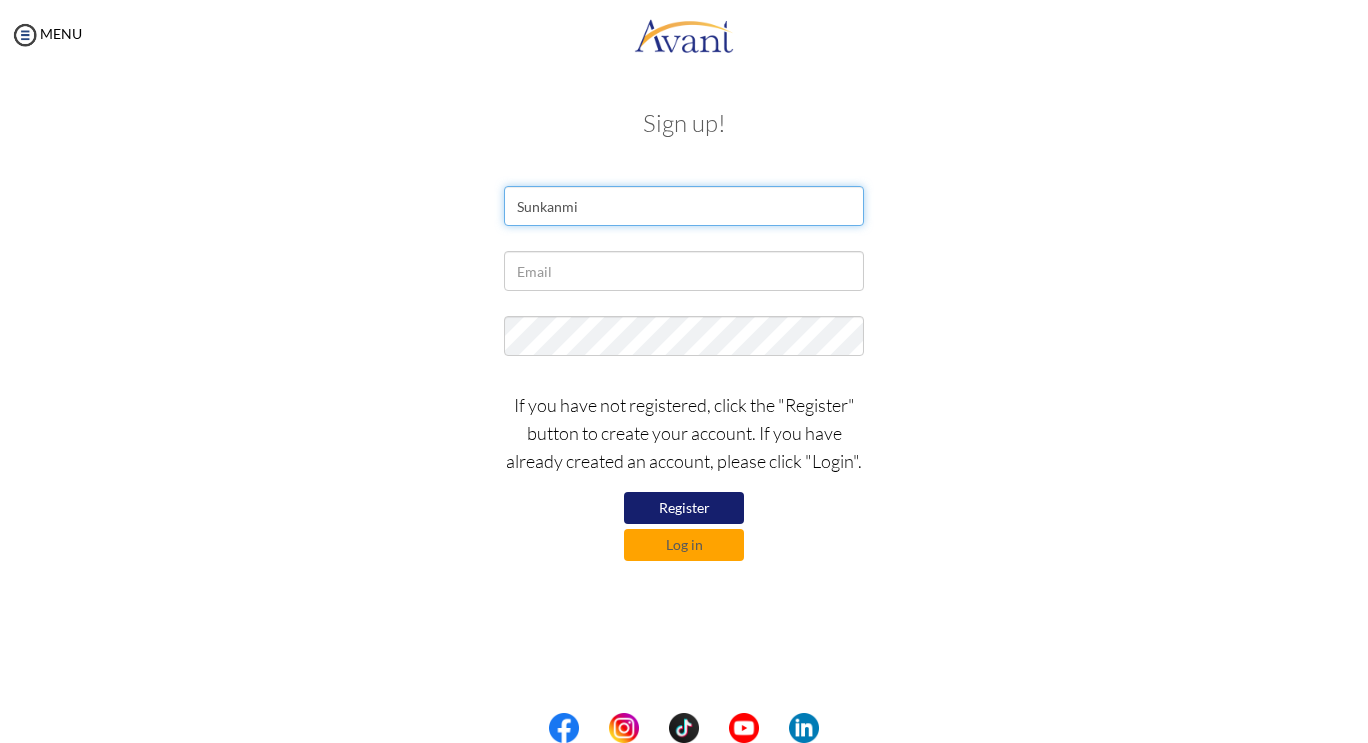 click on "Sunkanmi" at bounding box center (684, 206) 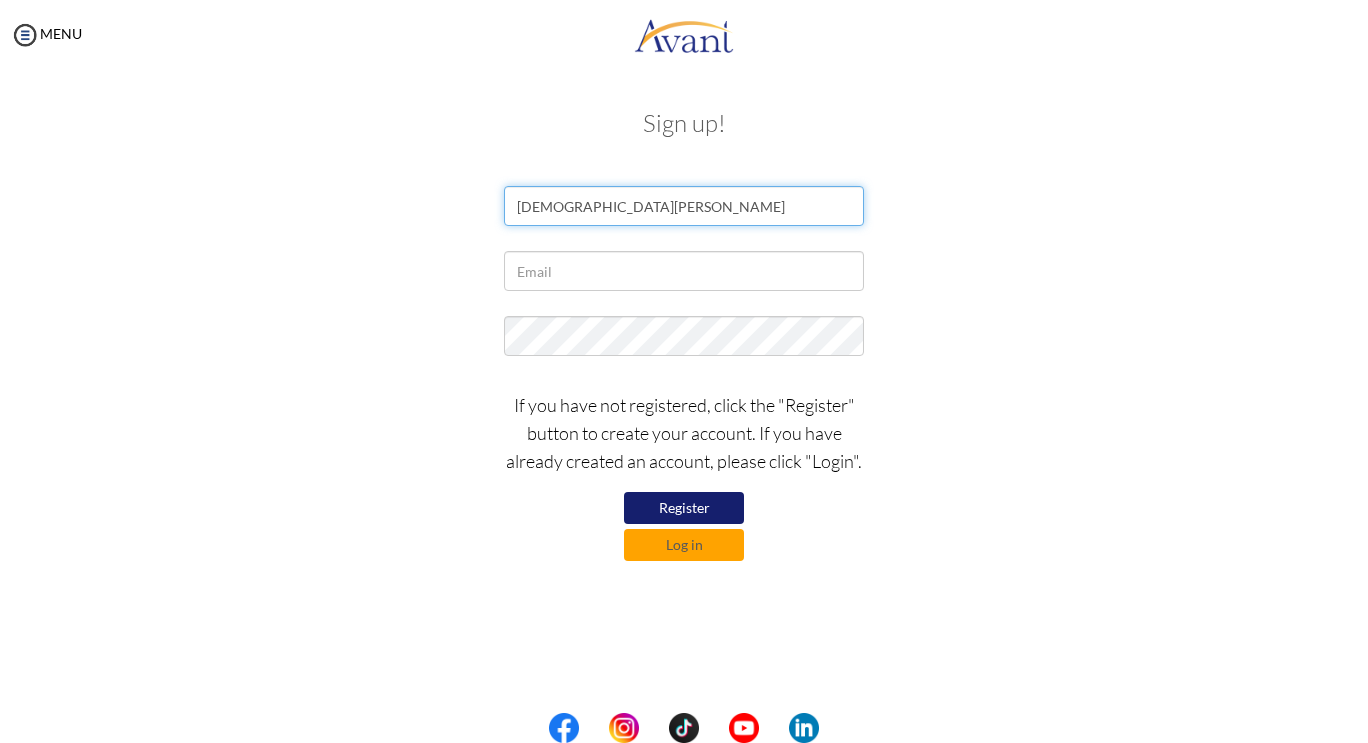 type on "Sunkanmi Tanimowo" 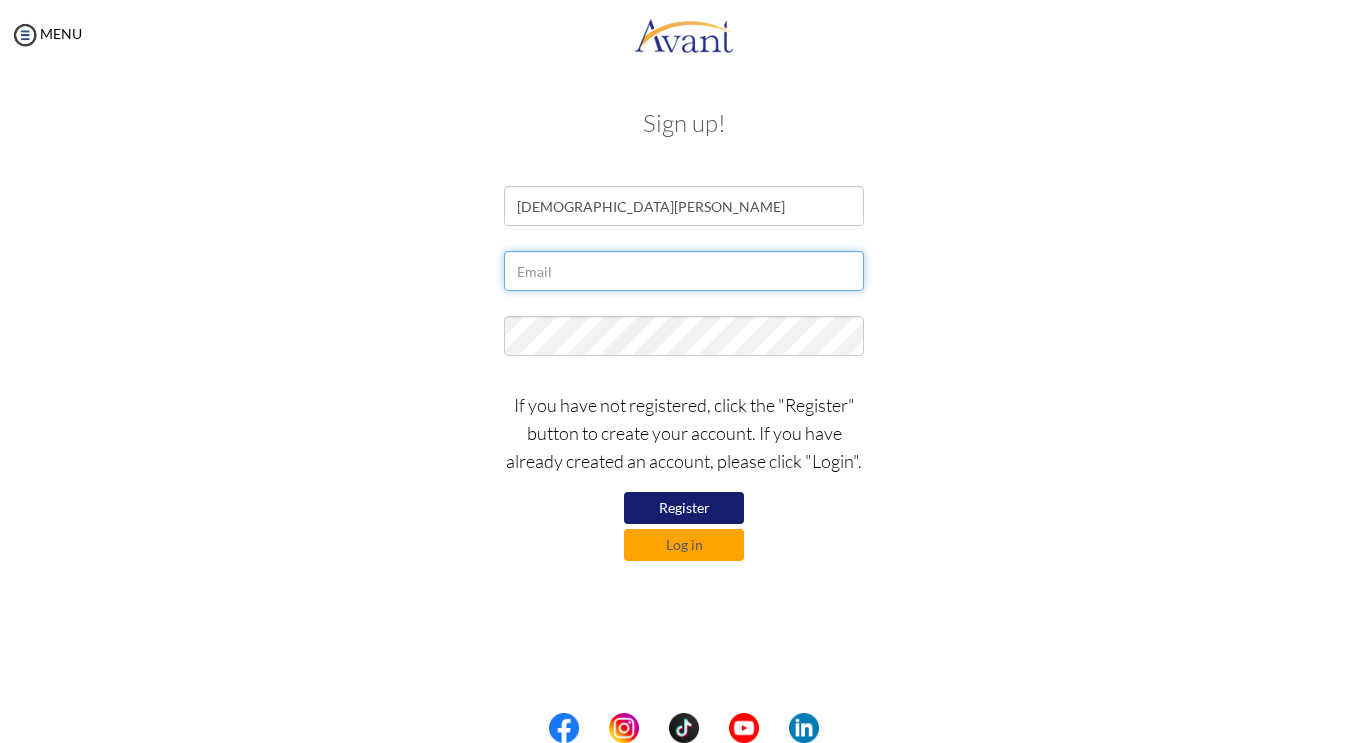 click at bounding box center (684, 271) 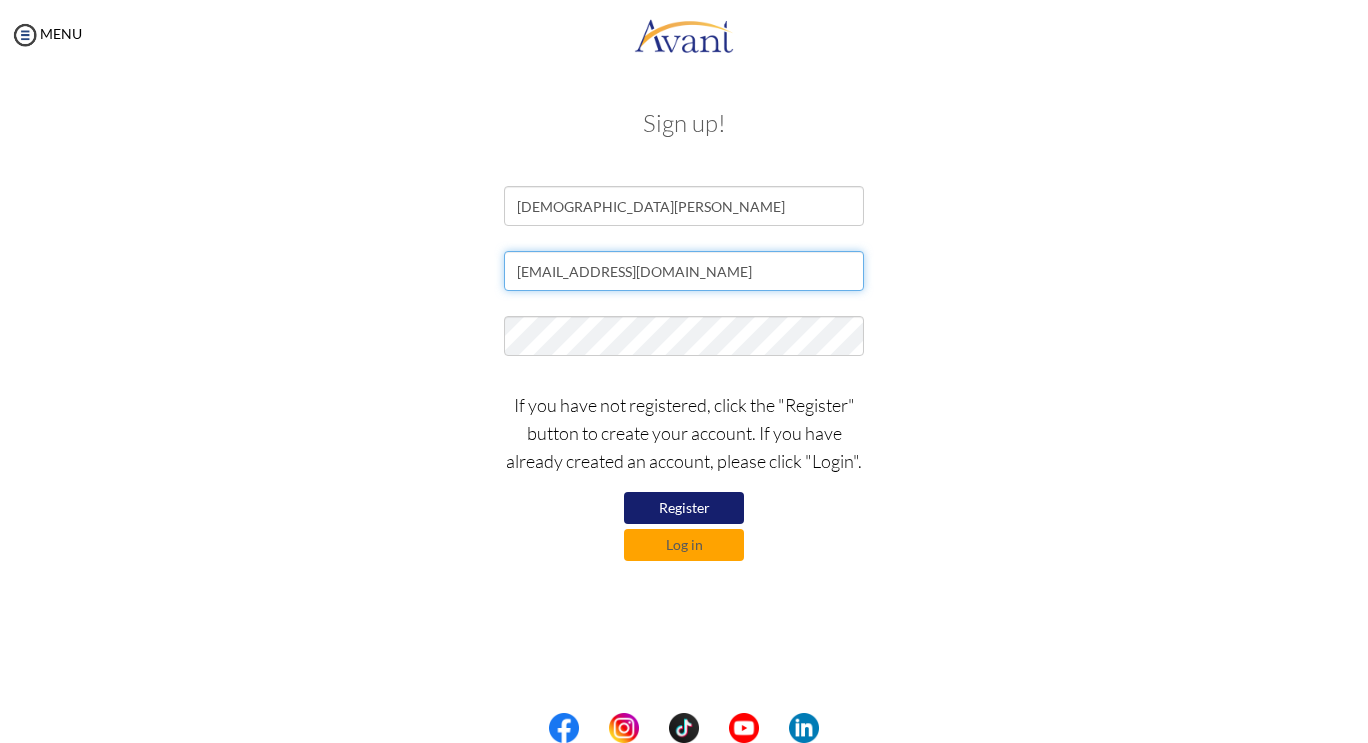 type on "[EMAIL_ADDRESS][DOMAIN_NAME]" 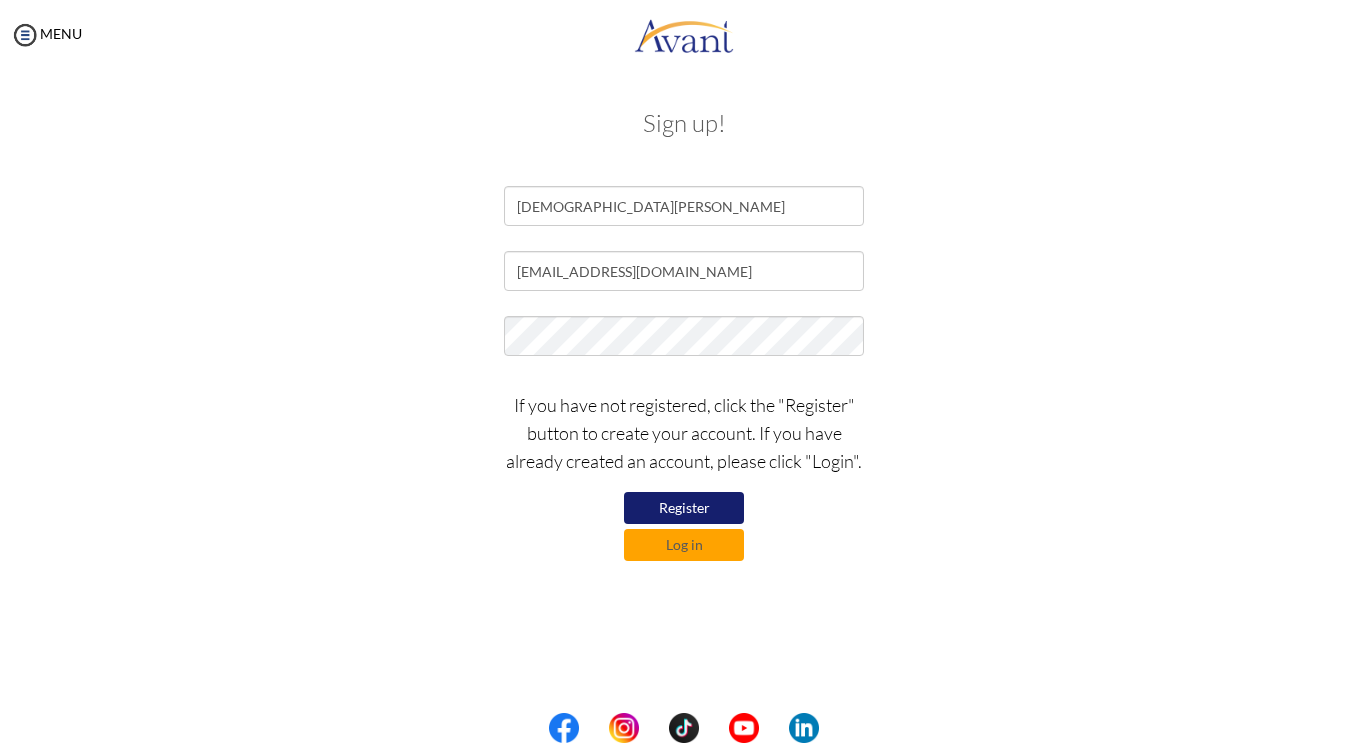 click on "Register" at bounding box center [684, 508] 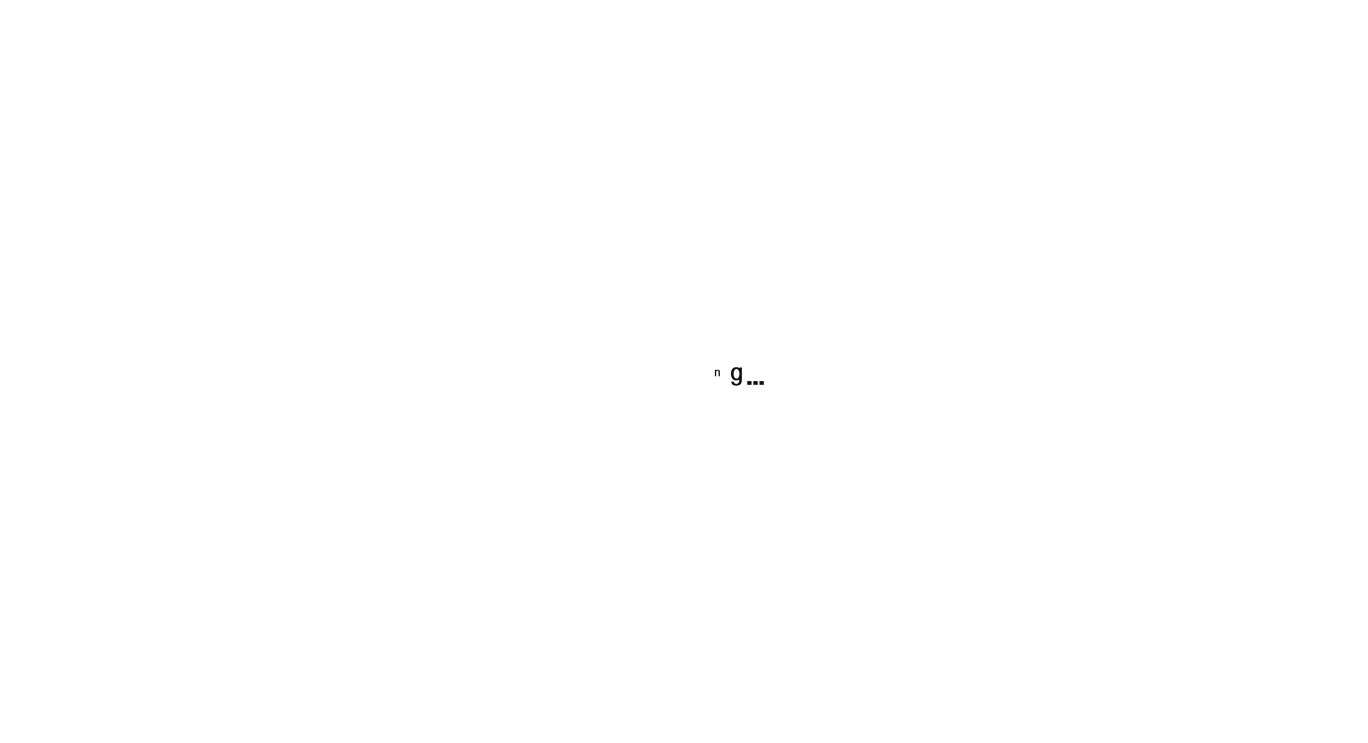 scroll, scrollTop: 0, scrollLeft: 0, axis: both 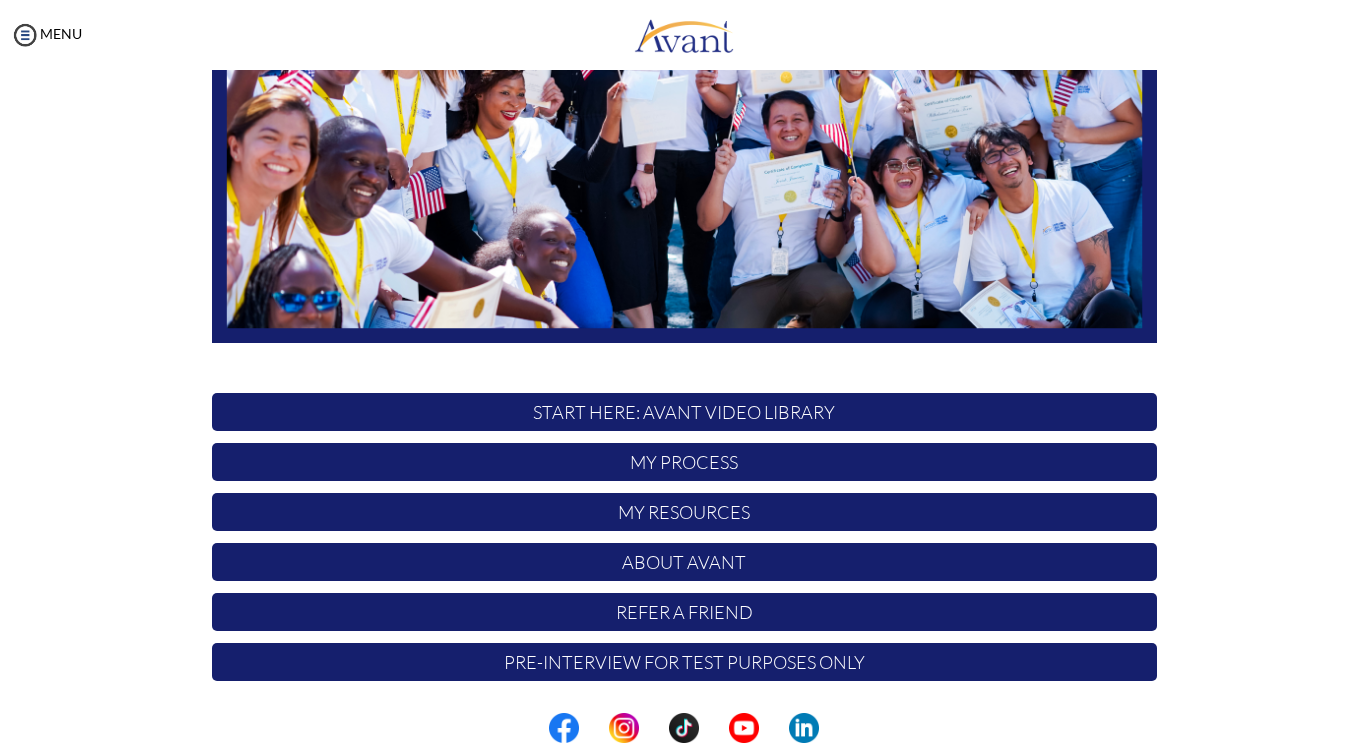 click at bounding box center (0, 0) 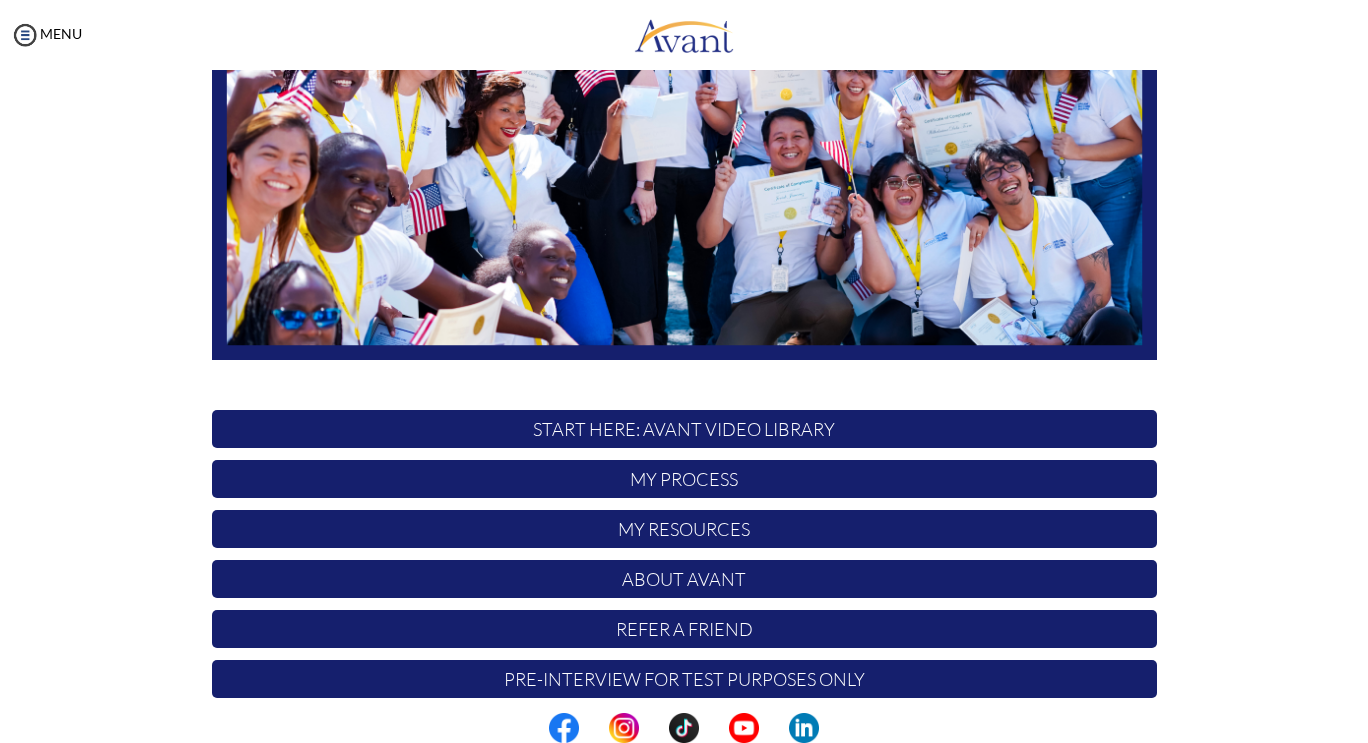 scroll, scrollTop: 368, scrollLeft: 0, axis: vertical 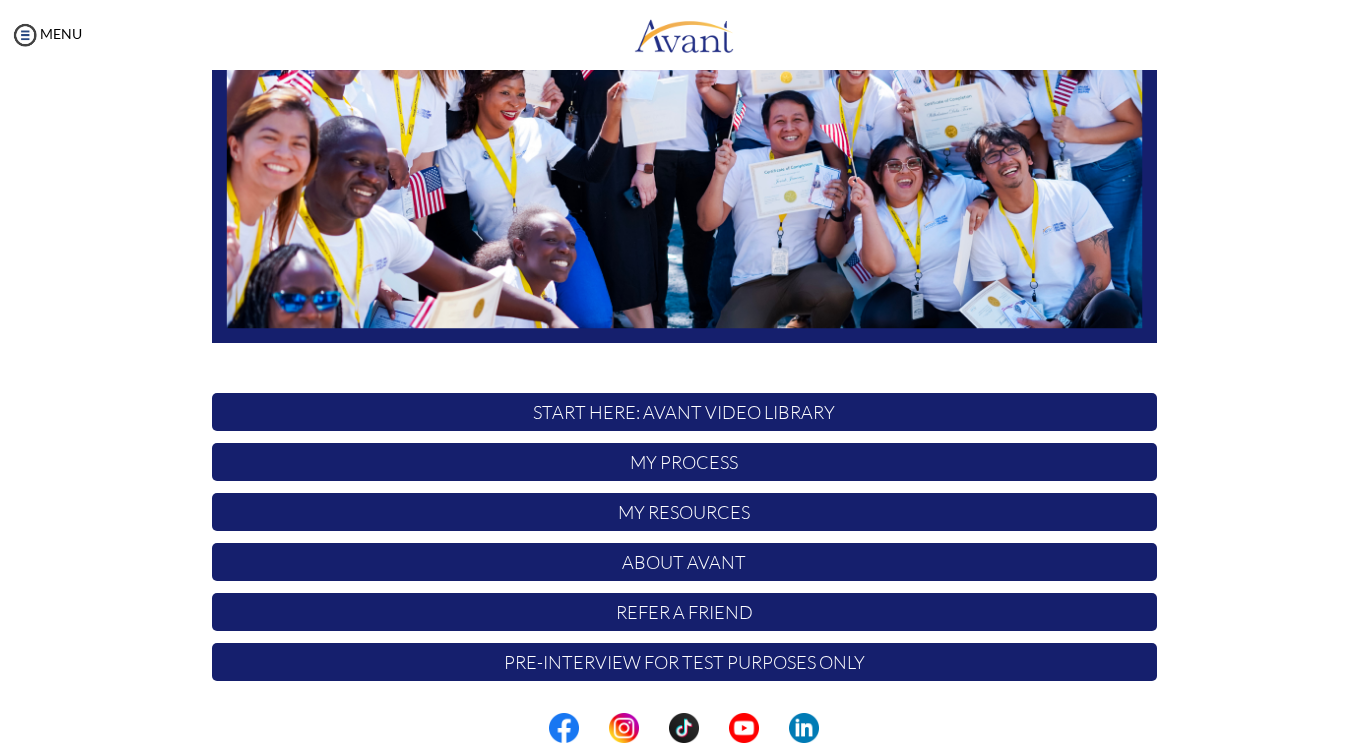 click on "My Process" at bounding box center (684, 462) 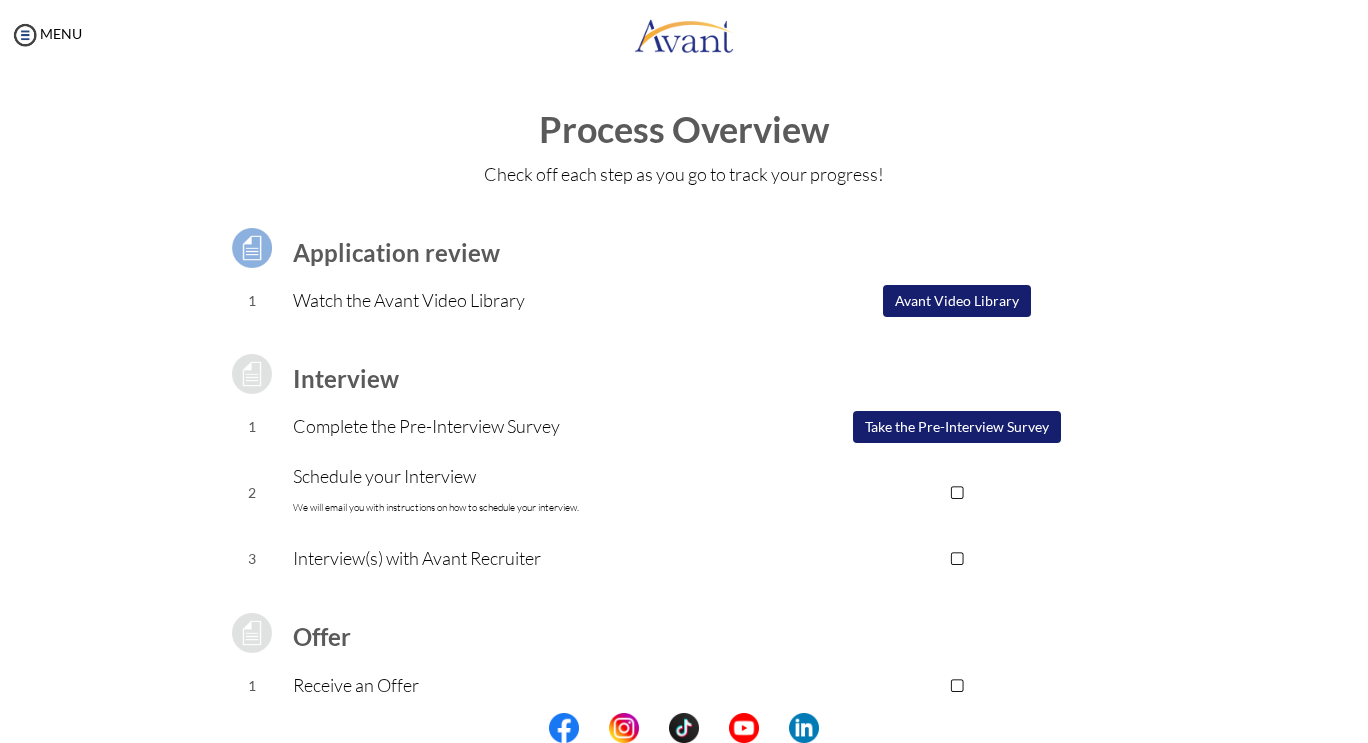 click on "Avant Video Library" at bounding box center [957, 301] 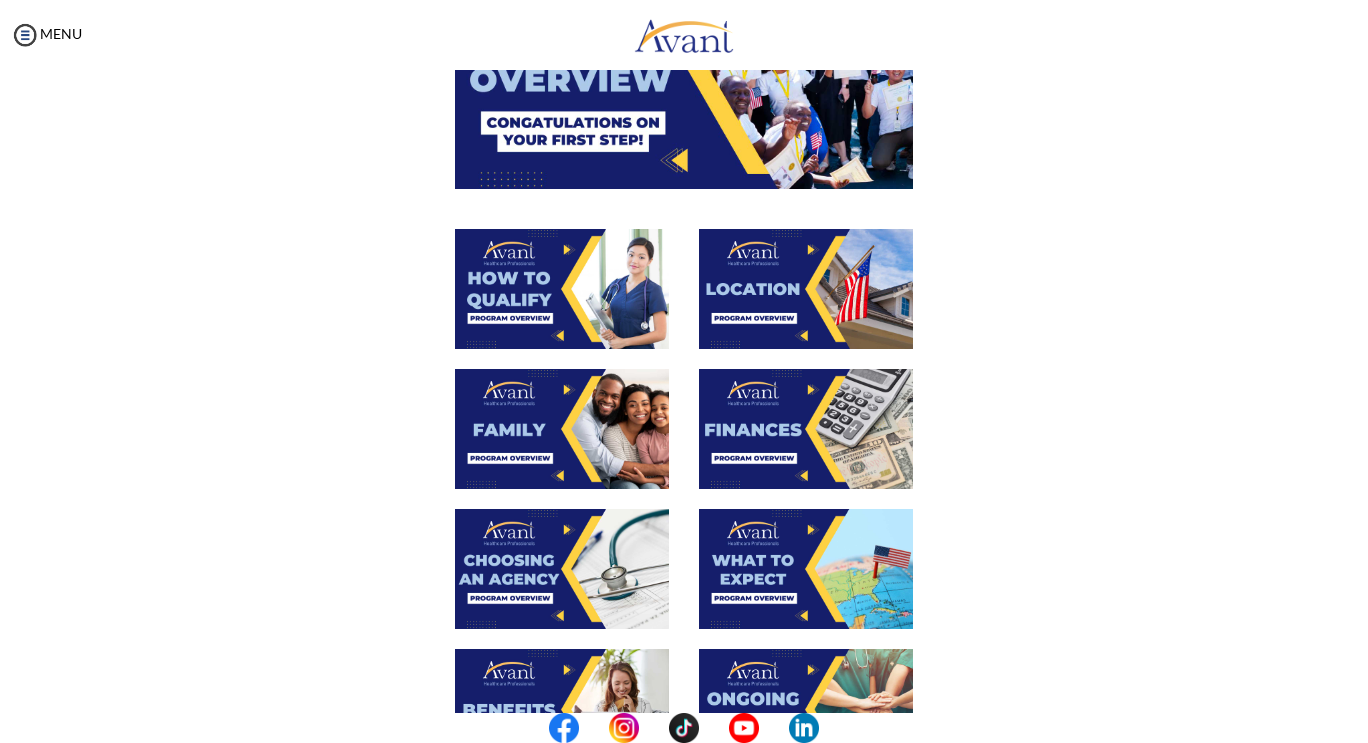 scroll, scrollTop: 242, scrollLeft: 0, axis: vertical 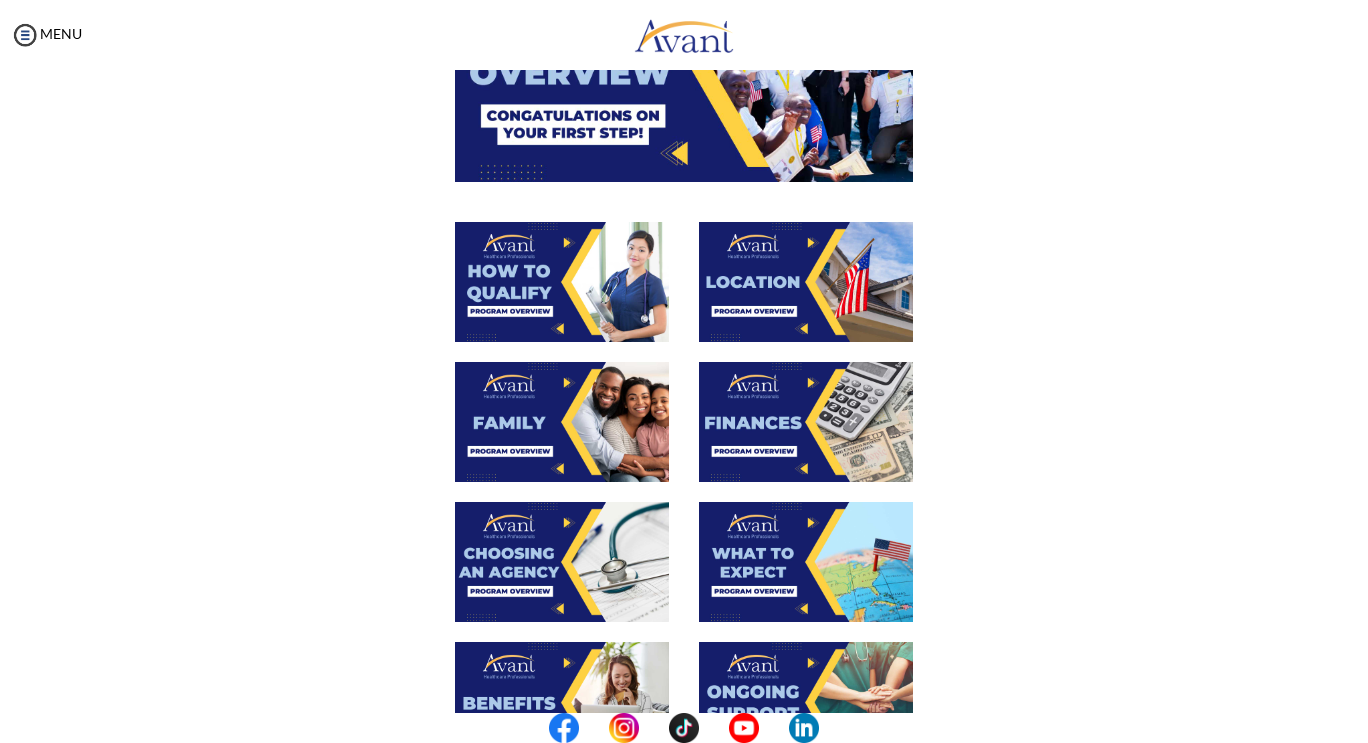 click at bounding box center (562, 422) 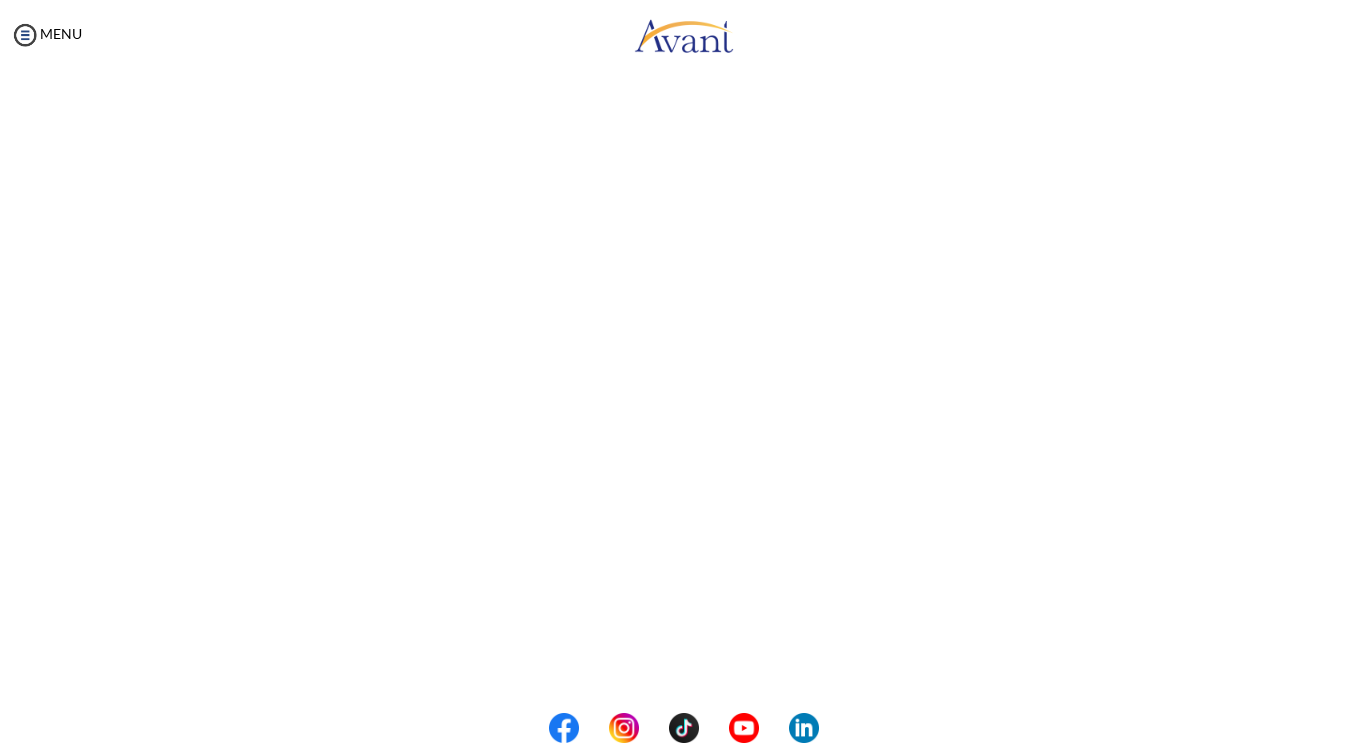 scroll, scrollTop: 255, scrollLeft: 0, axis: vertical 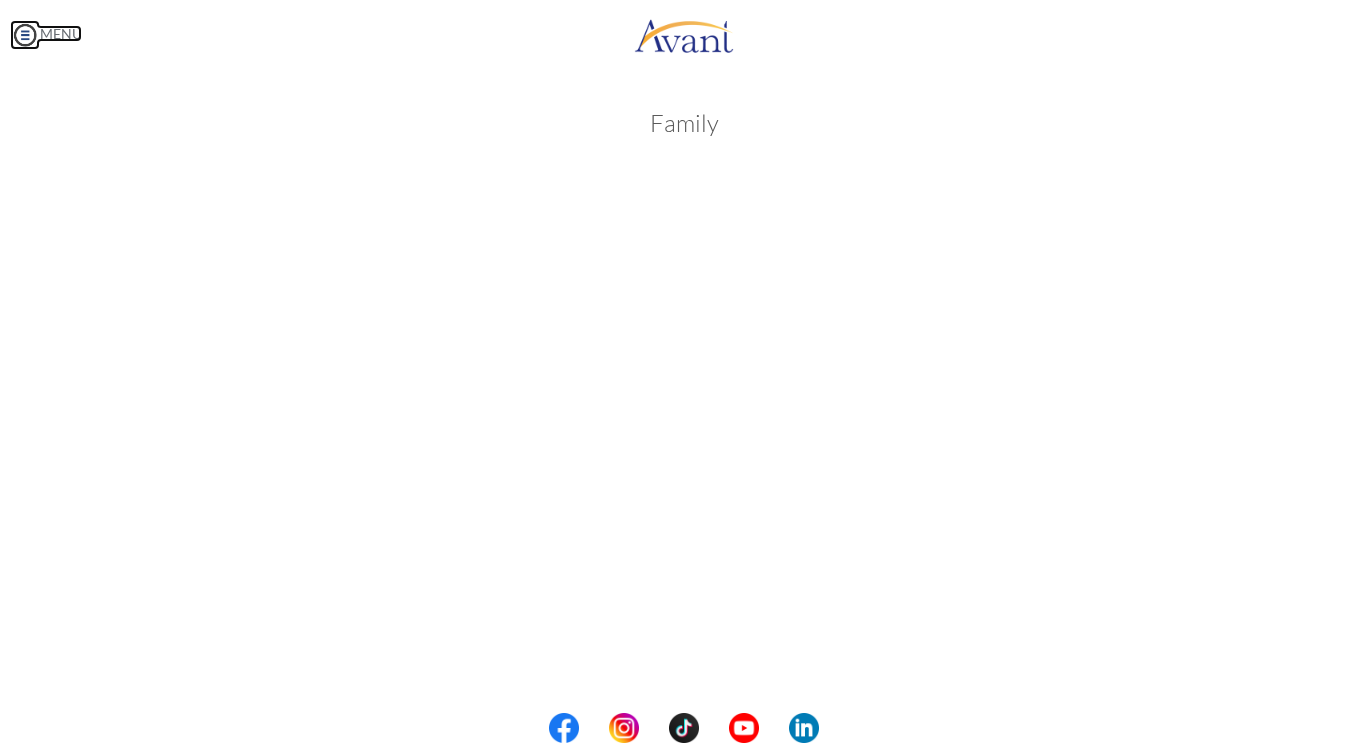 click on "Maintenance break. Please come back in 2 hours.
MENU
My Status
What is the next step?
We would like you to watch the introductory video Begin with Avant
We would like you to watch the program video Watch Program Video
We would like you to complete English exam Take Language Test
We would like you to complete clinical assessment Take Clinical Test
We would like you to complete qualification survey Take Qualification Survey
We would like you to watch expectations video Watch Expectations Video
You will be contacted by recruiter to schedule a call.
Your application is being reviewed. Please check your email regularly.
Process Overview
Check off each step as you go to track your progress!
1" at bounding box center [684, 371] 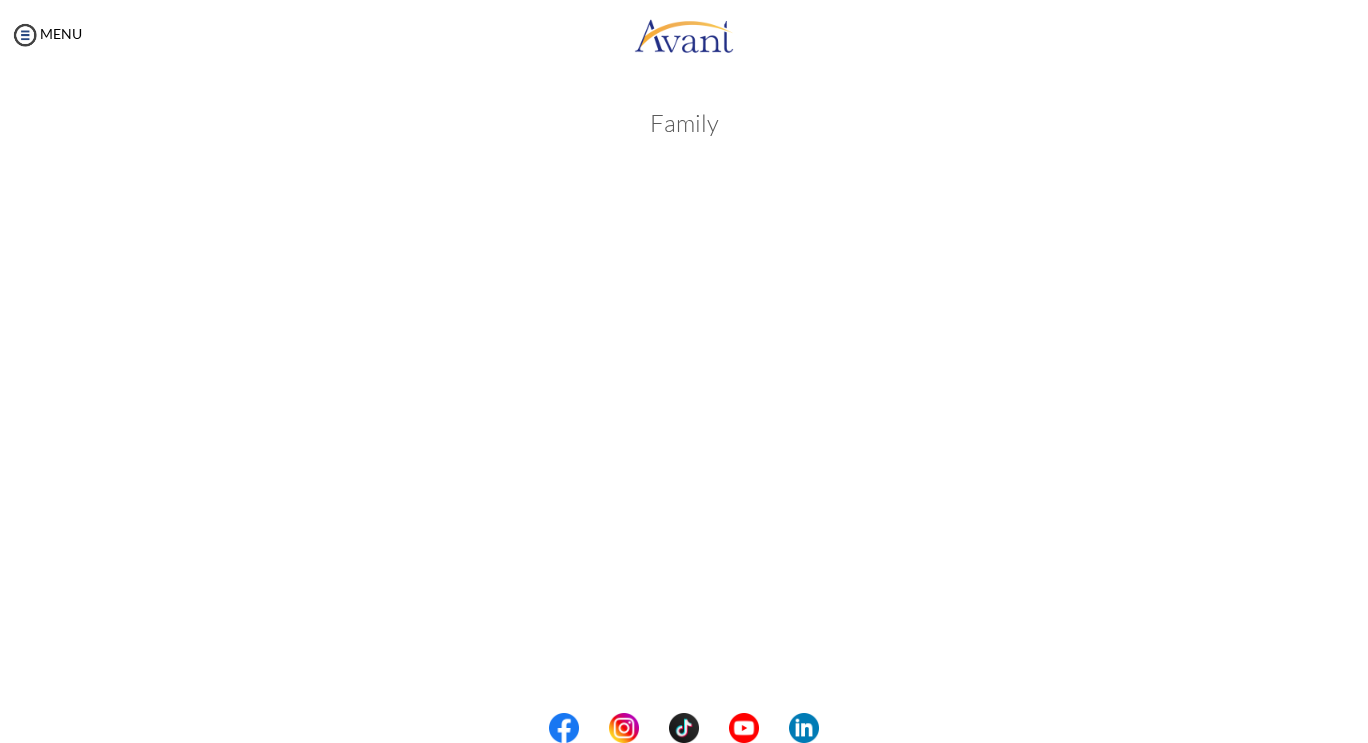 drag, startPoint x: 1367, startPoint y: 242, endPoint x: 1367, endPoint y: 544, distance: 302 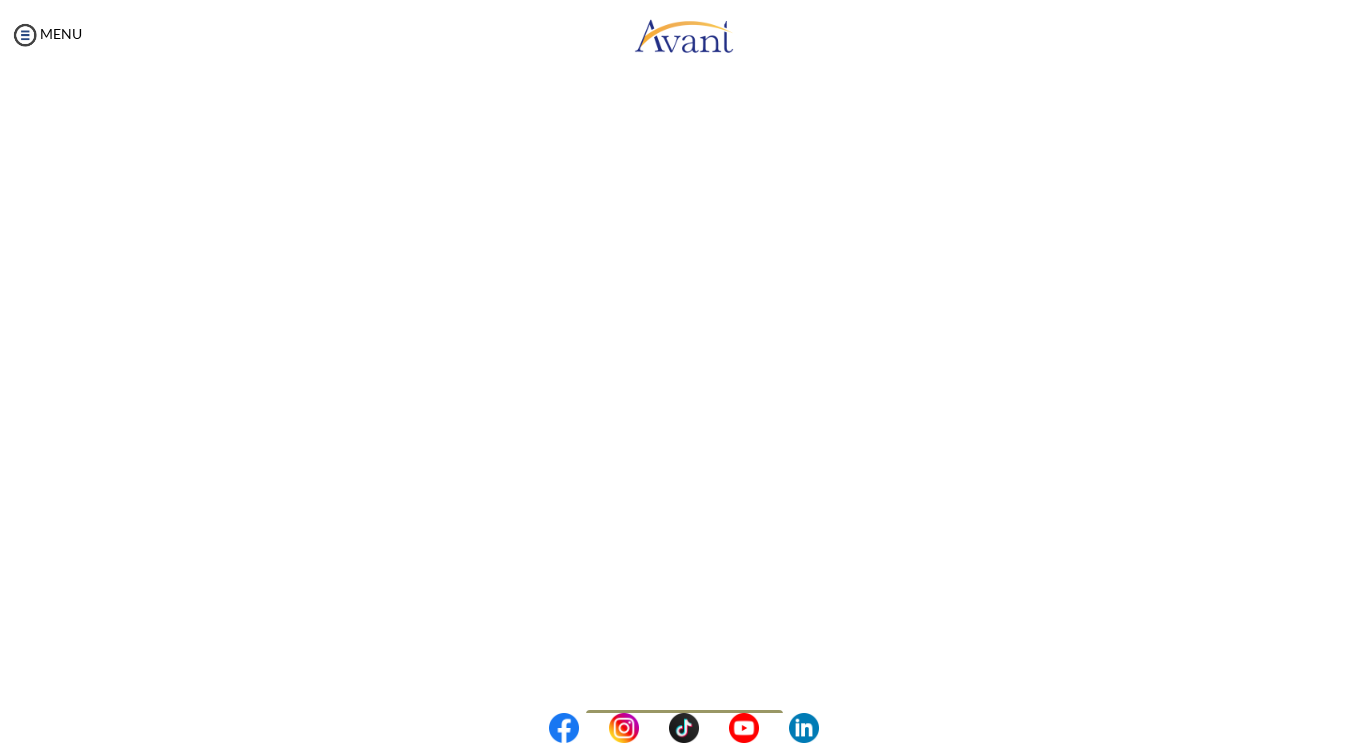 scroll, scrollTop: 454, scrollLeft: 0, axis: vertical 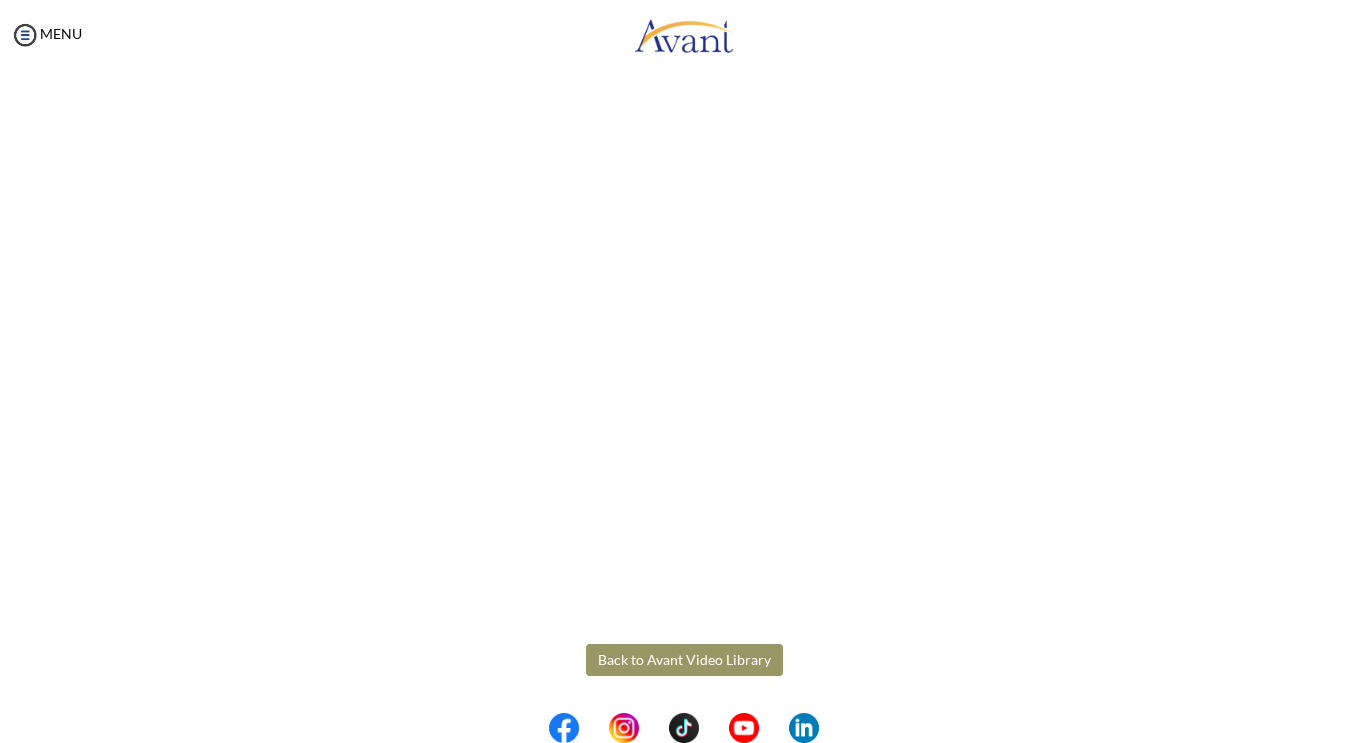 click on "Back to Avant Video Library" at bounding box center (684, 660) 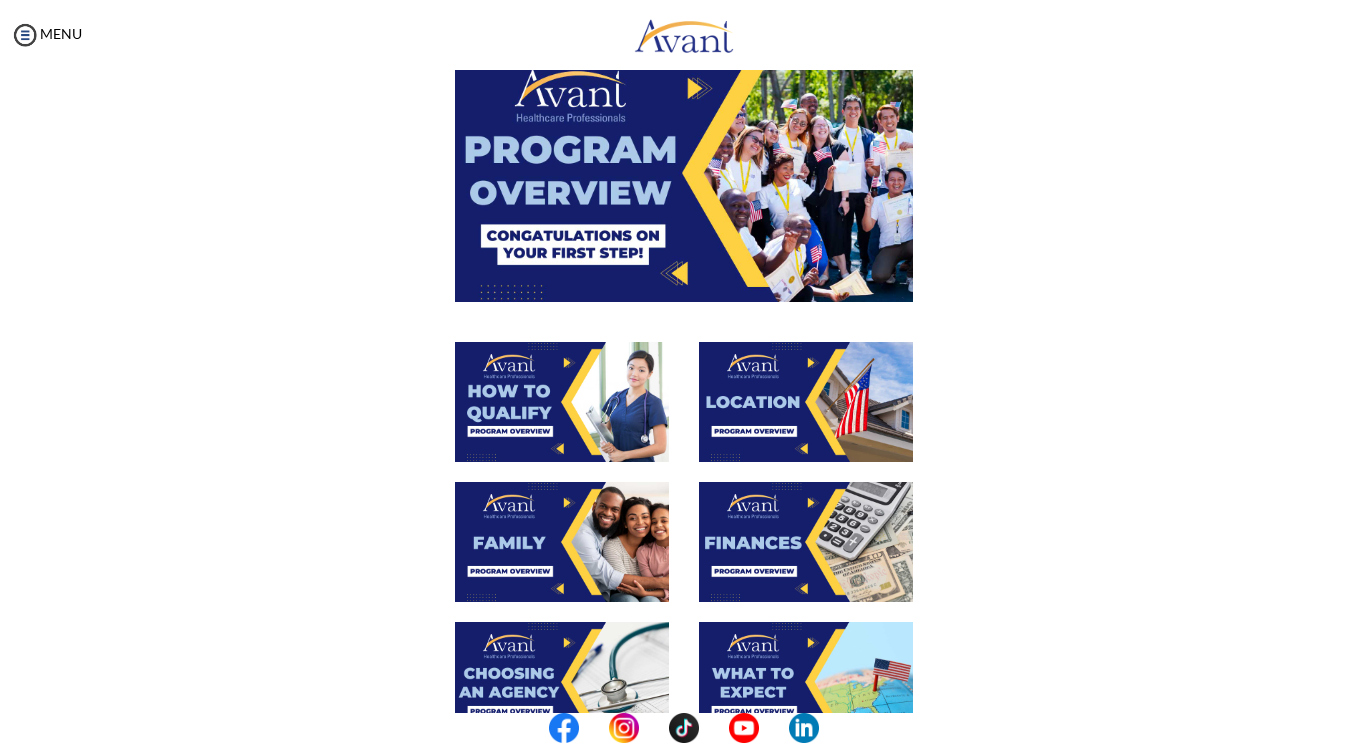 scroll, scrollTop: 121, scrollLeft: 0, axis: vertical 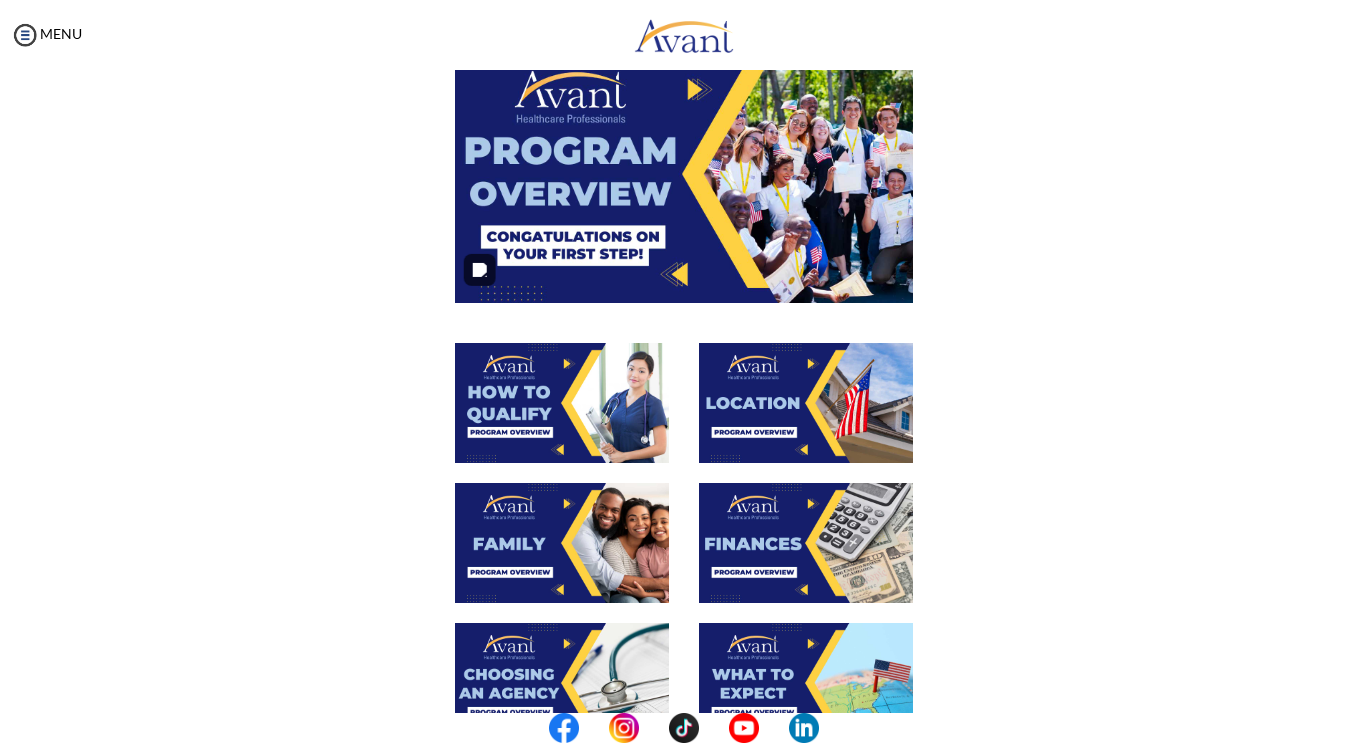 click at bounding box center [684, 173] 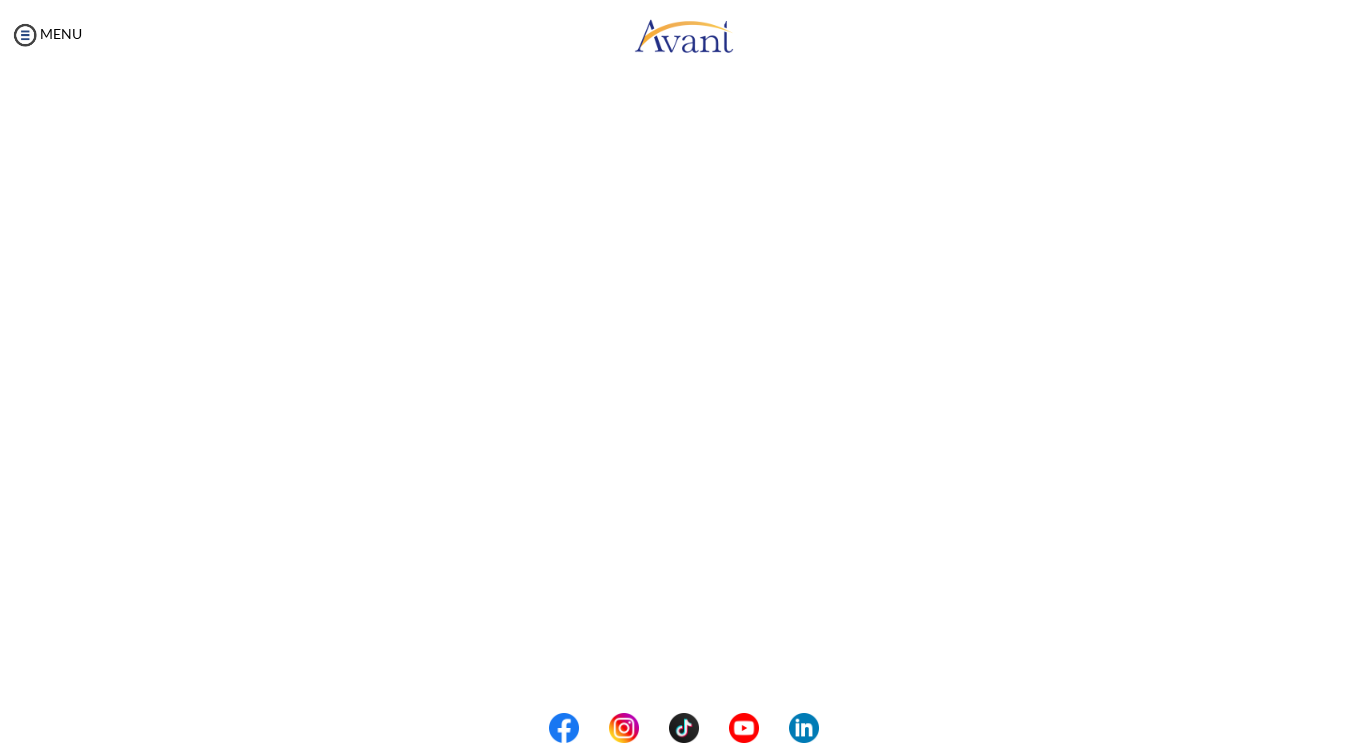 scroll, scrollTop: 240, scrollLeft: 0, axis: vertical 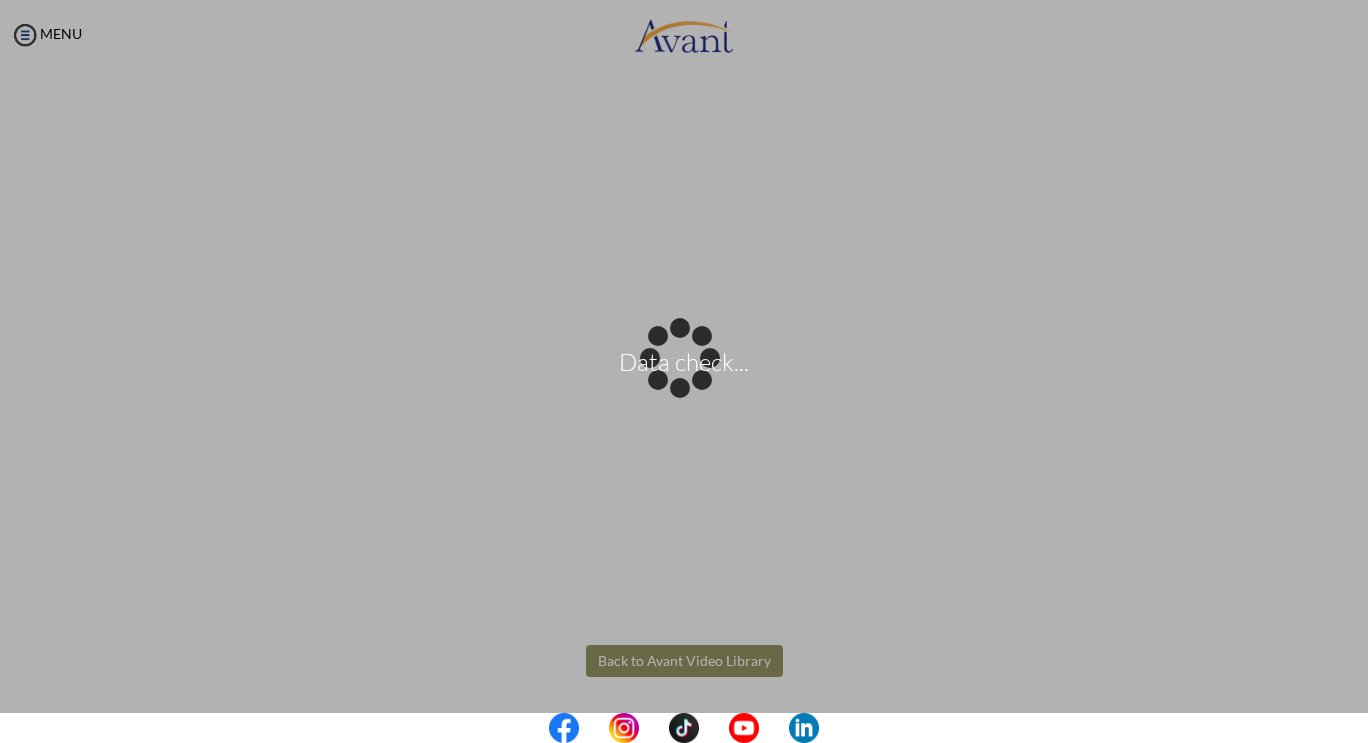 click on "Data check...
Maintenance break. Please come back in 2 hours.
MENU
My Status
What is the next step?
We would like you to watch the introductory video Begin with Avant
We would like you to watch the program video Watch Program Video
We would like you to complete English exam Take Language Test
We would like you to complete clinical assessment Take Clinical Test
We would like you to complete qualification survey Take Qualification Survey
We would like you to watch expectations video Watch Expectations Video
You will be contacted by recruiter to schedule a call.
Your application is being reviewed. Please check your email regularly.
Process Overview
Check off each step as you go to track your progress!" at bounding box center [684, 371] 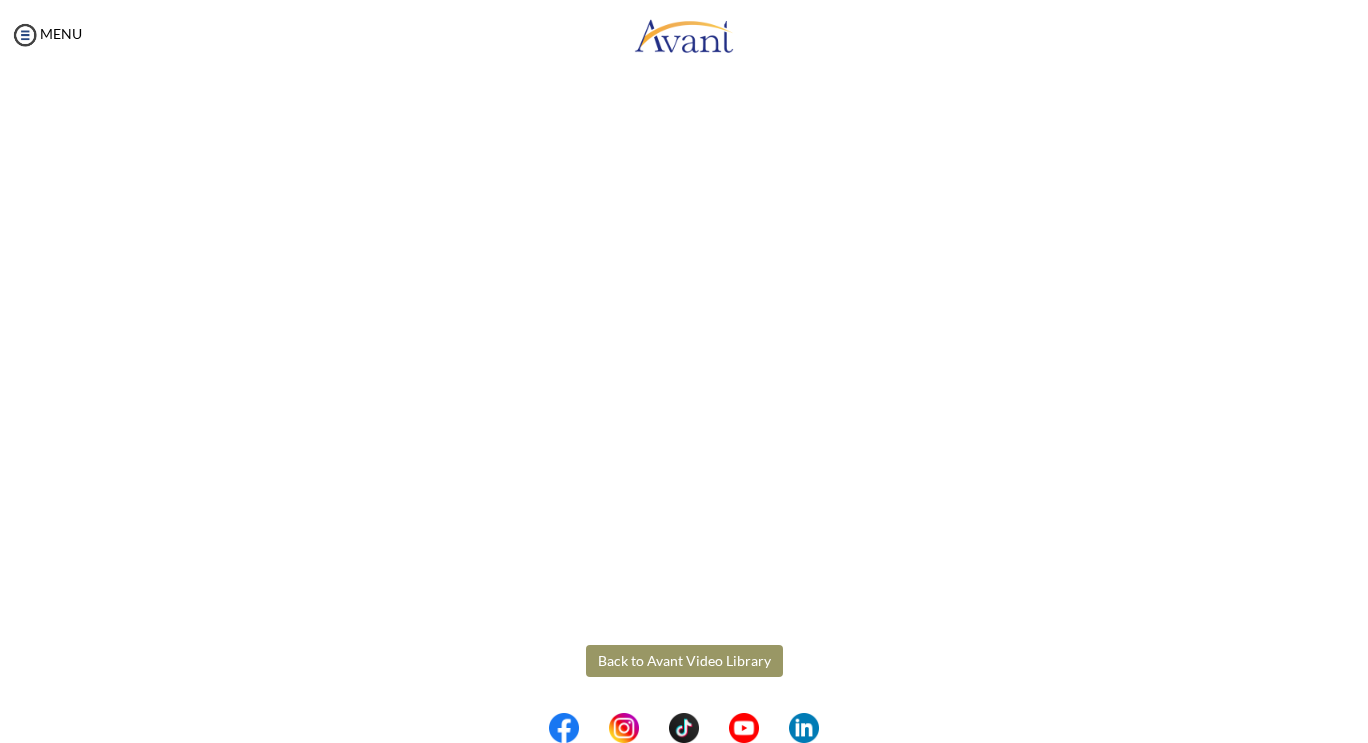 click on "Back to Avant Video Library" at bounding box center [684, 661] 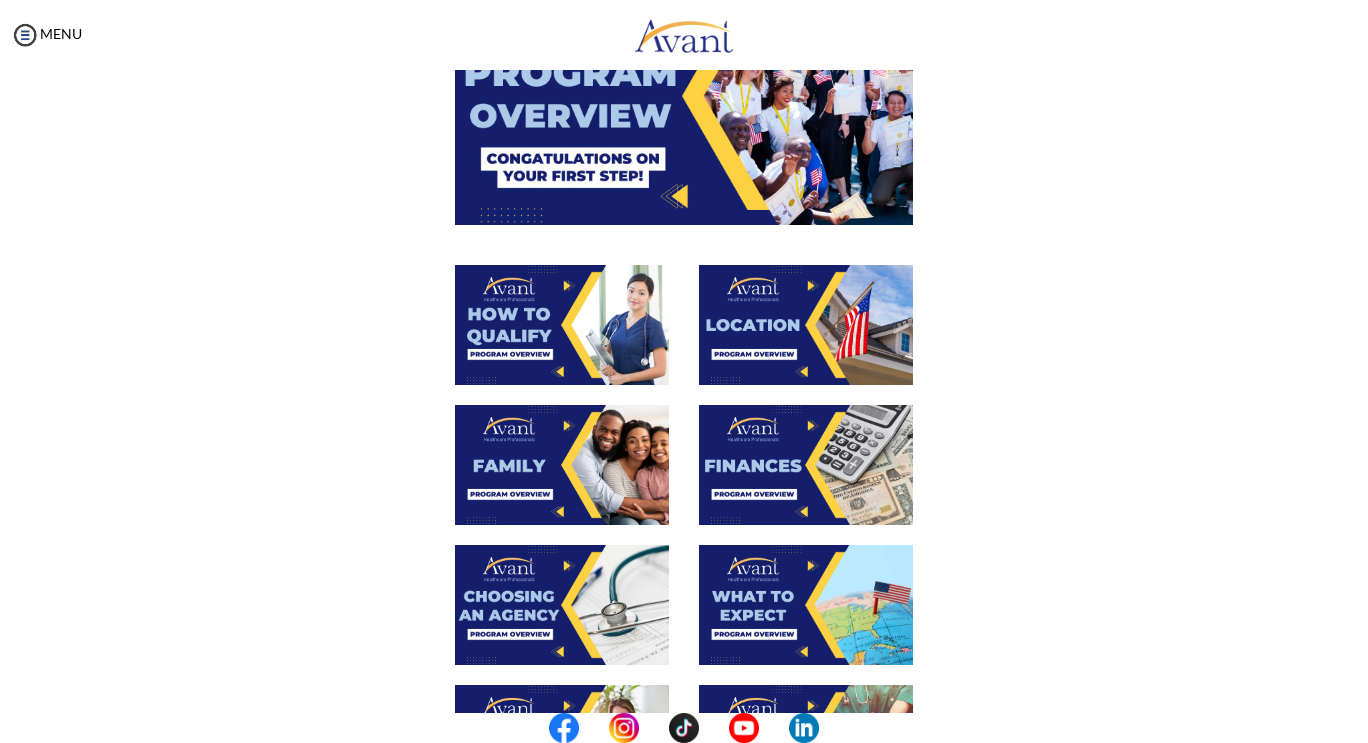 scroll, scrollTop: 206, scrollLeft: 0, axis: vertical 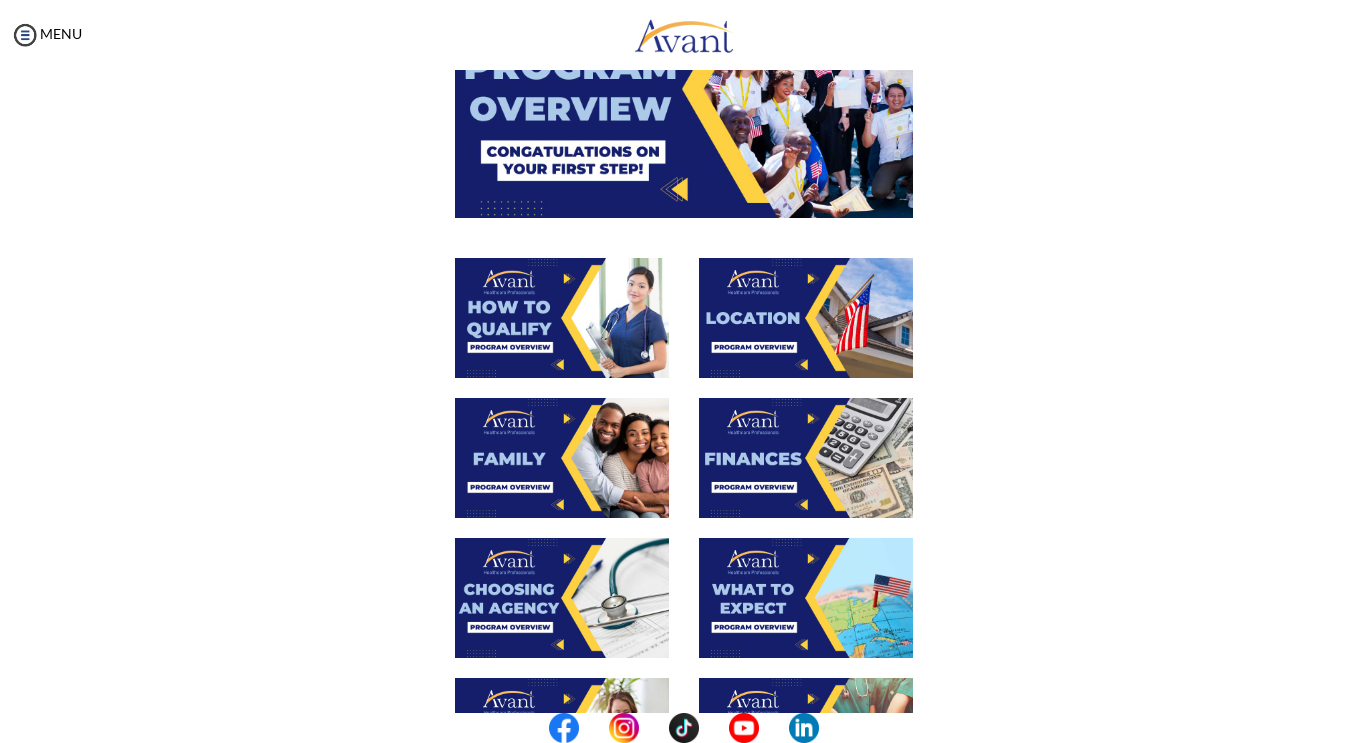 click at bounding box center [562, 318] 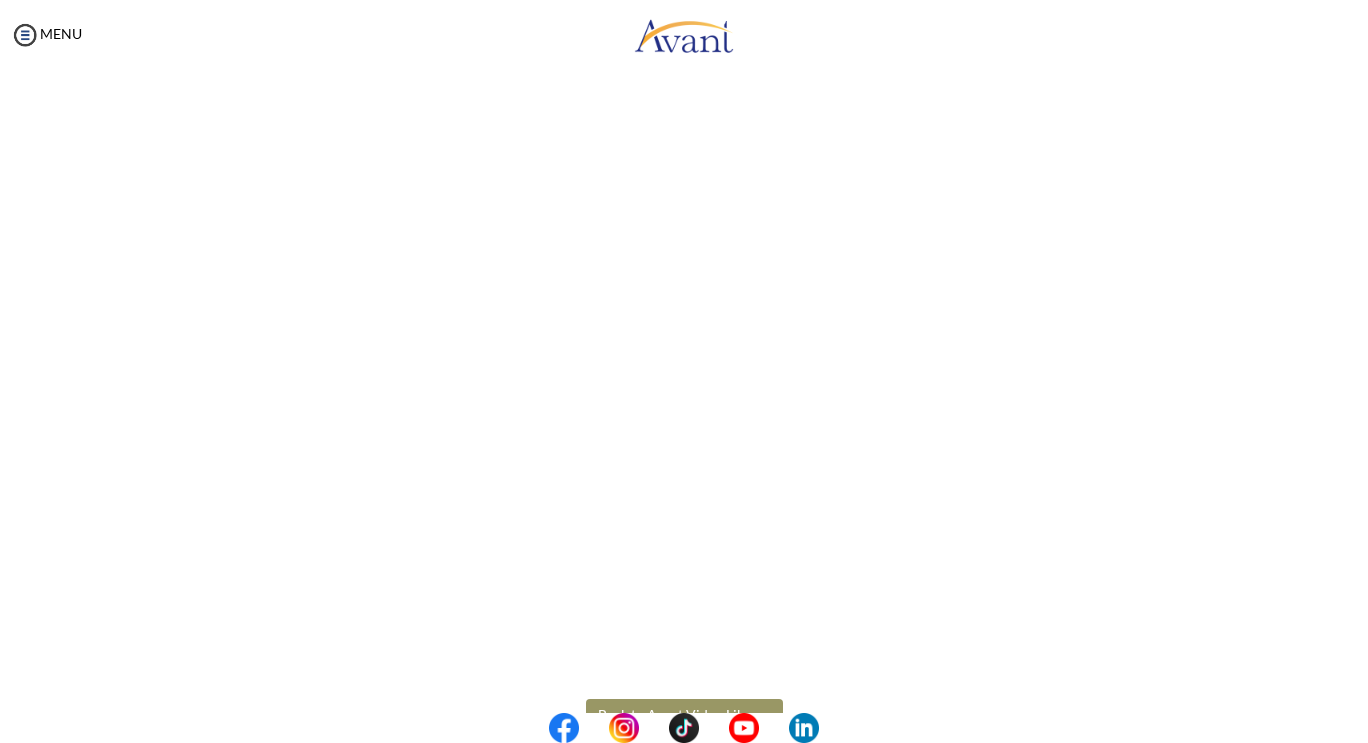 scroll, scrollTop: 240, scrollLeft: 0, axis: vertical 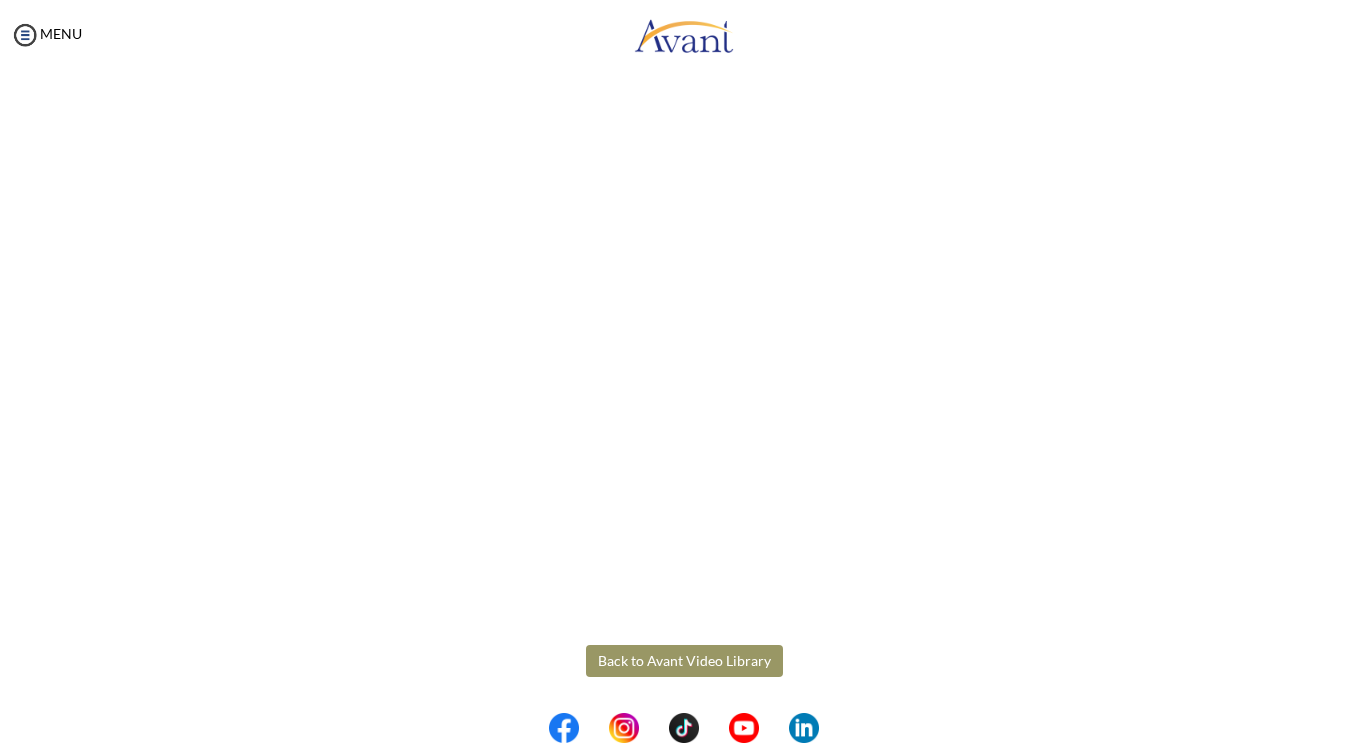 click on "Maintenance break. Please come back in 2 hours.
MENU
My Status
What is the next step?
We would like you to watch the introductory video Begin with Avant
We would like you to watch the program video Watch Program Video
We would like you to complete English exam Take Language Test
We would like you to complete clinical assessment Take Clinical Test
We would like you to complete qualification survey Take Qualification Survey
We would like you to watch expectations video Watch Expectations Video
You will be contacted by recruiter to schedule a call.
Your application is being reviewed. Please check your email regularly.
Process Overview
Check off each step as you go to track your progress!
1" at bounding box center [684, 371] 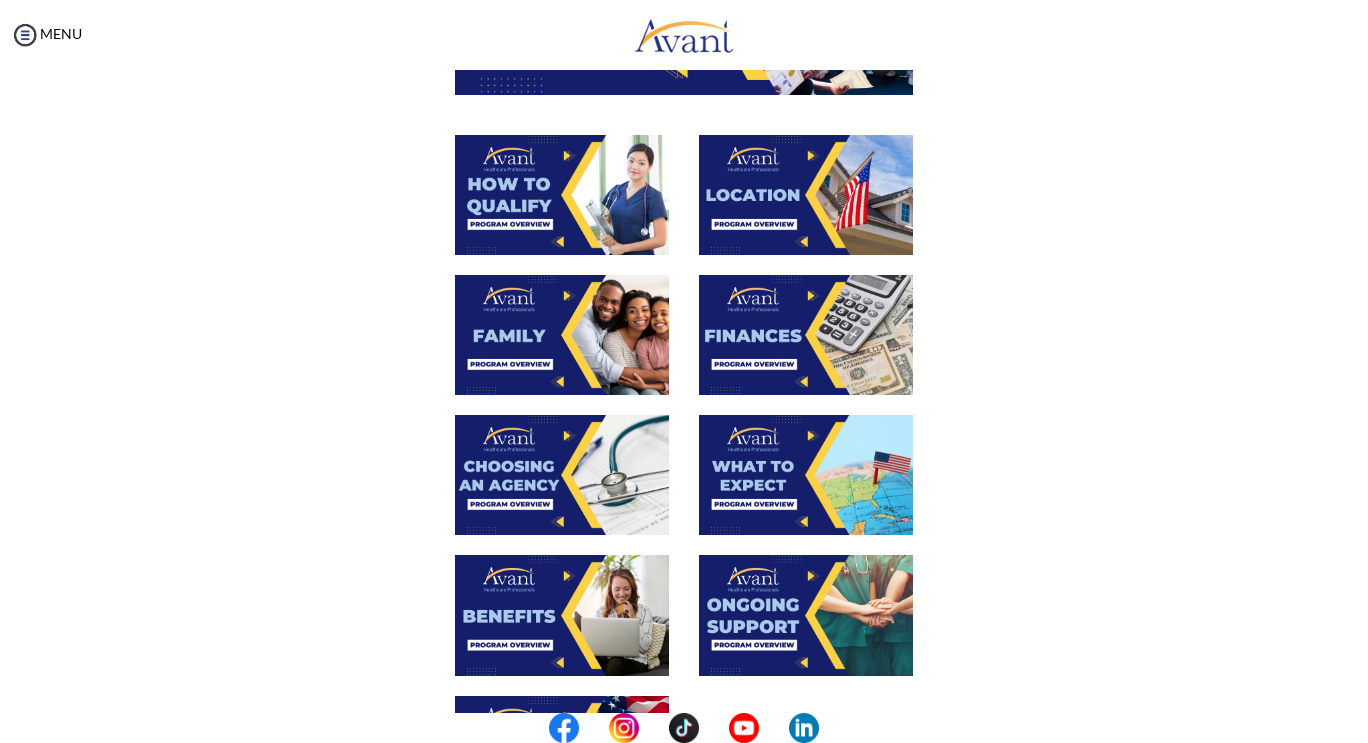 scroll, scrollTop: 349, scrollLeft: 0, axis: vertical 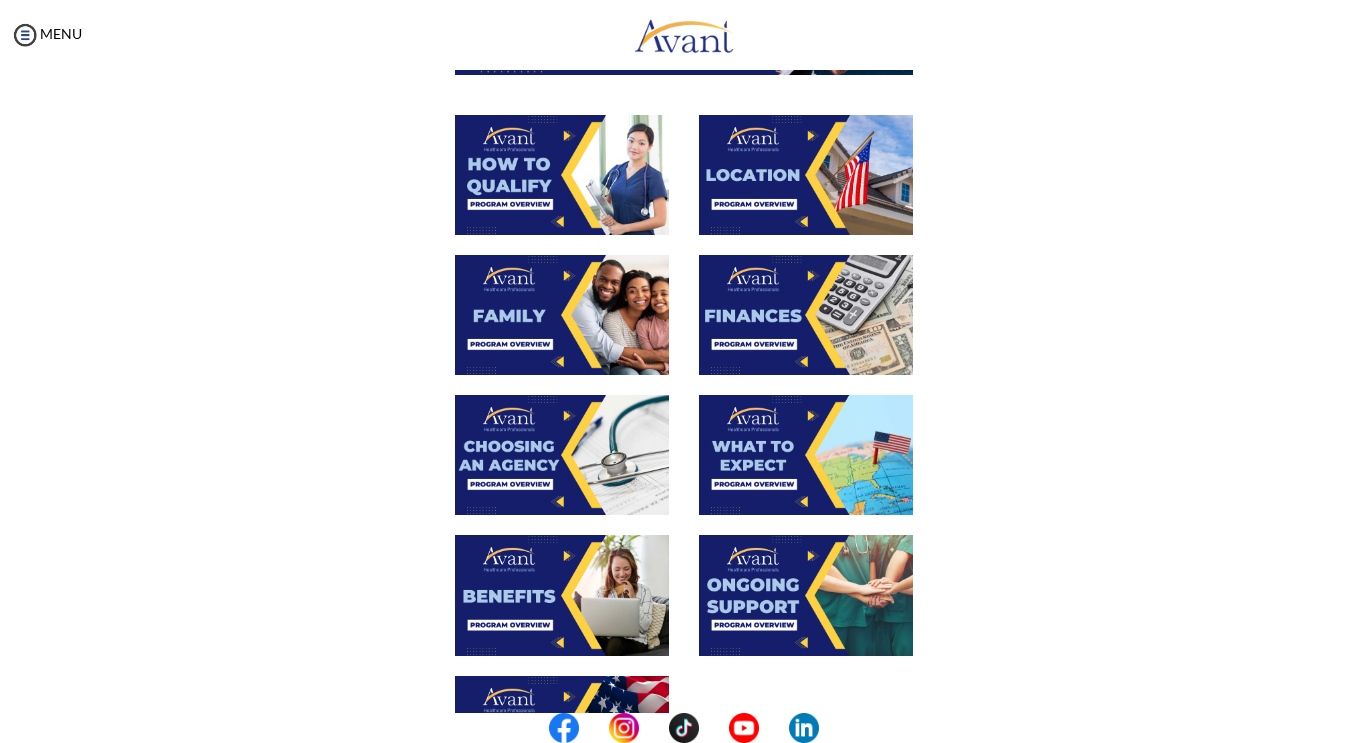 click at bounding box center [806, 455] 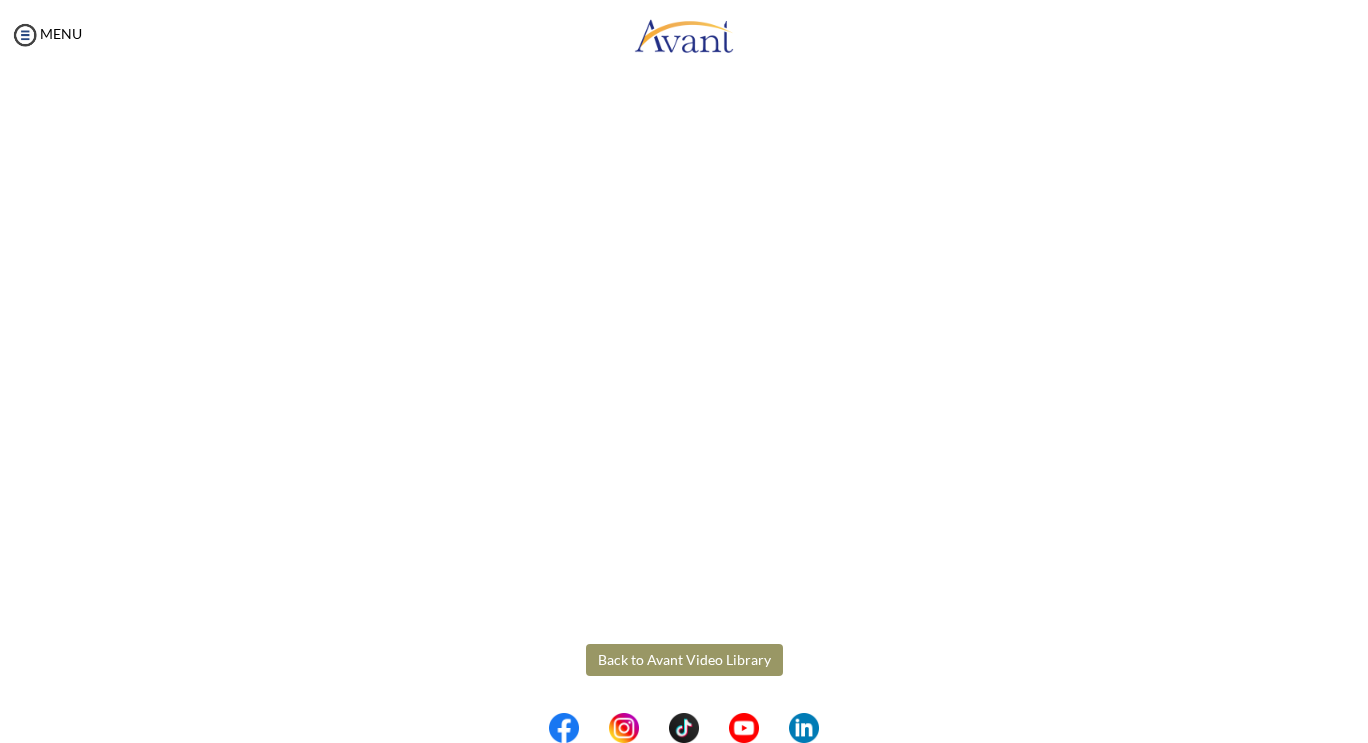 scroll, scrollTop: 453, scrollLeft: 0, axis: vertical 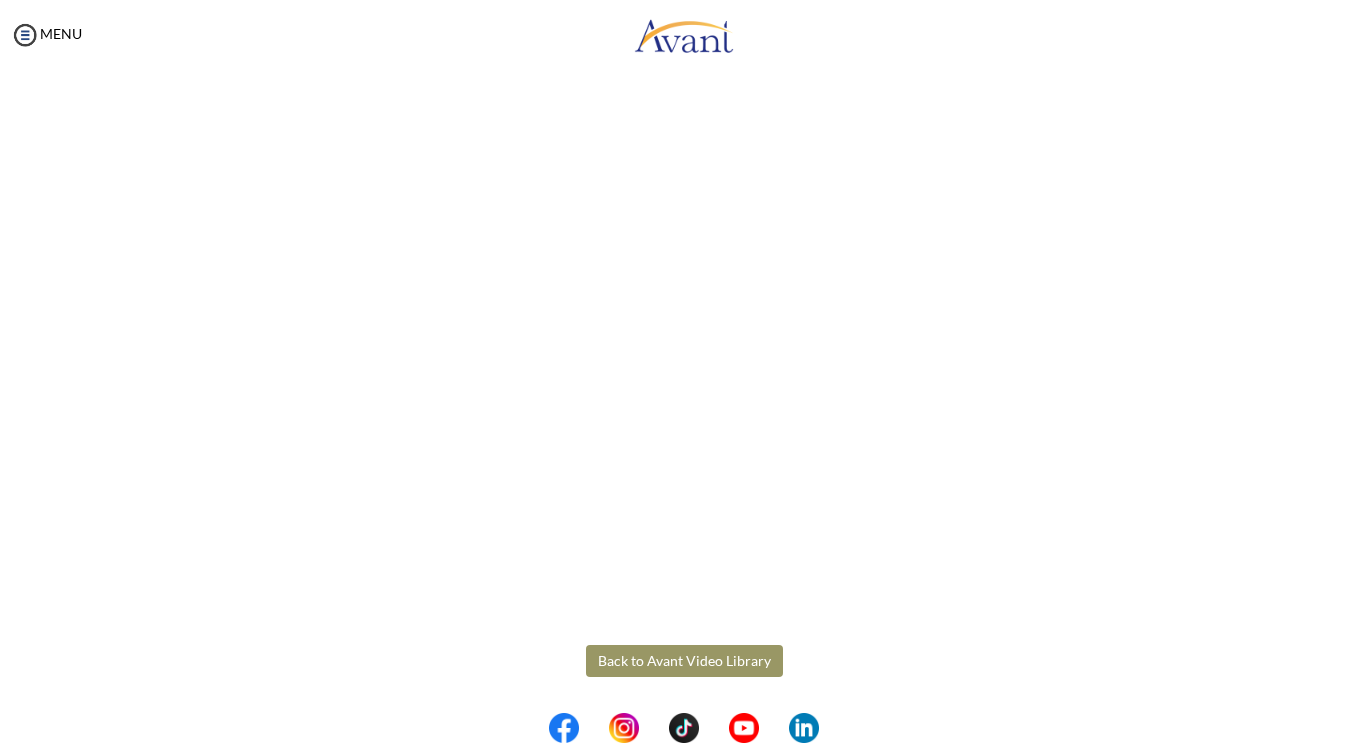 click on "Maintenance break. Please come back in 2 hours.
MENU
My Status
What is the next step?
We would like you to watch the introductory video Begin with Avant
We would like you to watch the program video Watch Program Video
We would like you to complete English exam Take Language Test
We would like you to complete clinical assessment Take Clinical Test
We would like you to complete qualification survey Take Qualification Survey
We would like you to watch expectations video Watch Expectations Video
You will be contacted by recruiter to schedule a call.
Your application is being reviewed. Please check your email regularly.
Process Overview
Check off each step as you go to track your progress!
1" at bounding box center [684, 371] 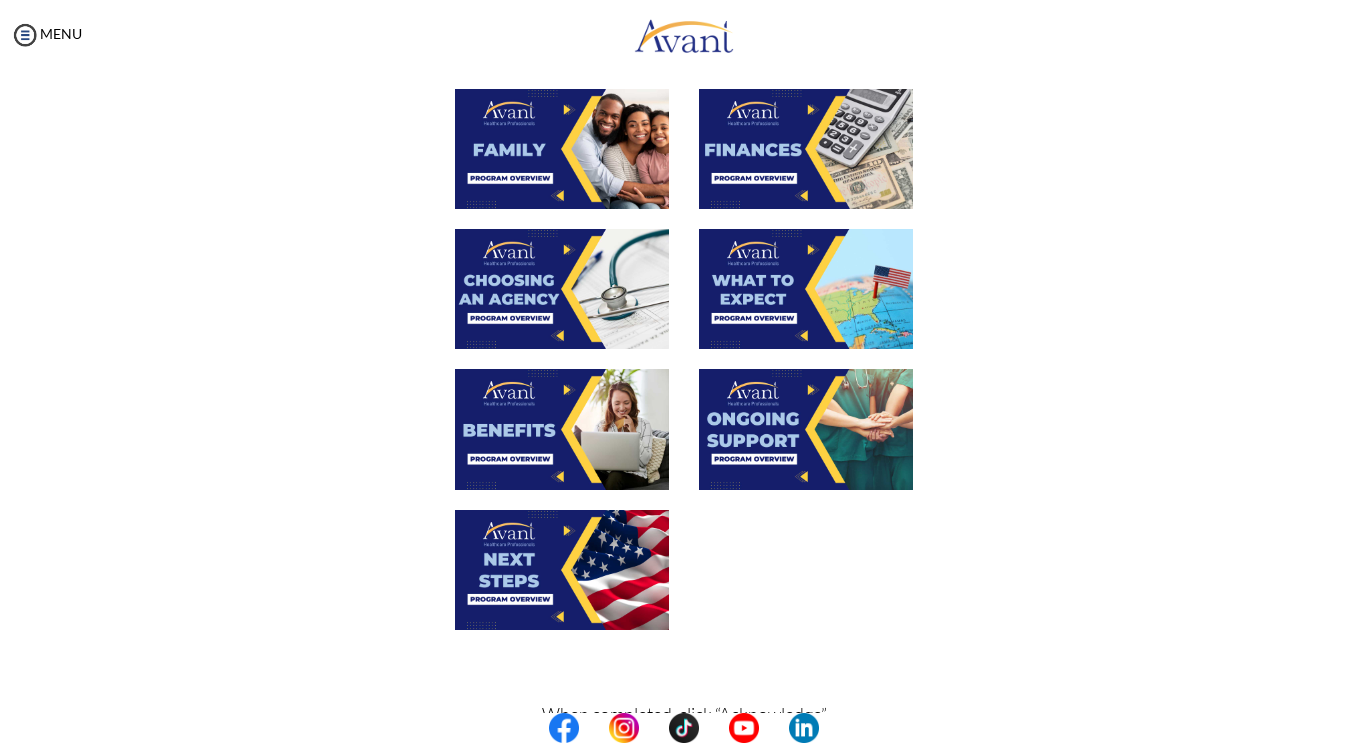 scroll, scrollTop: 518, scrollLeft: 0, axis: vertical 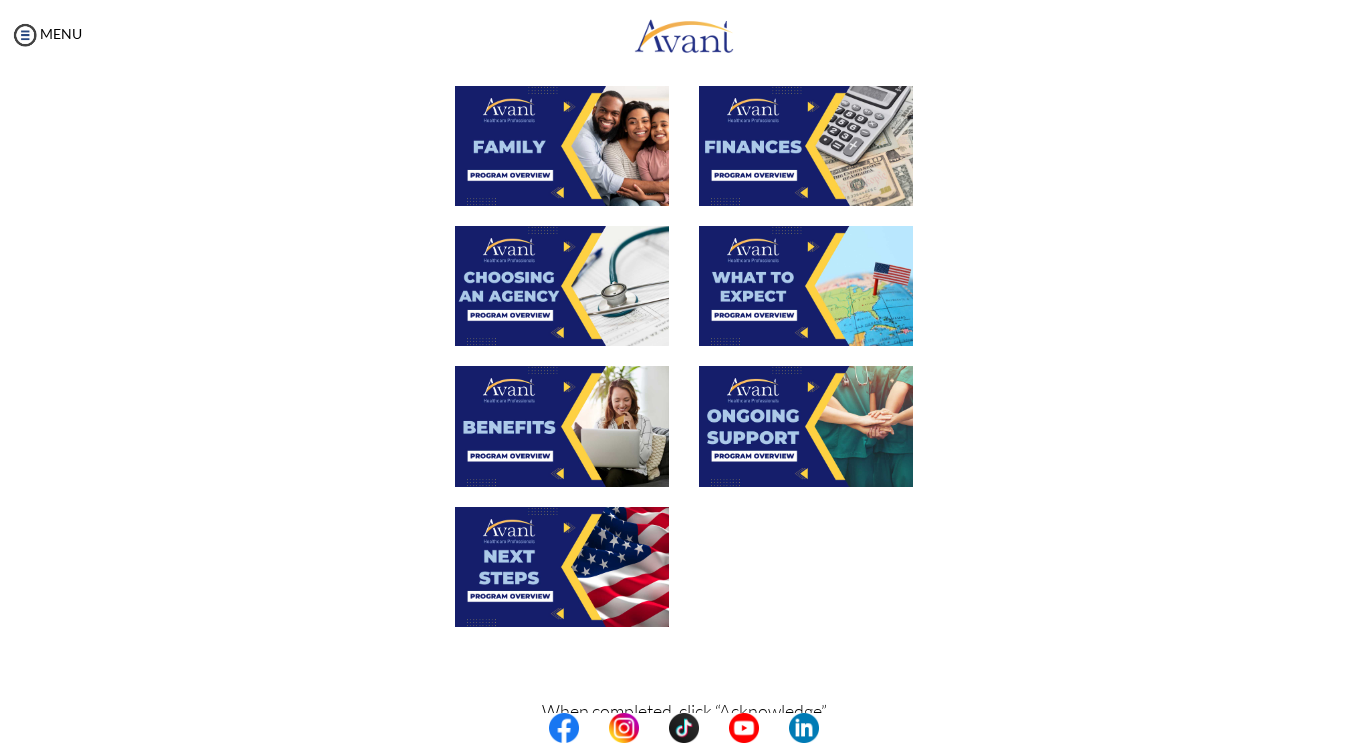 click at bounding box center (562, 426) 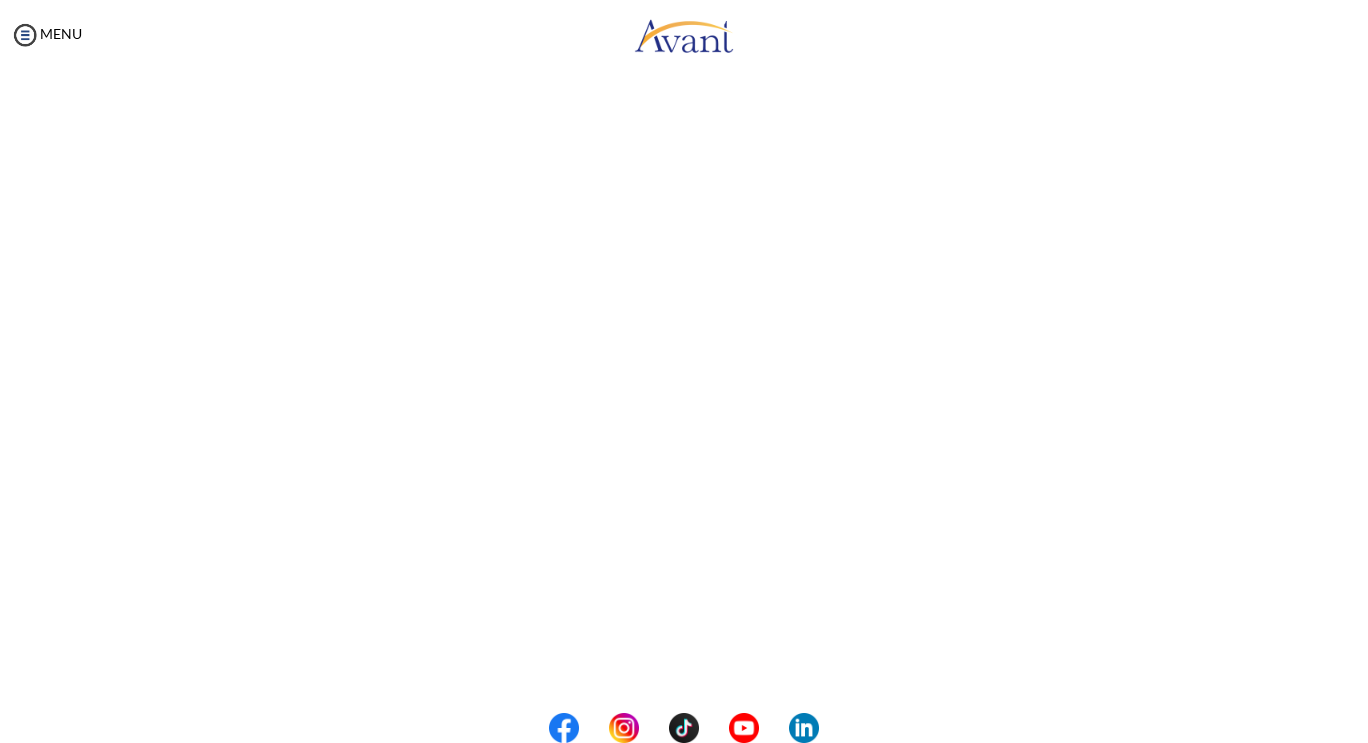 scroll, scrollTop: 343, scrollLeft: 0, axis: vertical 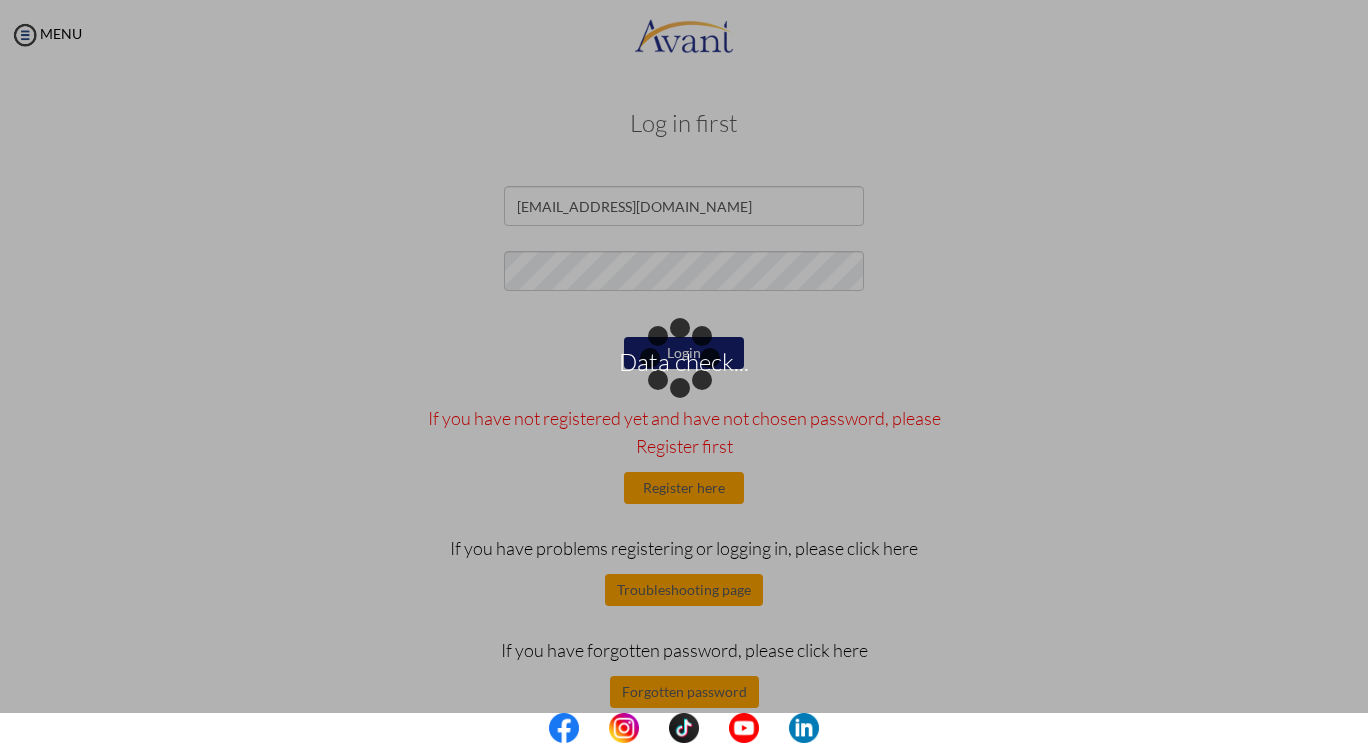 click on "Data check...
Maintenance break. Please come back in 2 hours.
MENU
My Status
What is the next step?
We would like you to watch the introductory video Begin with Avant
We would like you to watch the program video Watch Program Video
We would like you to complete English exam Take Language Test
We would like you to complete clinical assessment Take Clinical Test
We would like you to complete qualification survey Take Qualification Survey
We would like you to watch expectations video Watch Expectations Video
You will be contacted by recruiter to schedule a call.
Your application is being reviewed. Please check your email regularly.
Process Overview
Check off each step as you go to track your progress!" at bounding box center (684, 371) 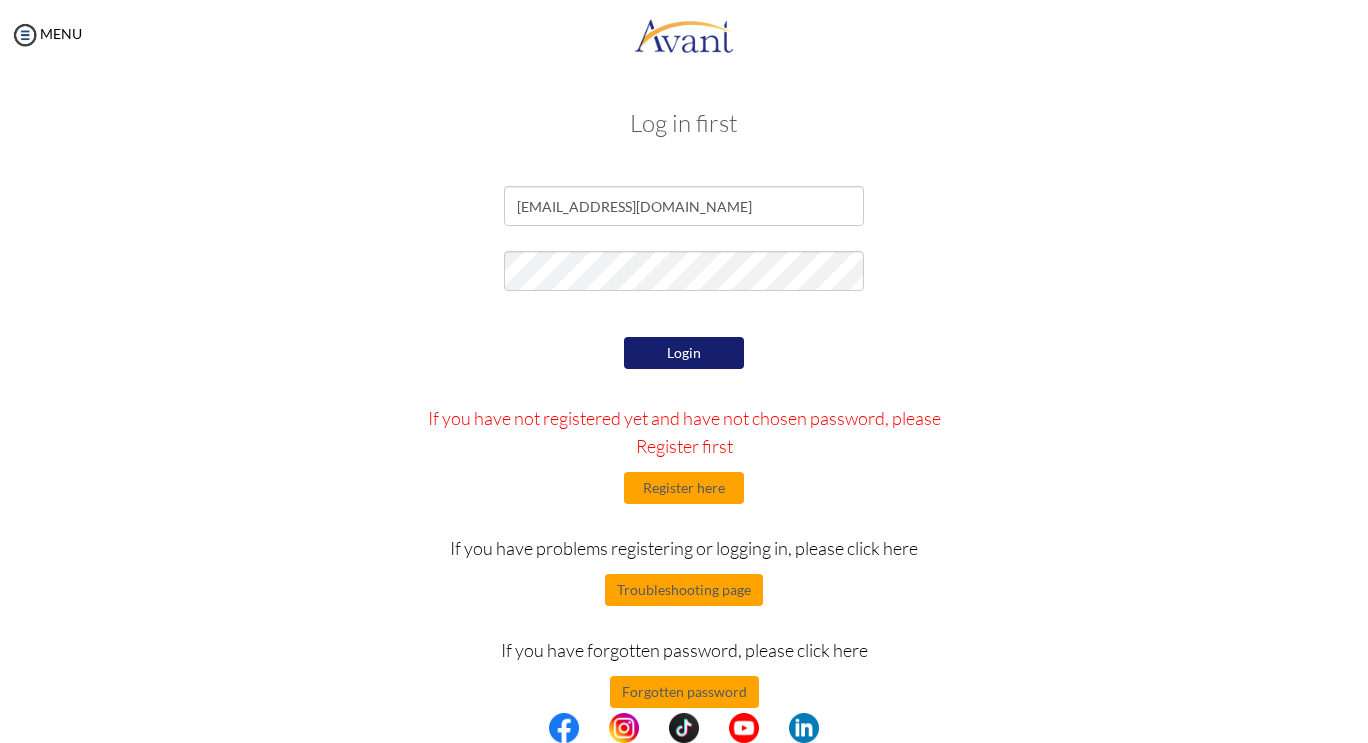 click on "Login" at bounding box center [684, 353] 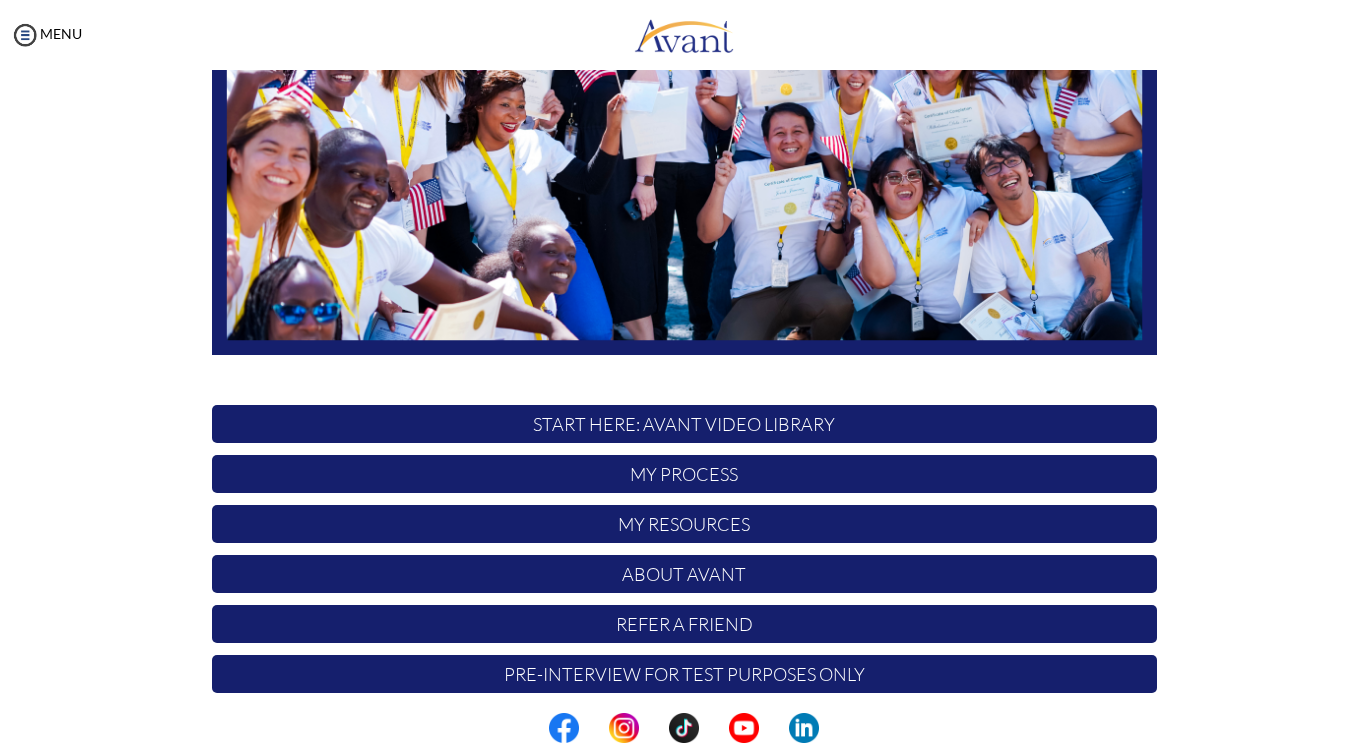 scroll, scrollTop: 368, scrollLeft: 0, axis: vertical 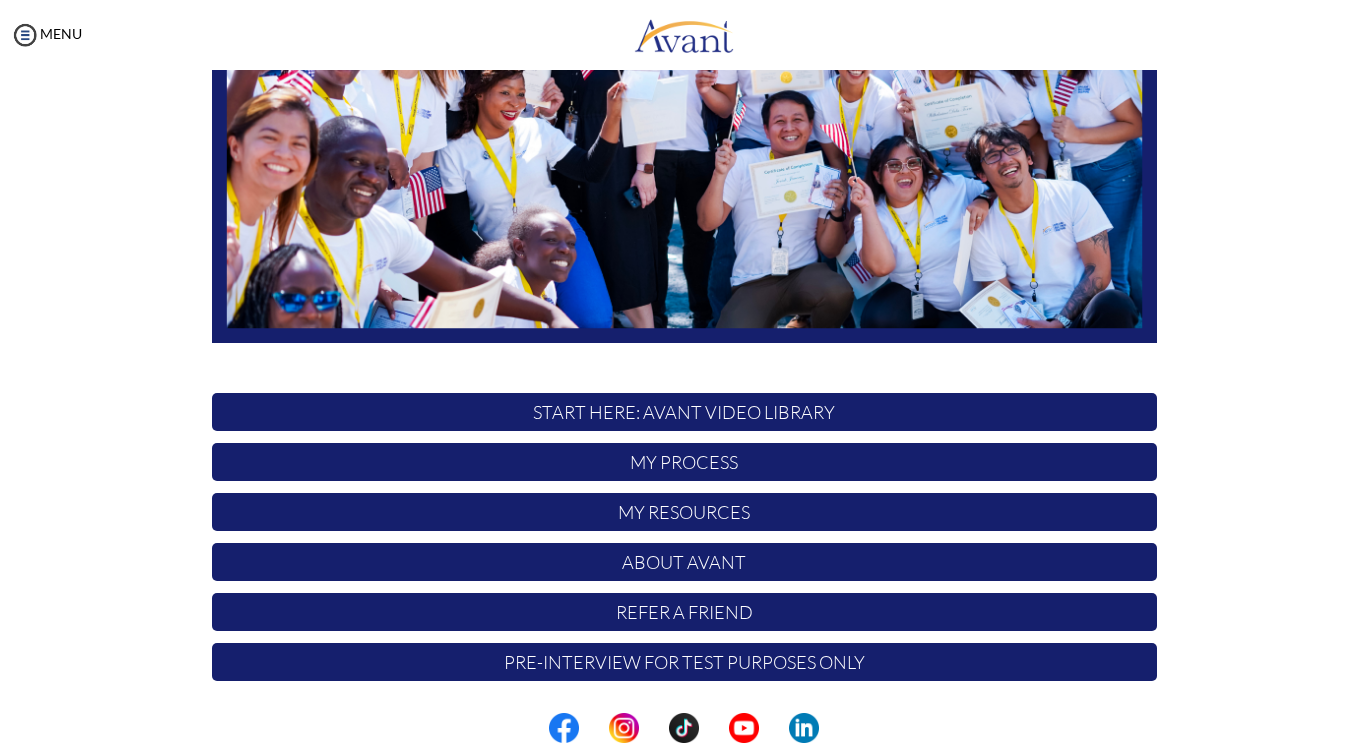 click on "My Process" at bounding box center [684, 462] 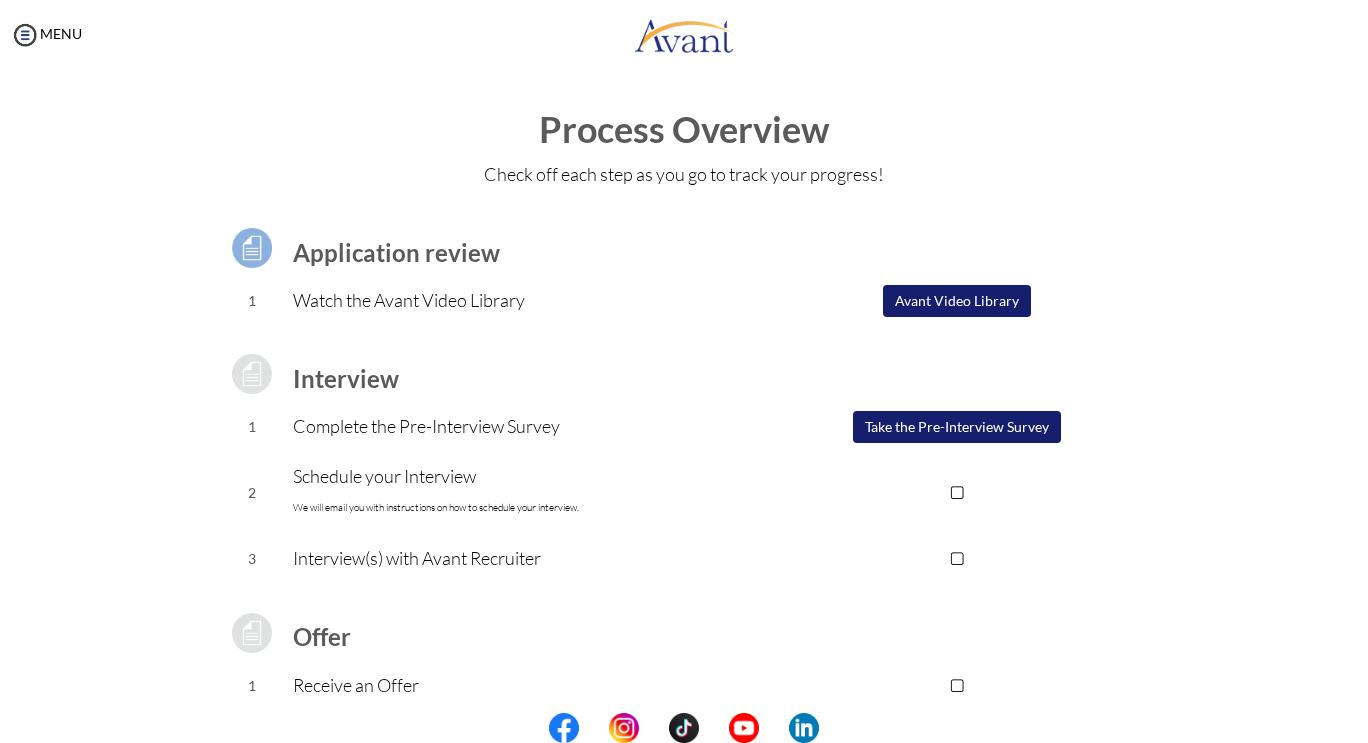 click on "Take the Pre-Interview Survey" at bounding box center (957, 427) 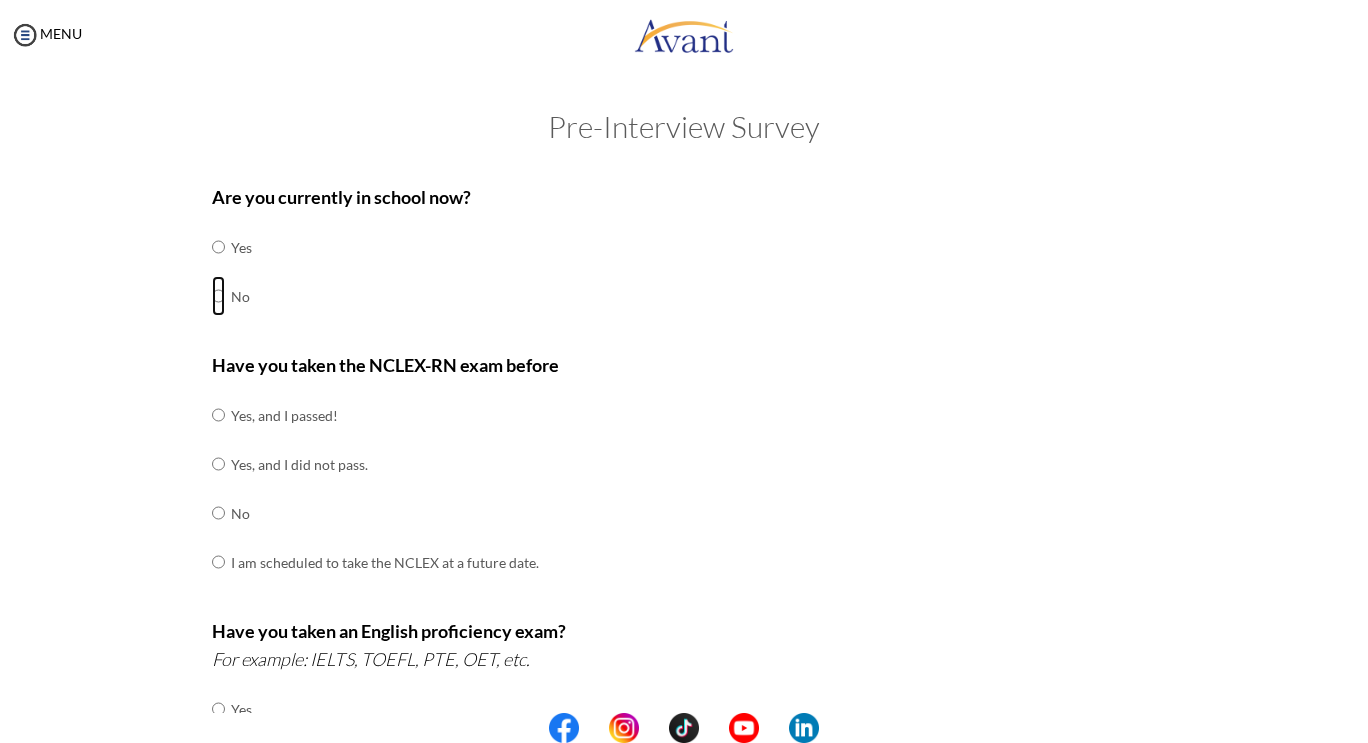 click at bounding box center [218, 247] 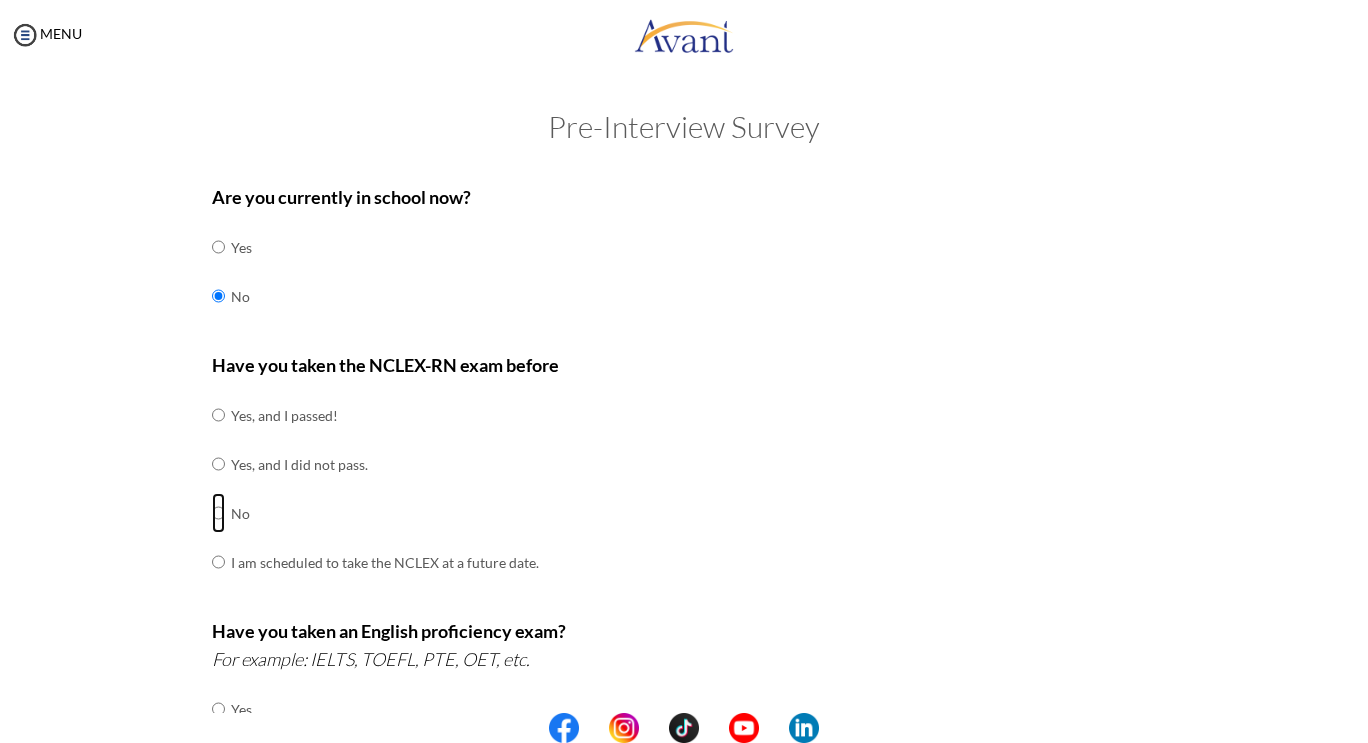 click at bounding box center [218, 415] 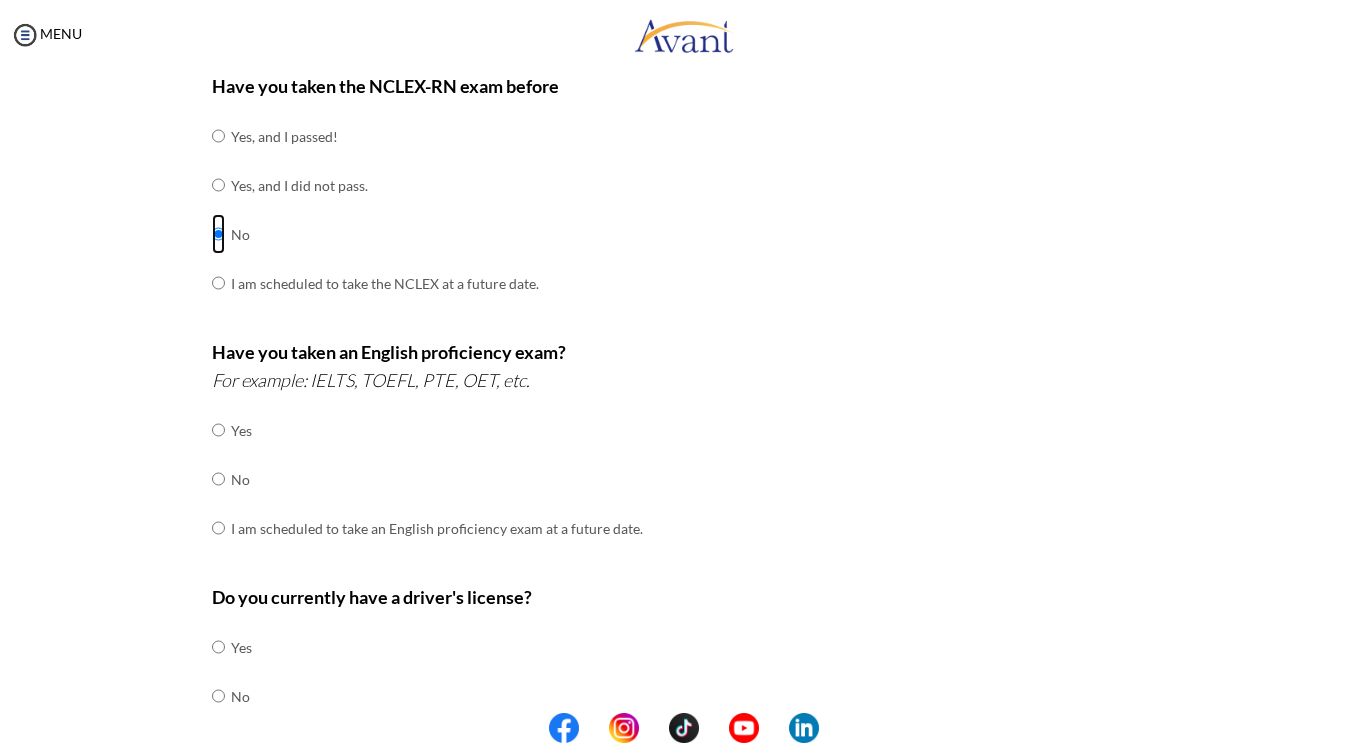 scroll, scrollTop: 280, scrollLeft: 0, axis: vertical 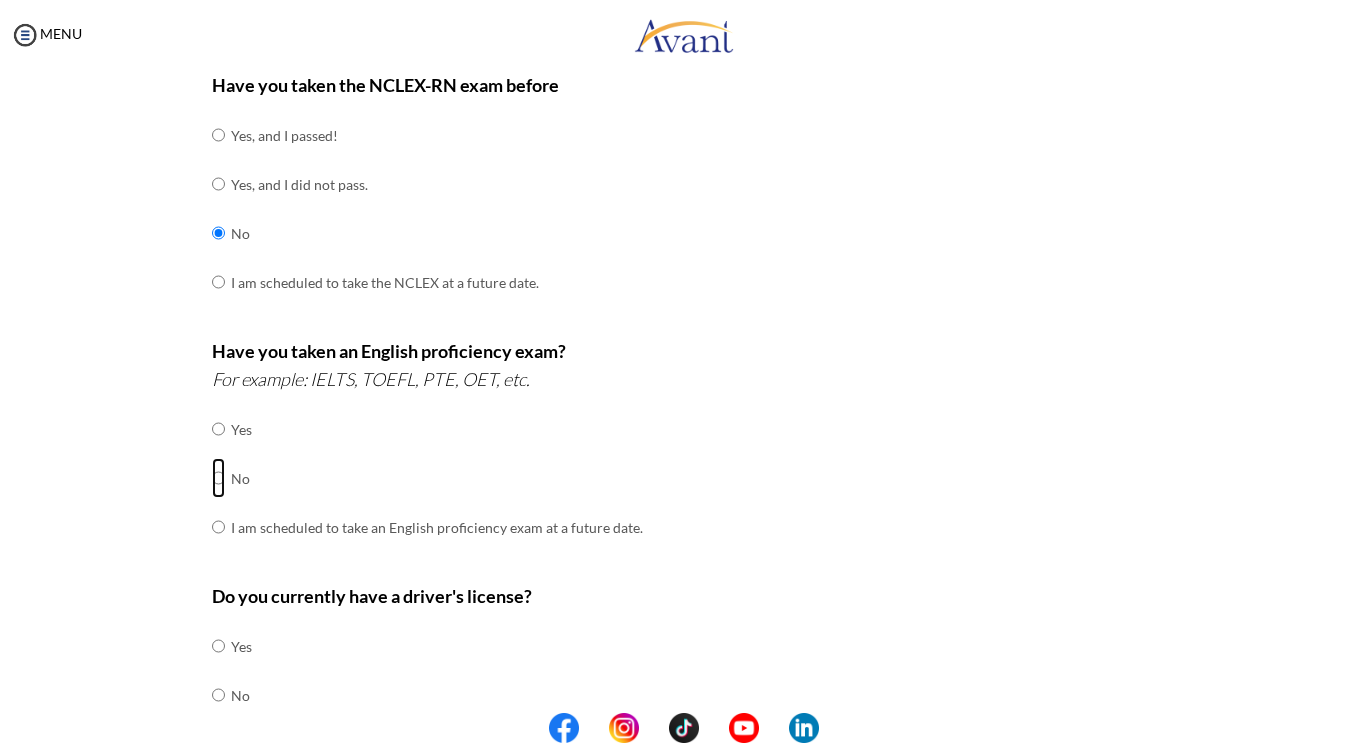 click at bounding box center (218, 429) 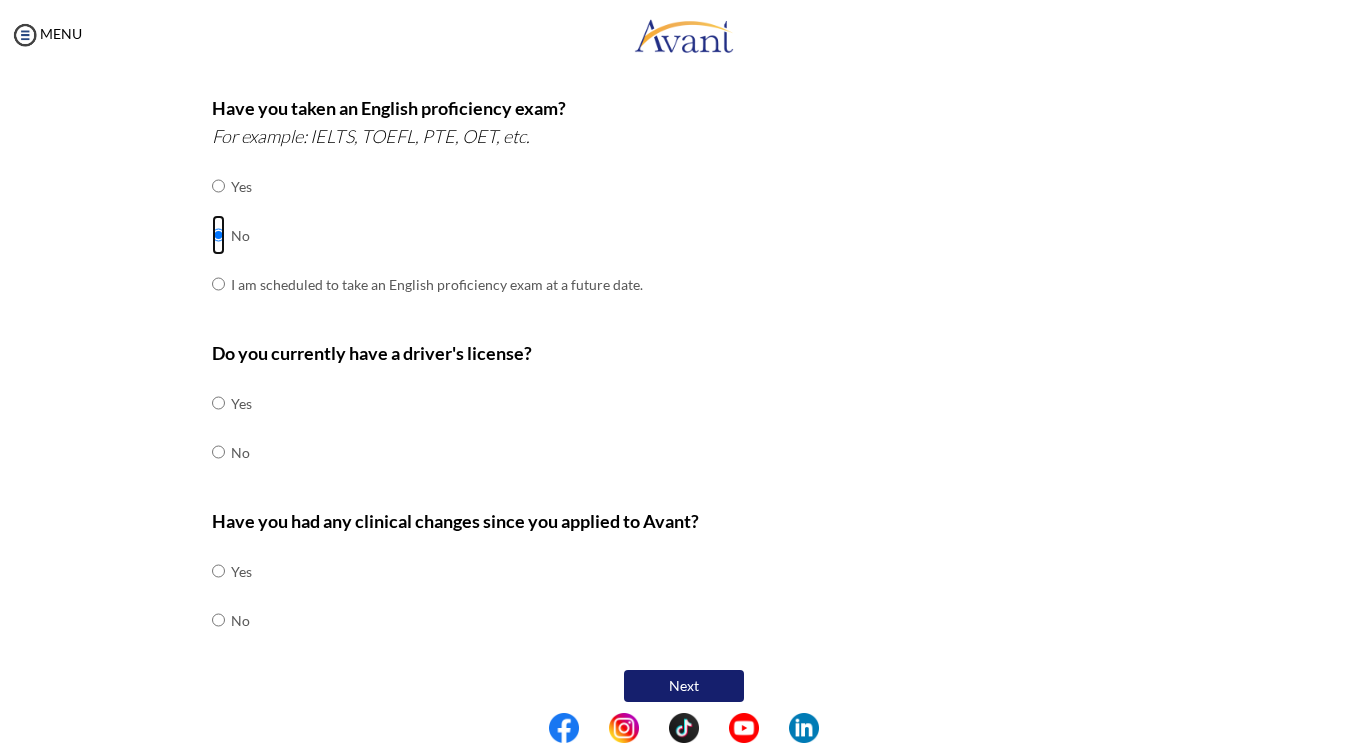 scroll, scrollTop: 530, scrollLeft: 0, axis: vertical 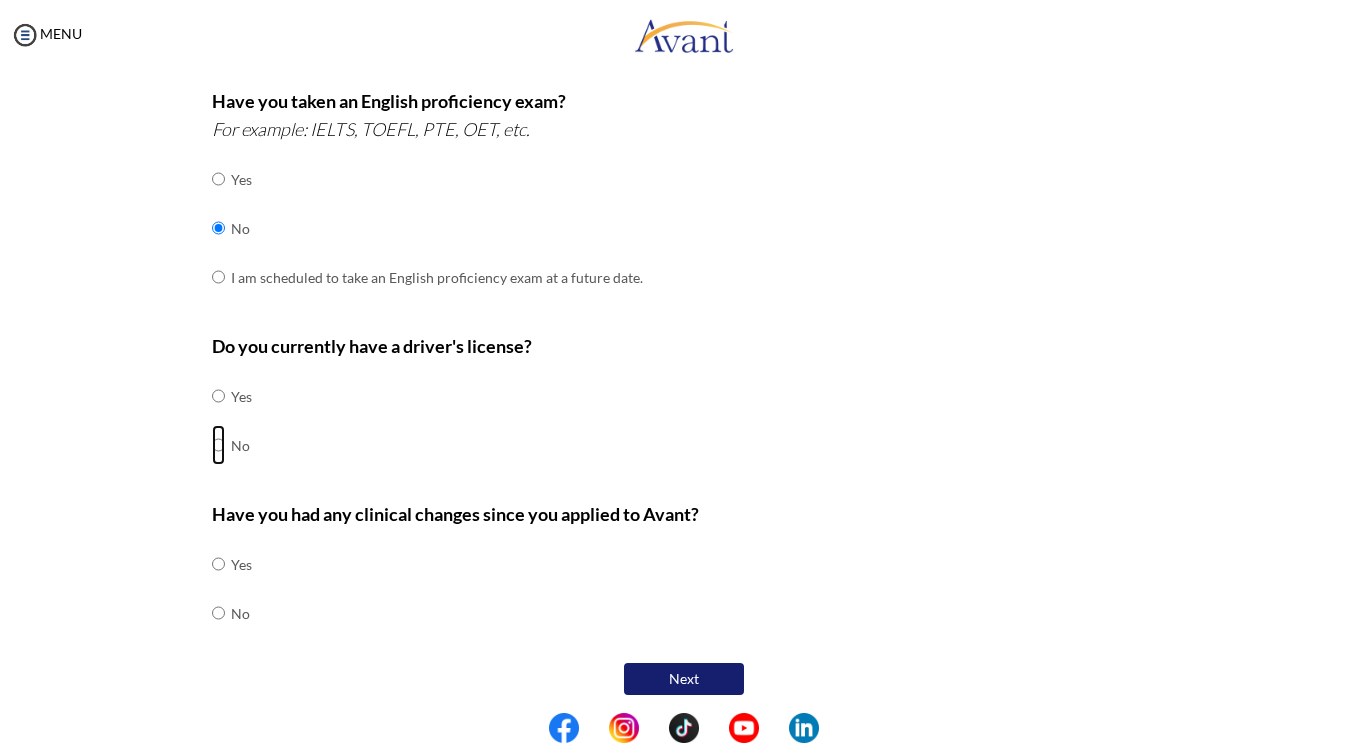 click at bounding box center [218, 396] 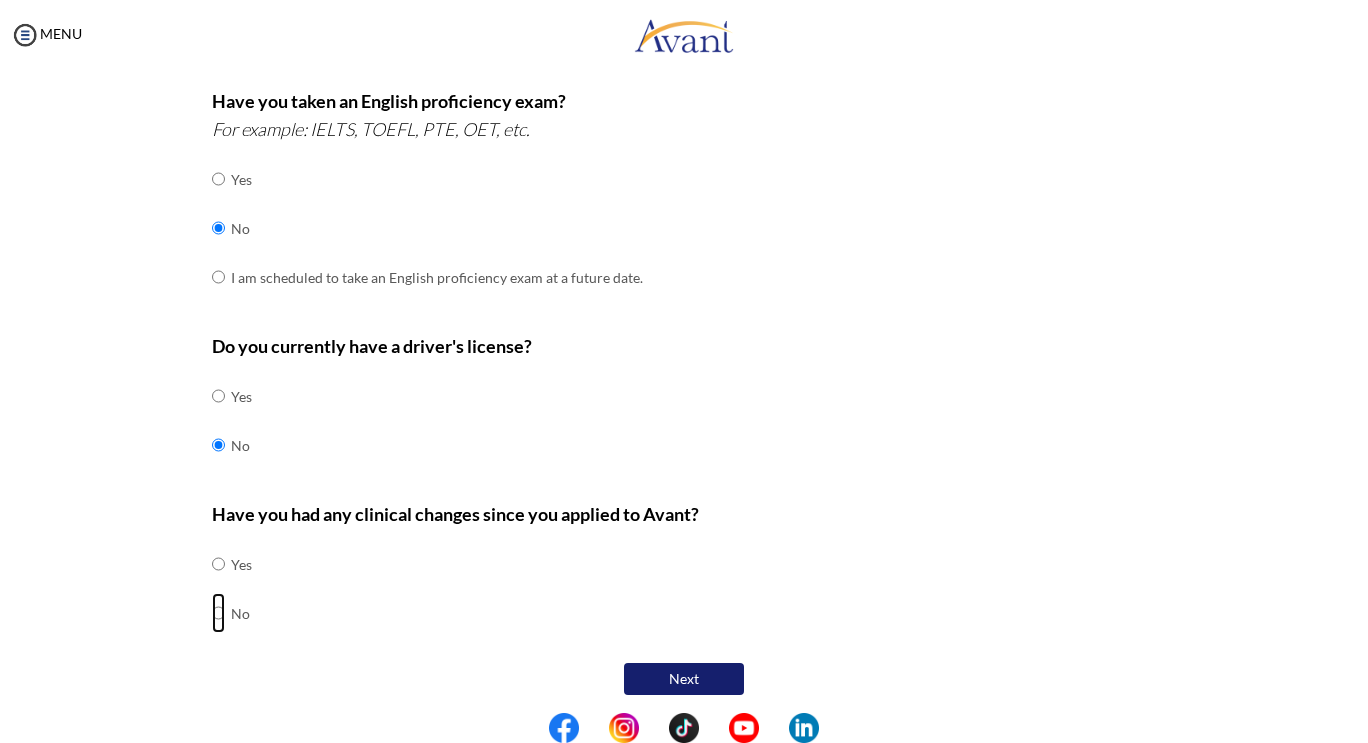 click at bounding box center (218, 564) 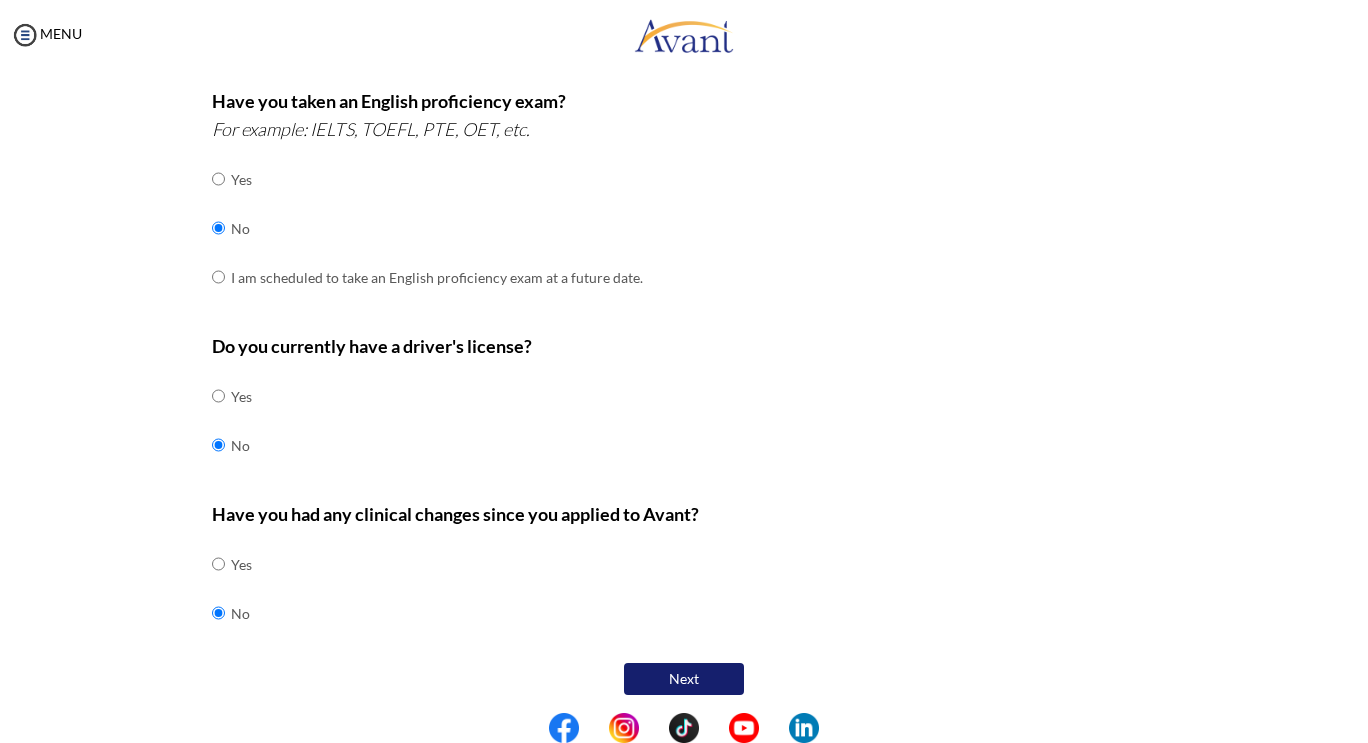 click on "Next" at bounding box center (684, 679) 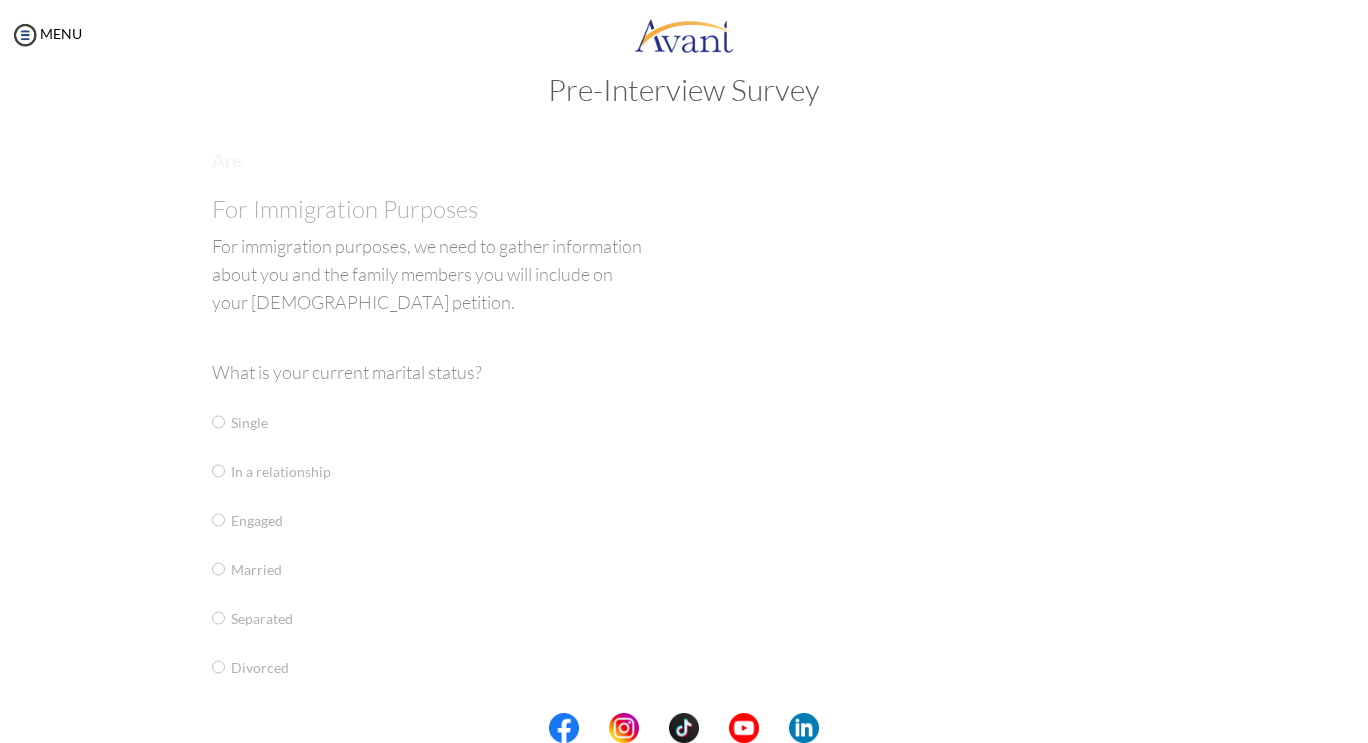 scroll, scrollTop: 40, scrollLeft: 0, axis: vertical 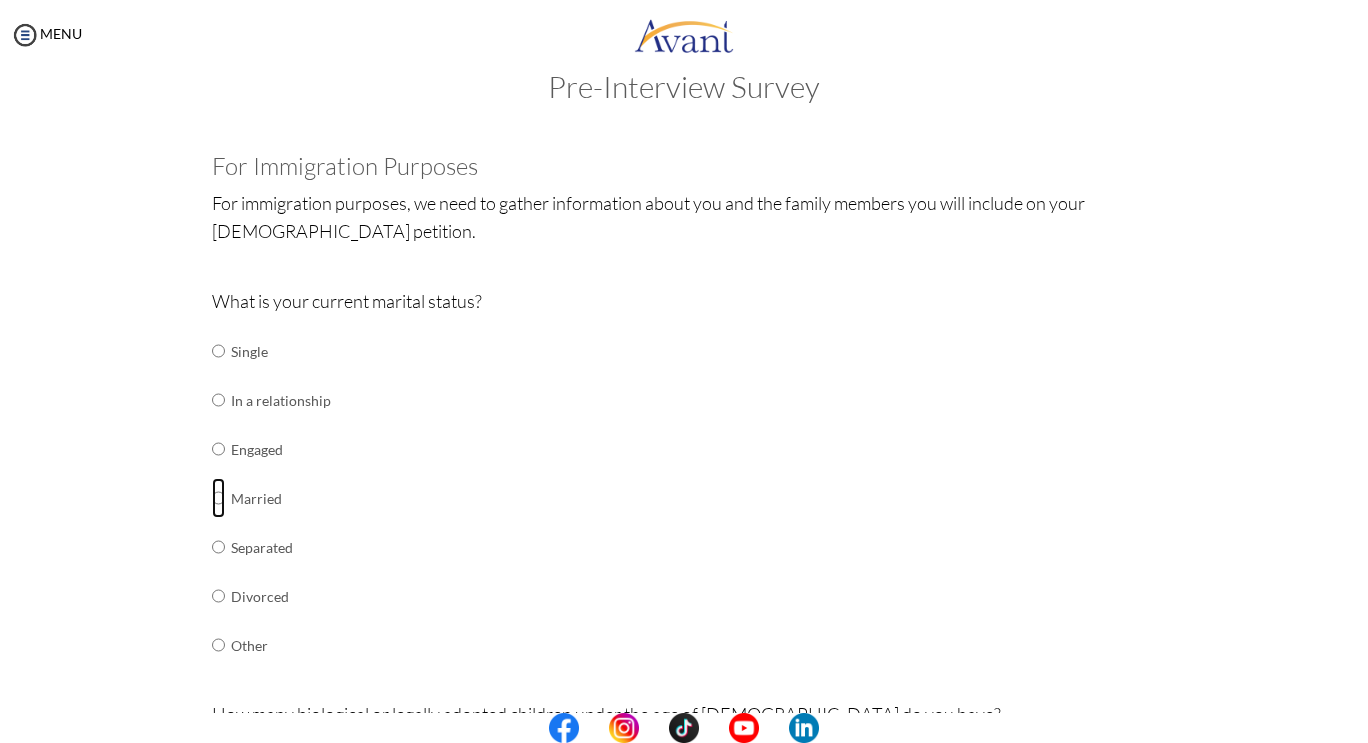 click at bounding box center [218, 351] 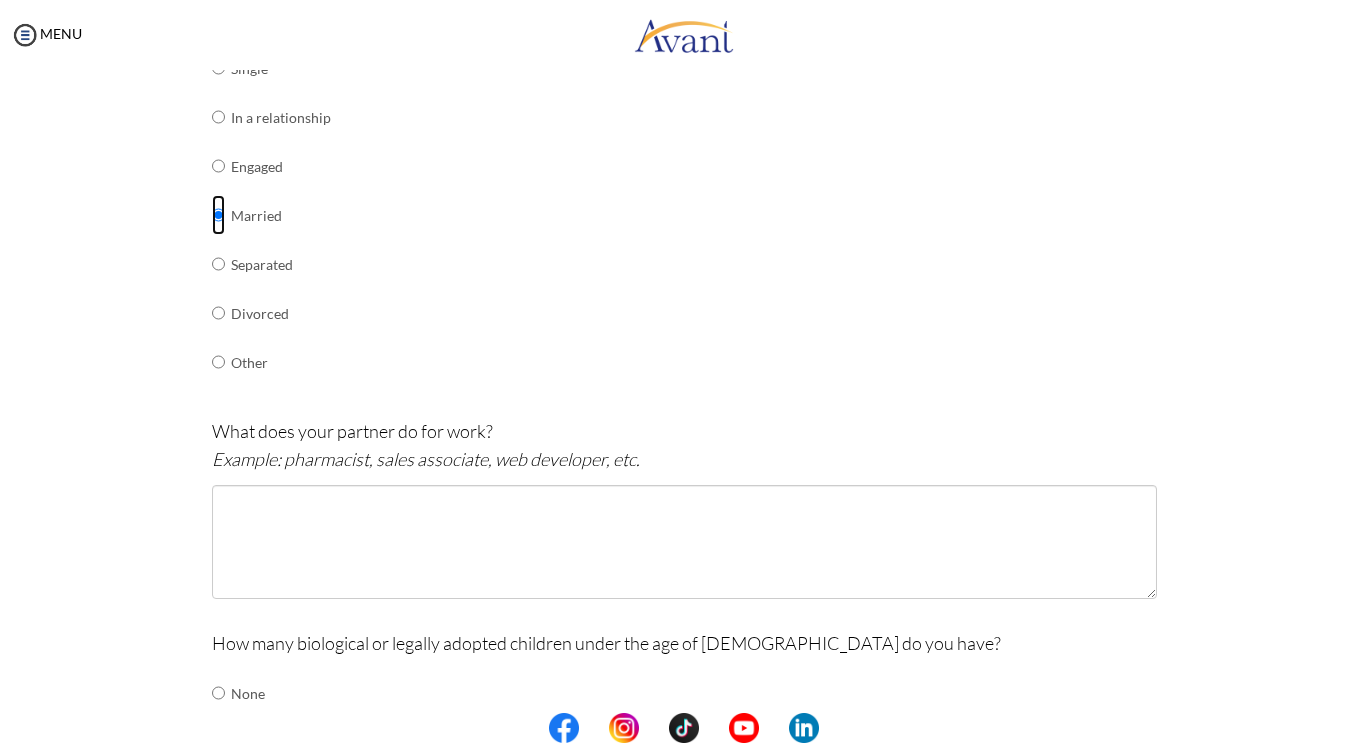 scroll, scrollTop: 324, scrollLeft: 0, axis: vertical 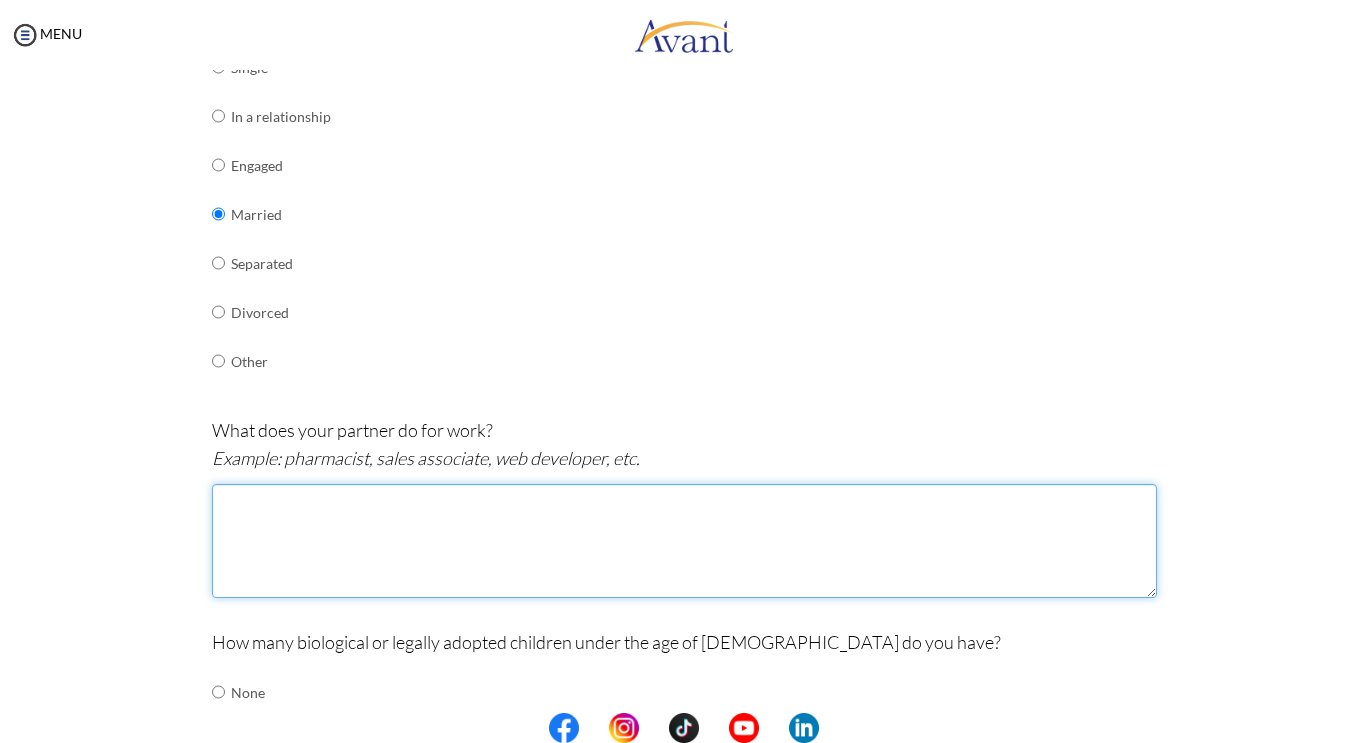 click at bounding box center (684, 541) 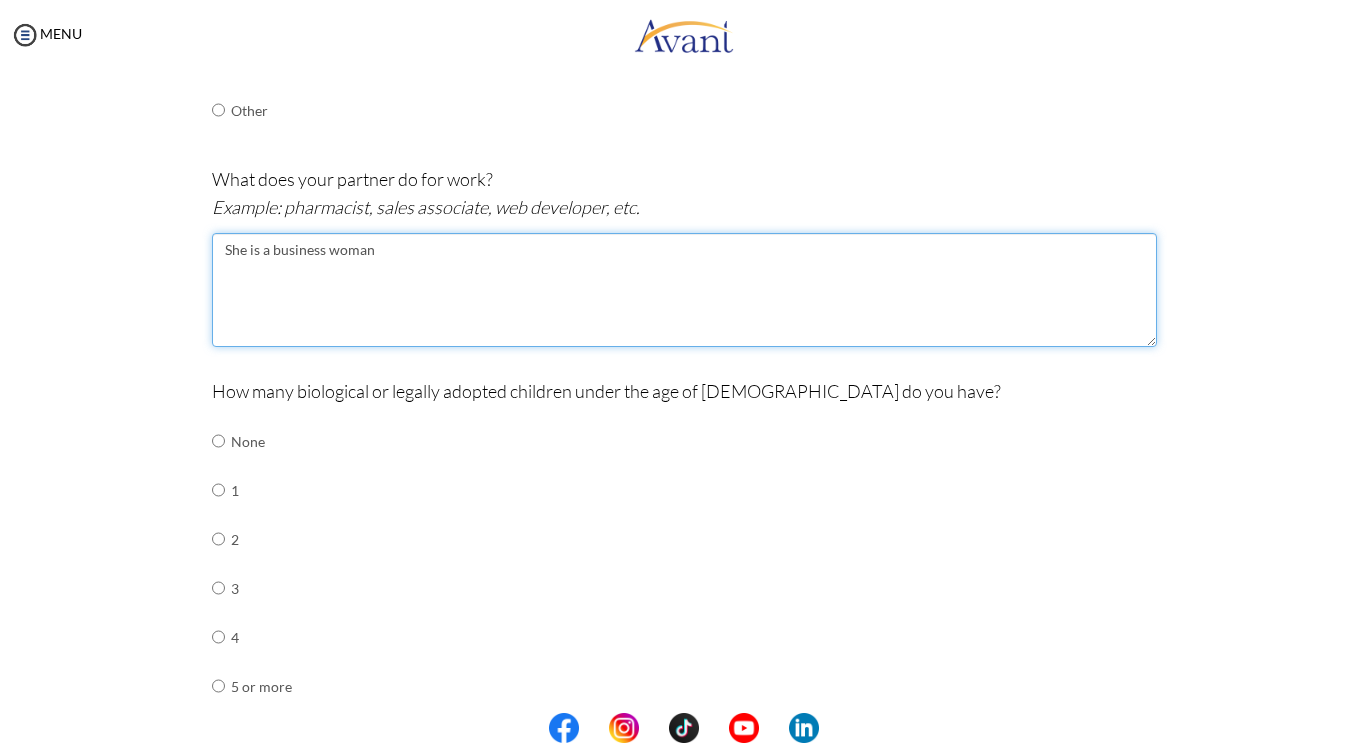 scroll, scrollTop: 584, scrollLeft: 0, axis: vertical 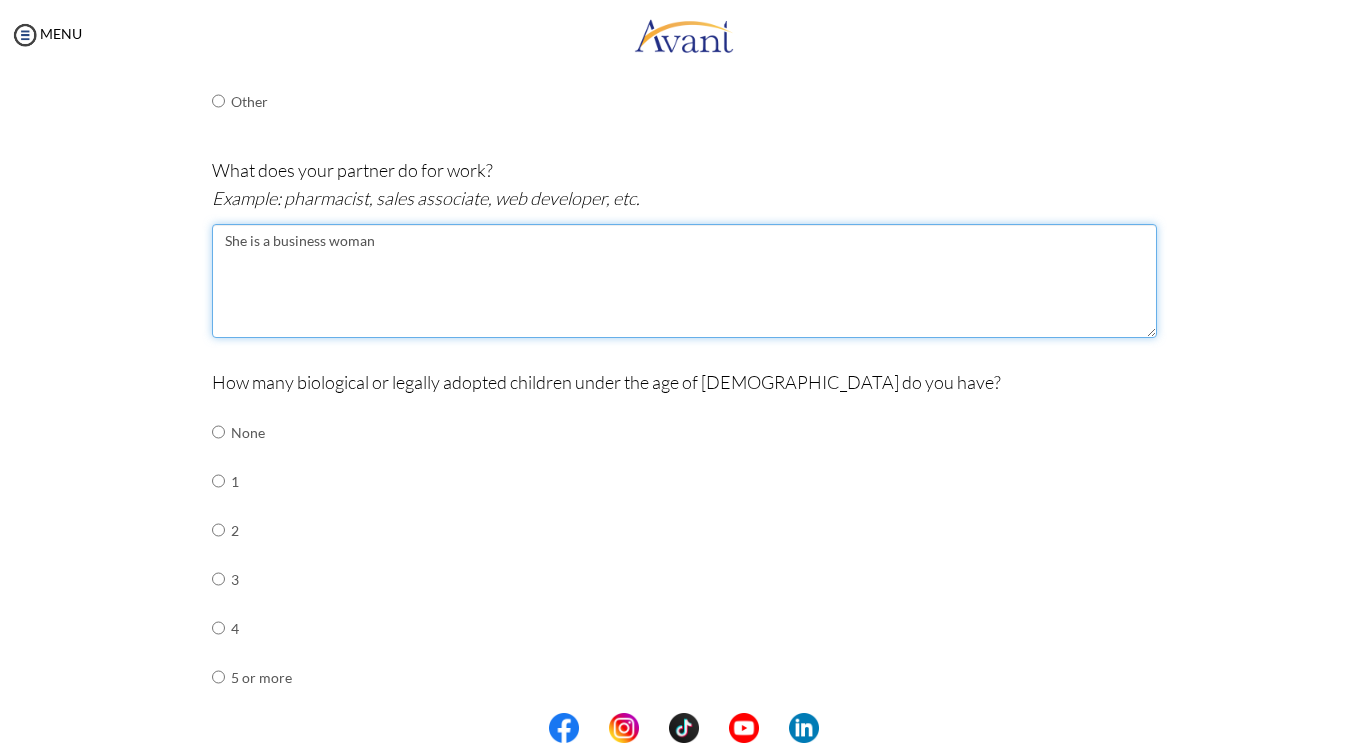 type on "She is a business woman" 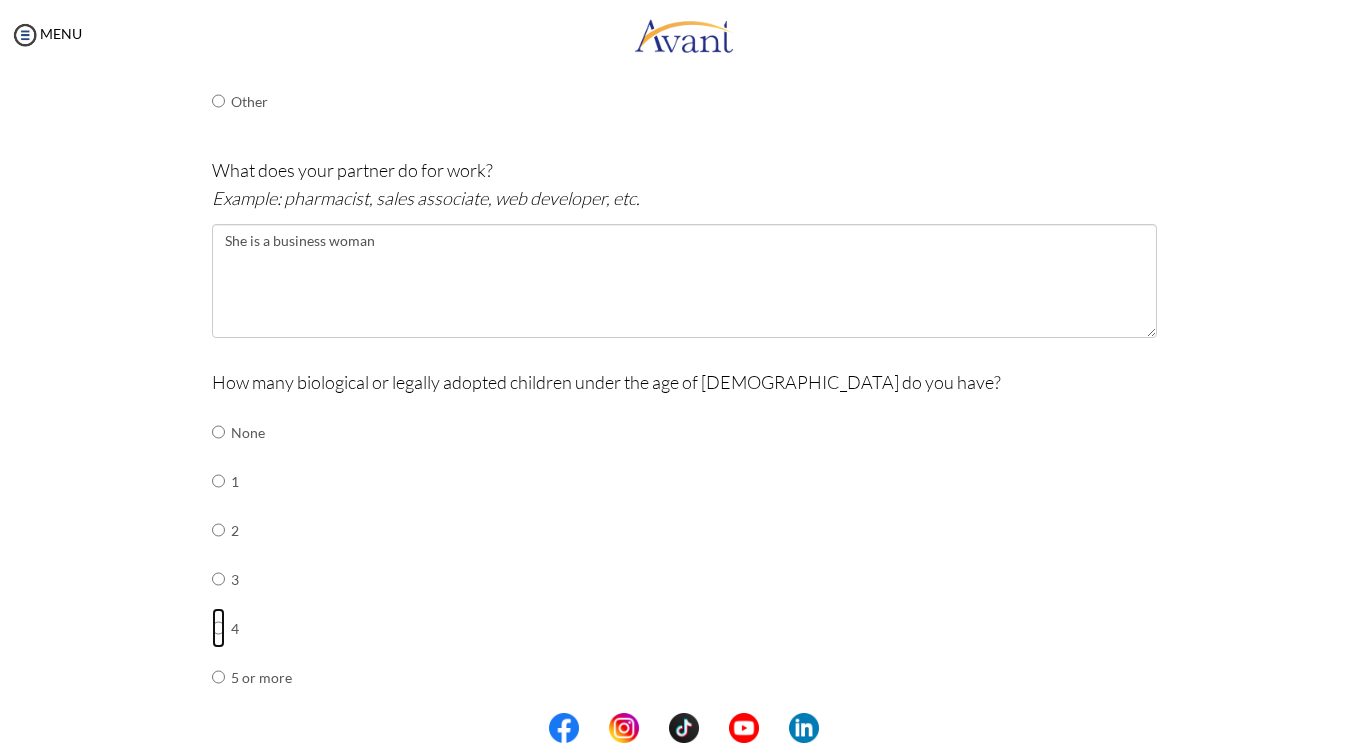 click at bounding box center (218, 432) 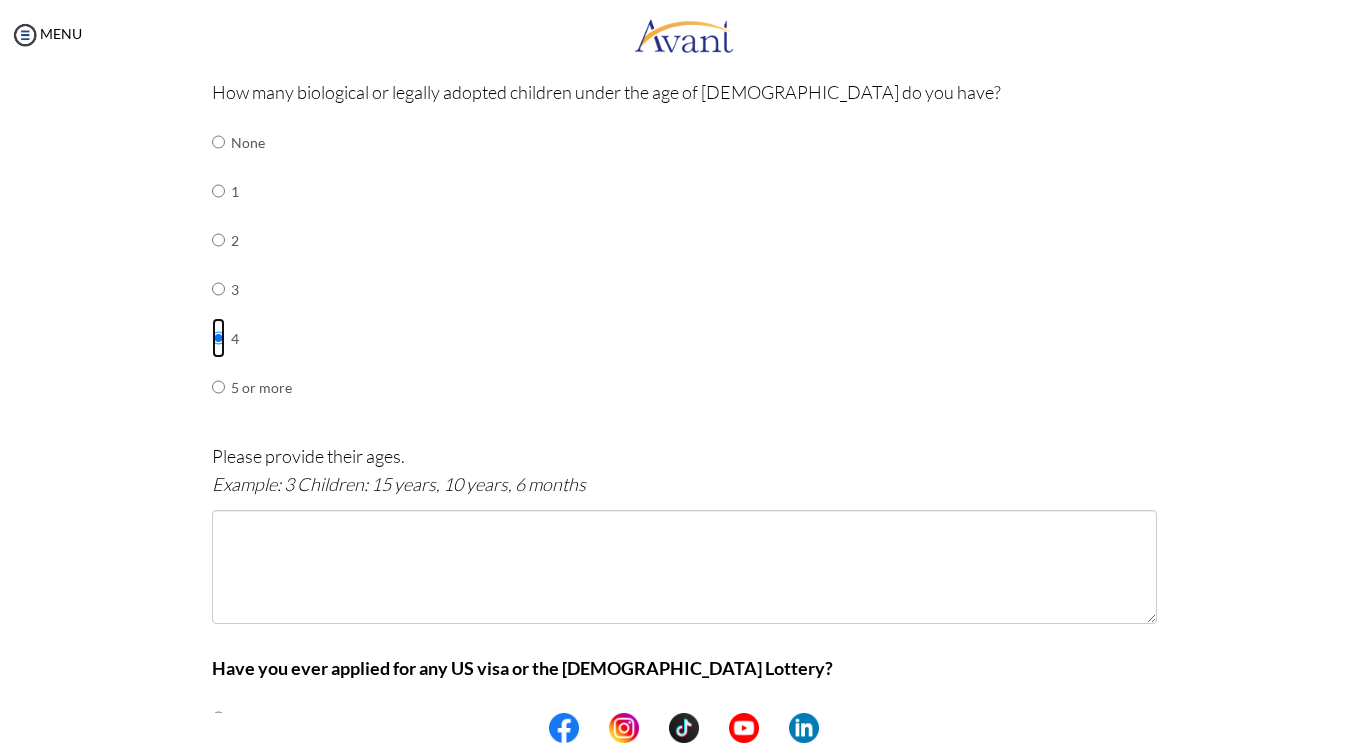 scroll, scrollTop: 910, scrollLeft: 0, axis: vertical 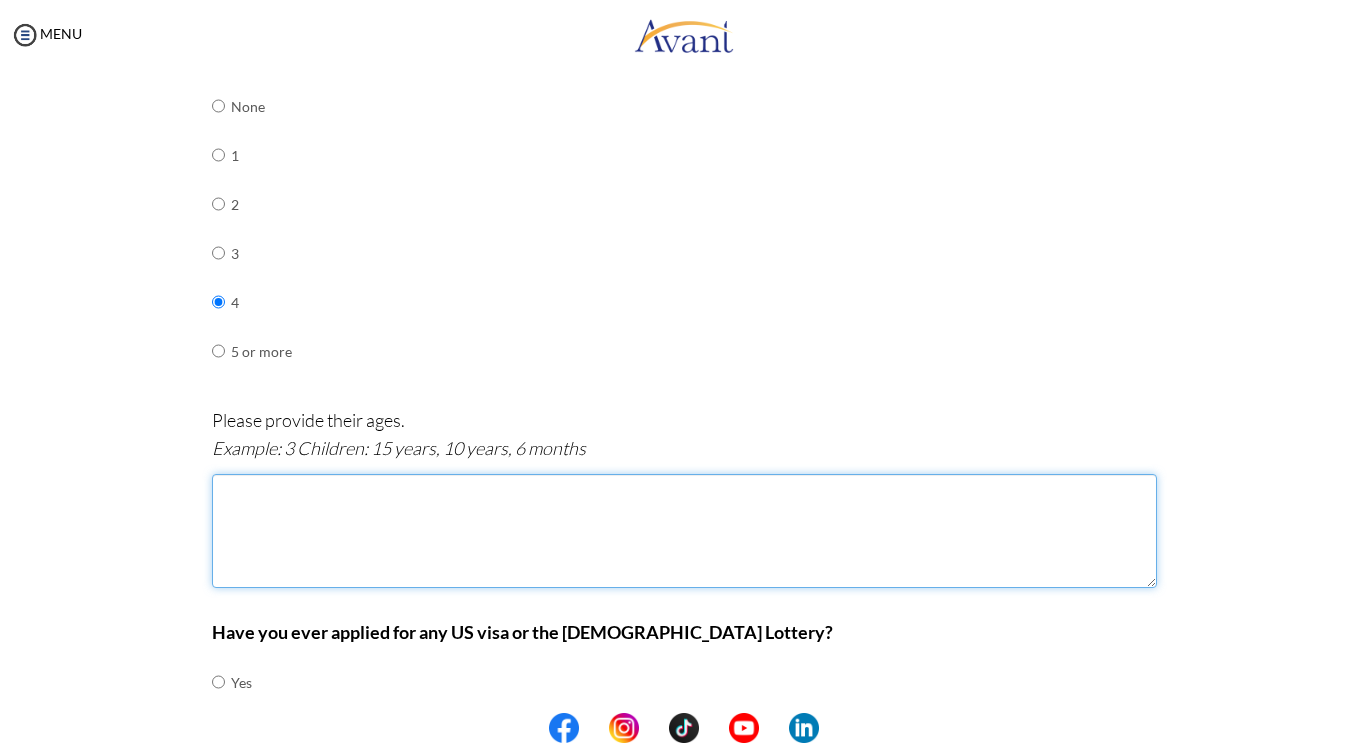click at bounding box center [684, 531] 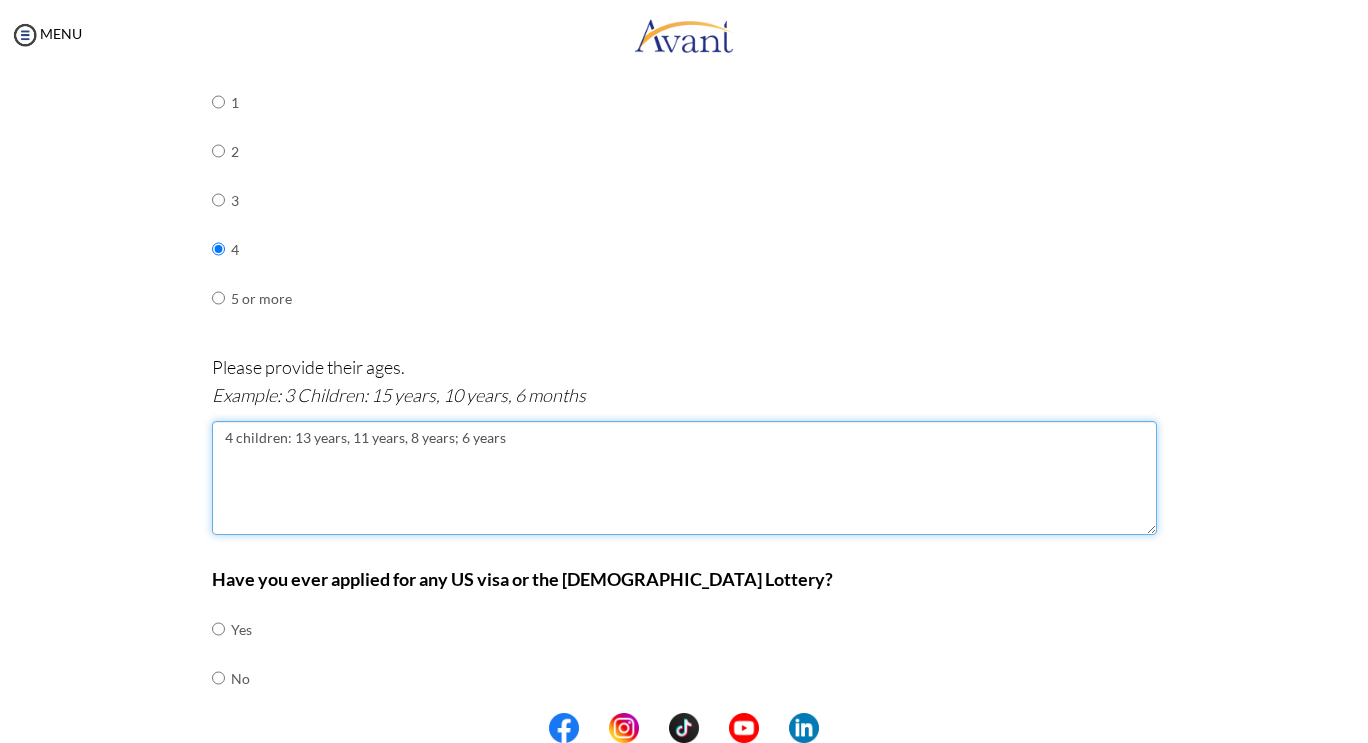 scroll, scrollTop: 1028, scrollLeft: 0, axis: vertical 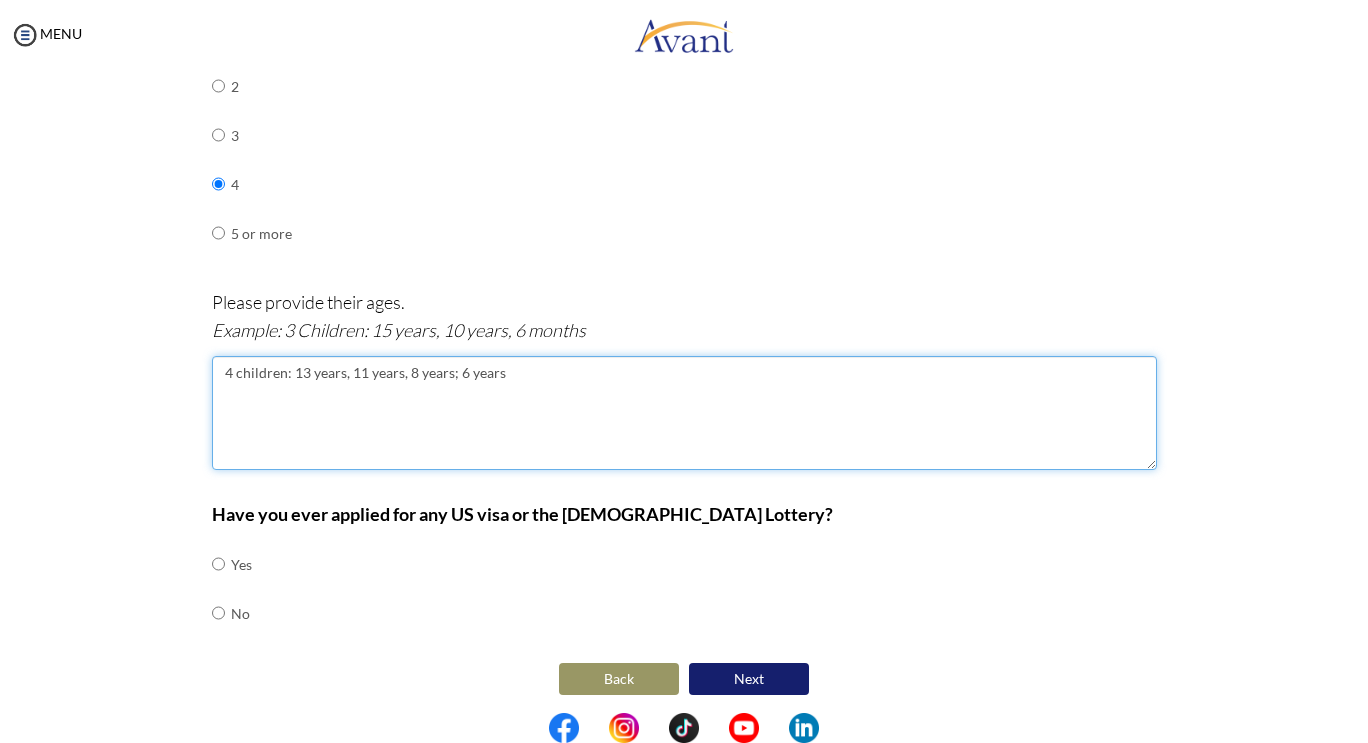 type on "4 children: 13 years, 11 years, 8 years; 6 years" 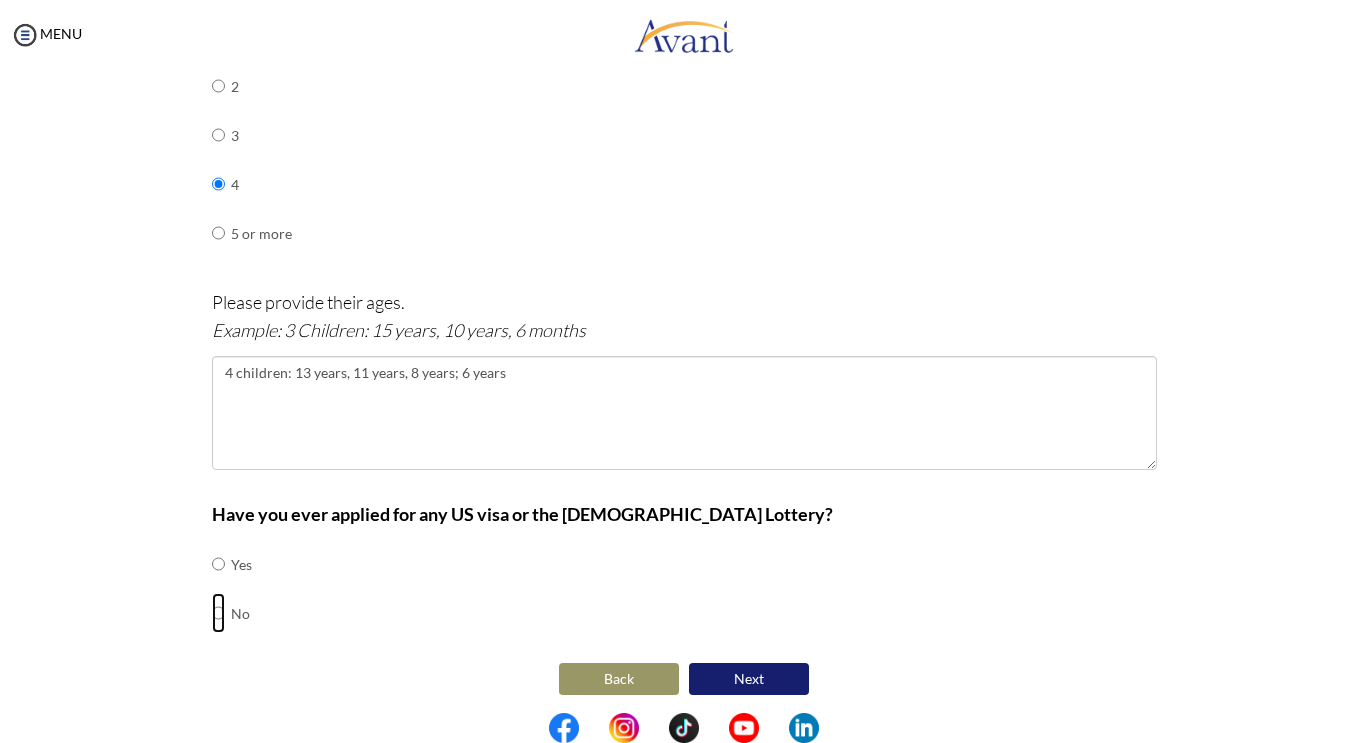click at bounding box center [218, 564] 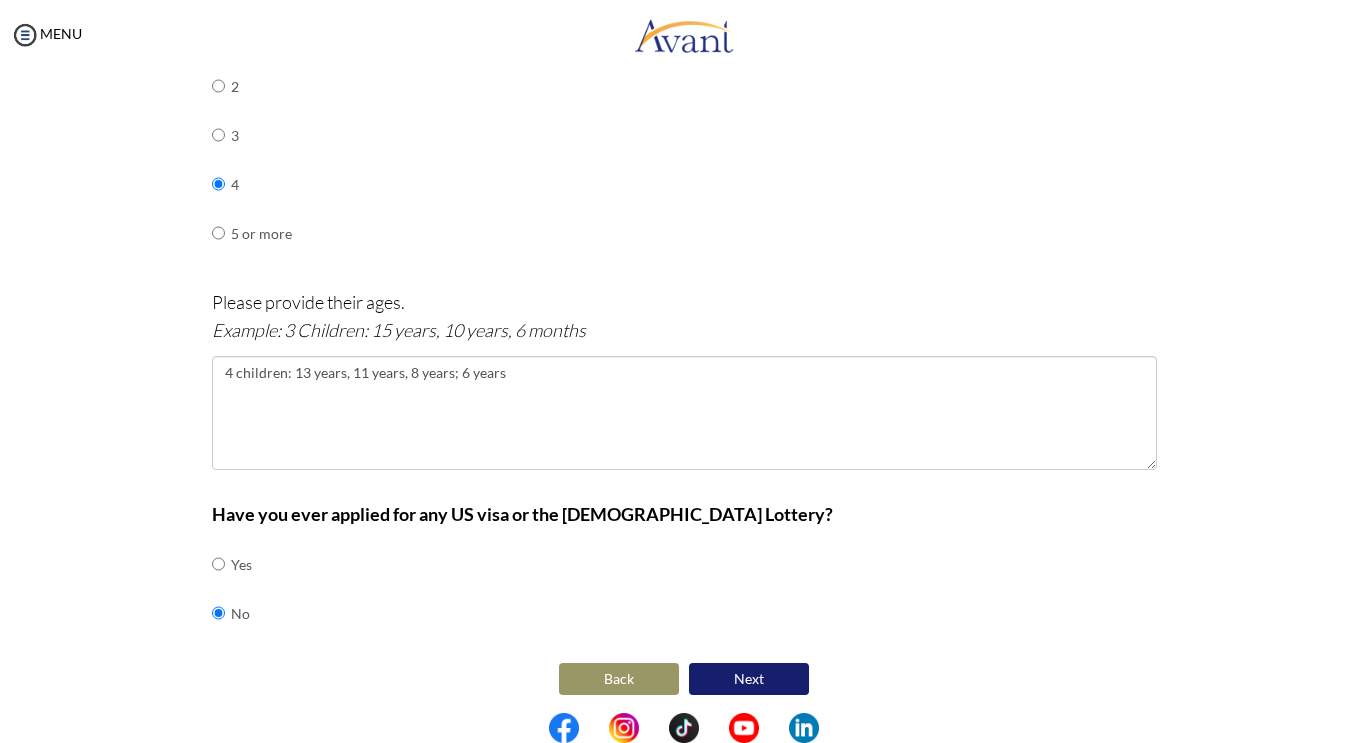 click on "Next" at bounding box center (749, 679) 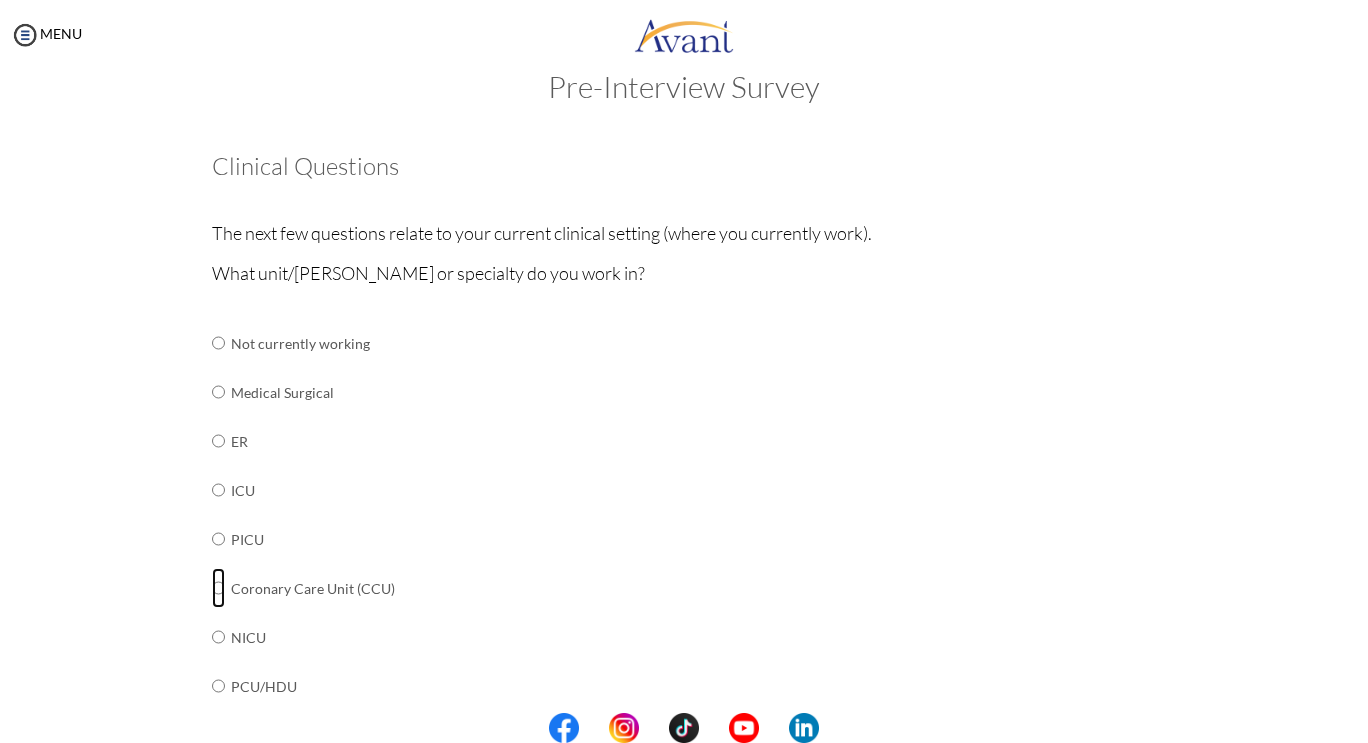 click at bounding box center [218, 343] 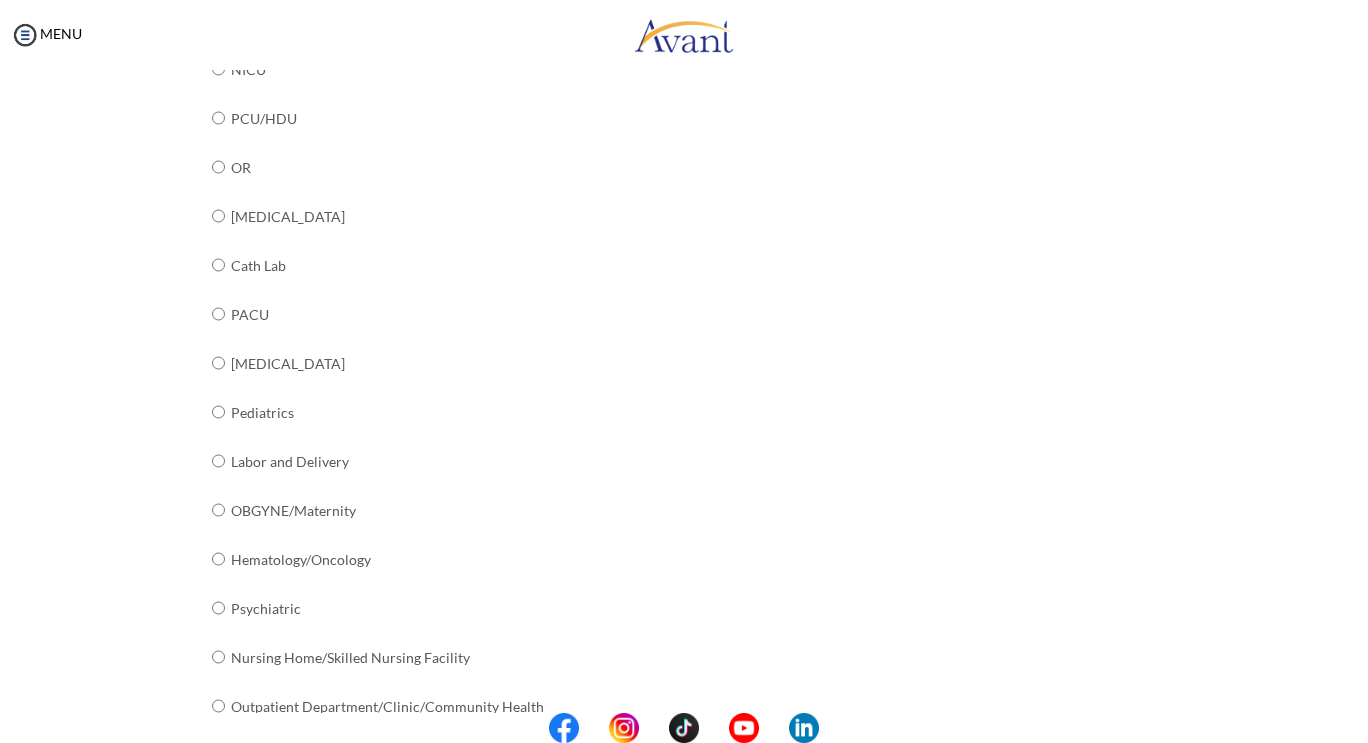 scroll, scrollTop: 698, scrollLeft: 0, axis: vertical 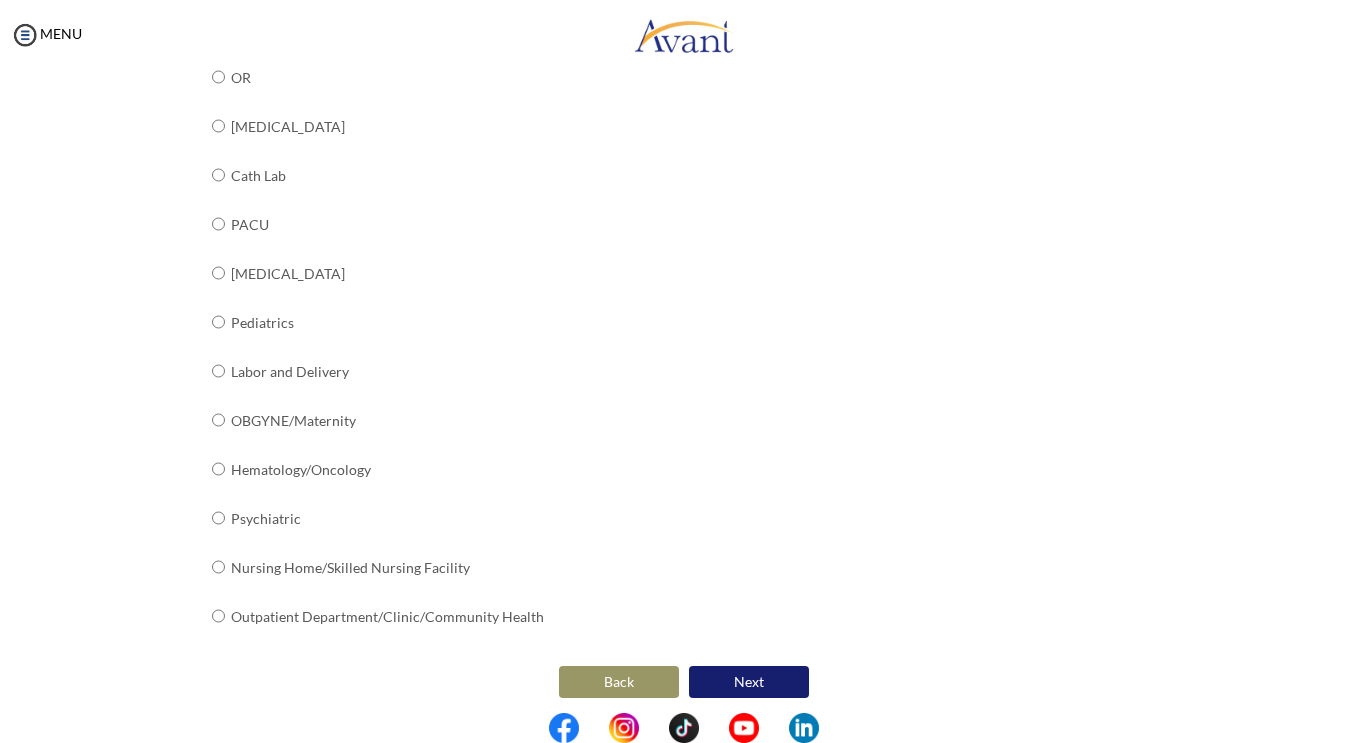 click on "Next" at bounding box center (749, 682) 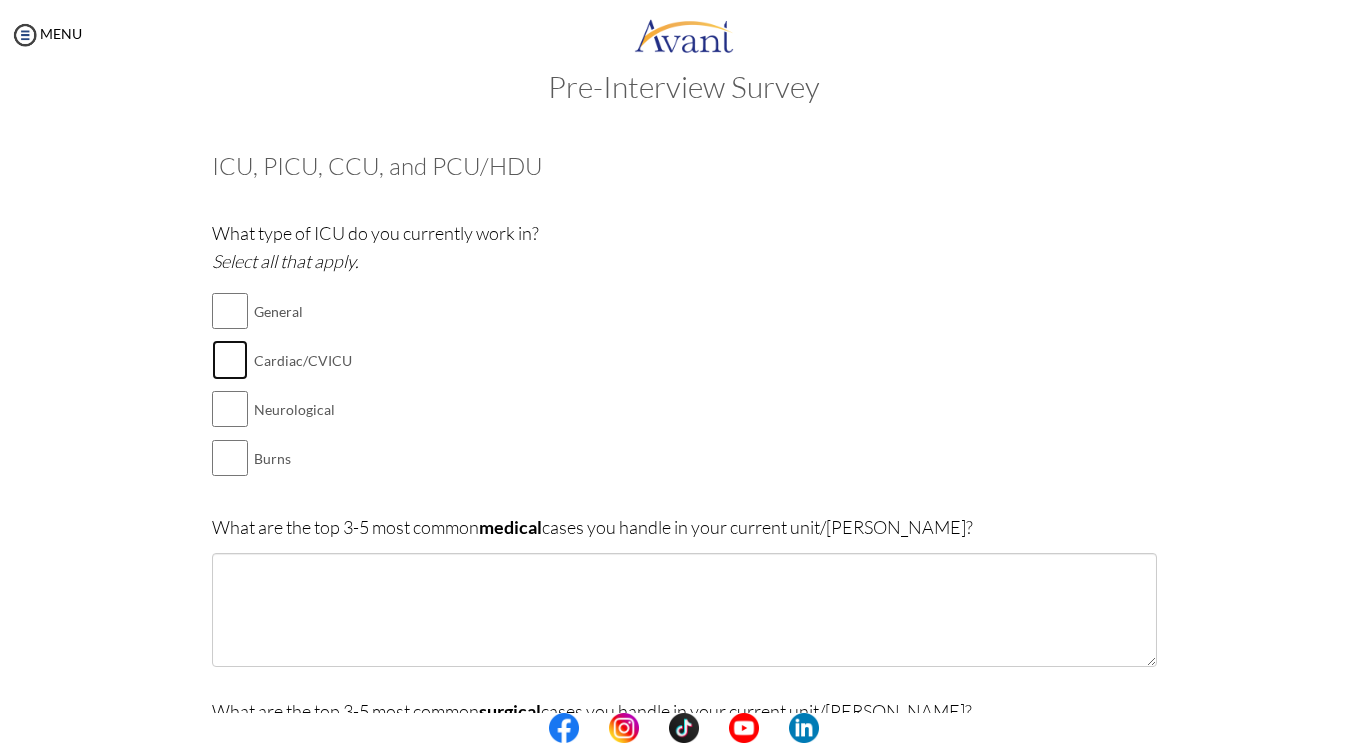click at bounding box center (230, 360) 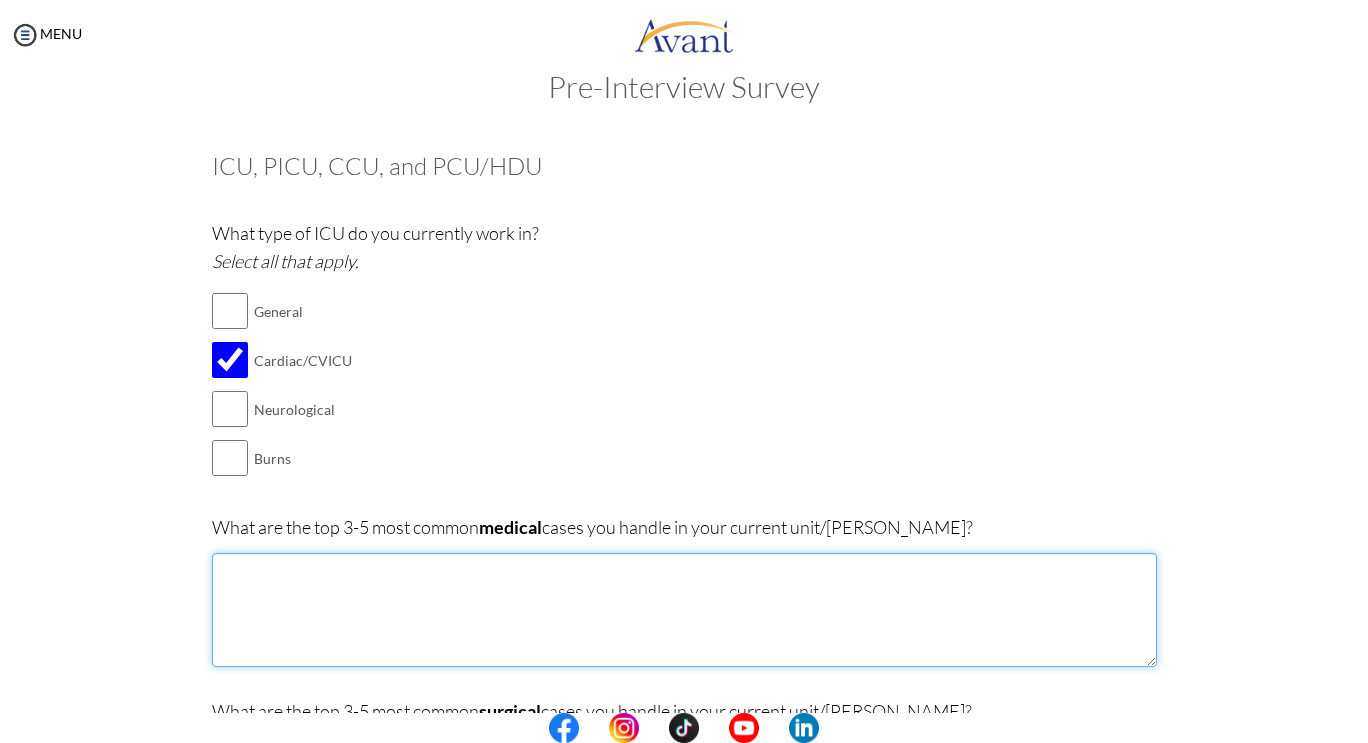 click at bounding box center (684, 610) 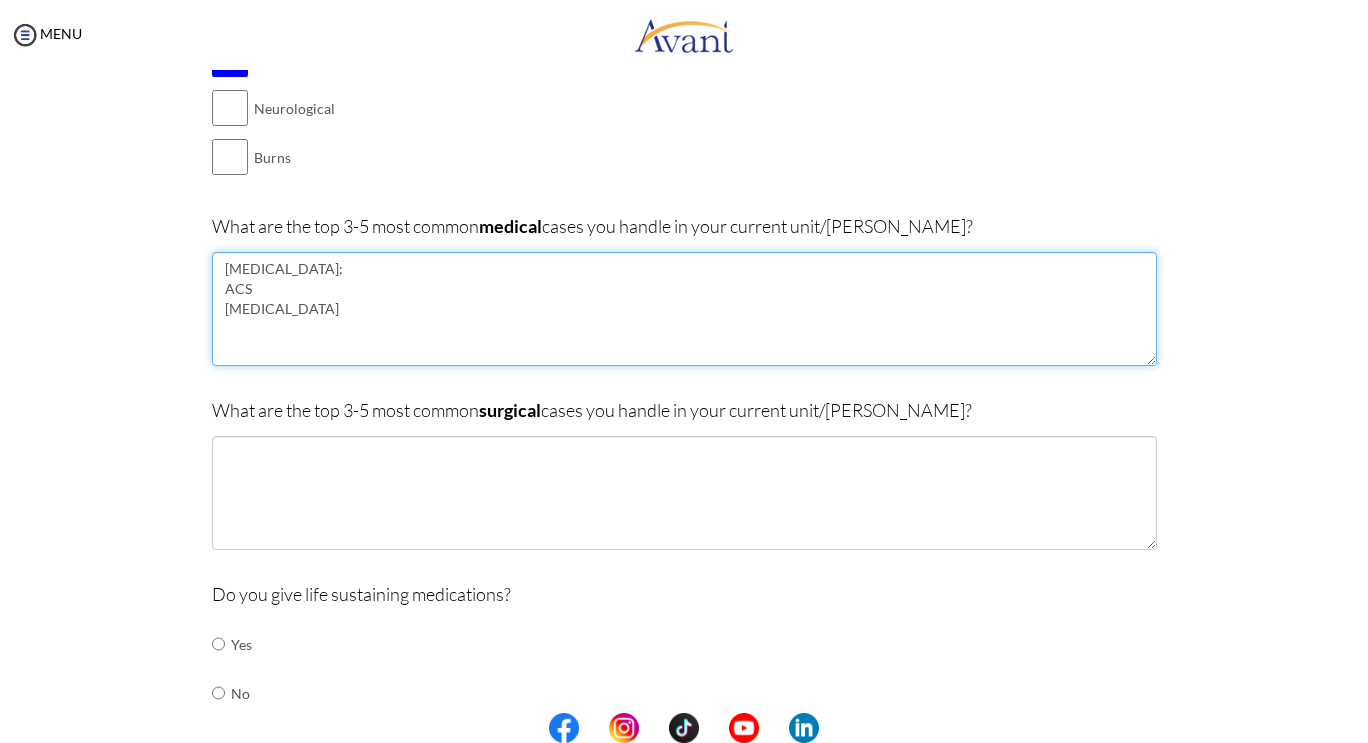 scroll, scrollTop: 341, scrollLeft: 0, axis: vertical 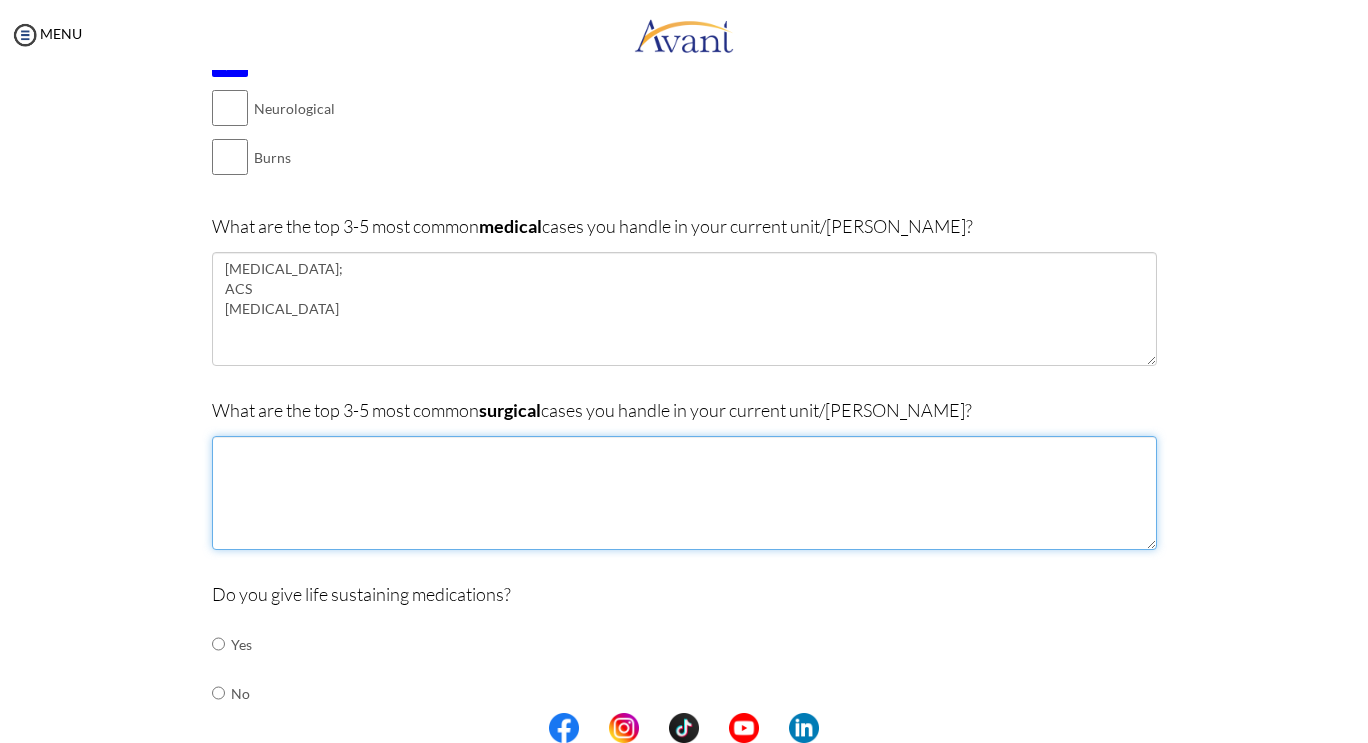 click at bounding box center (684, 493) 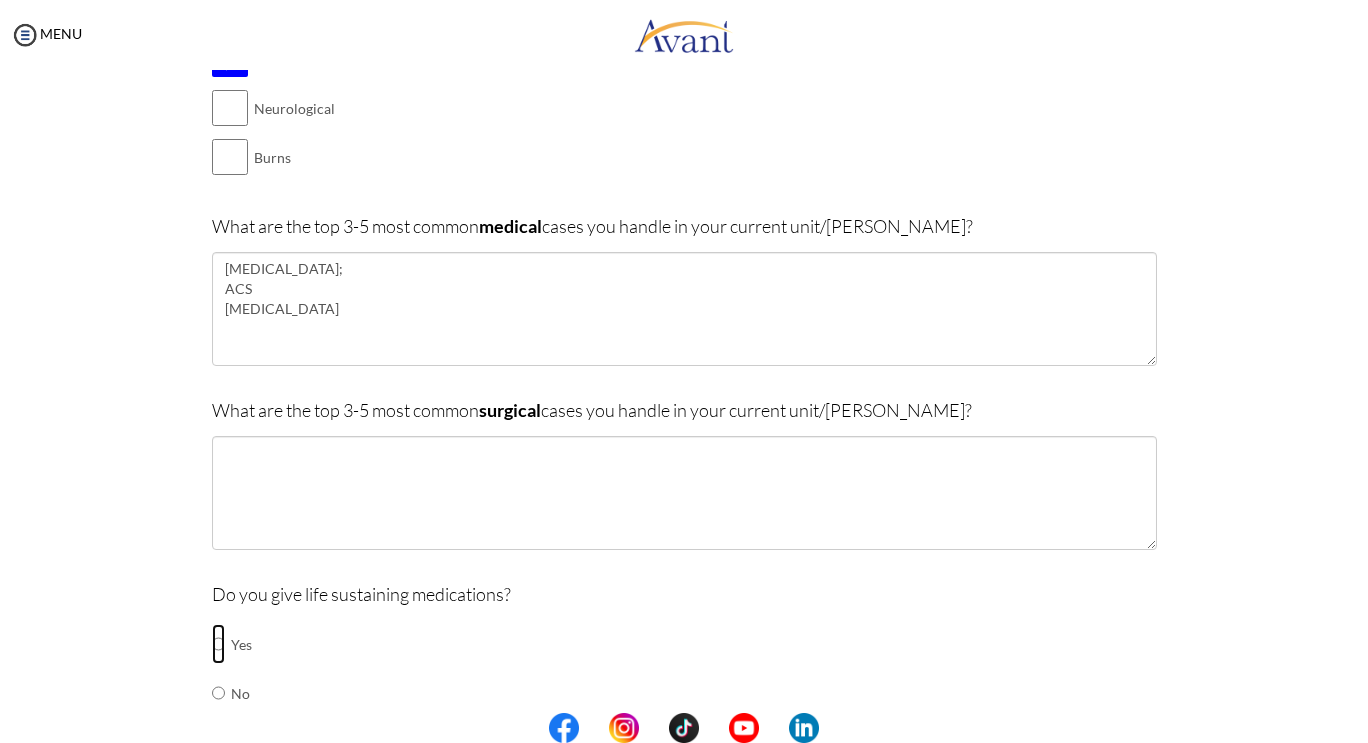 click at bounding box center [218, 644] 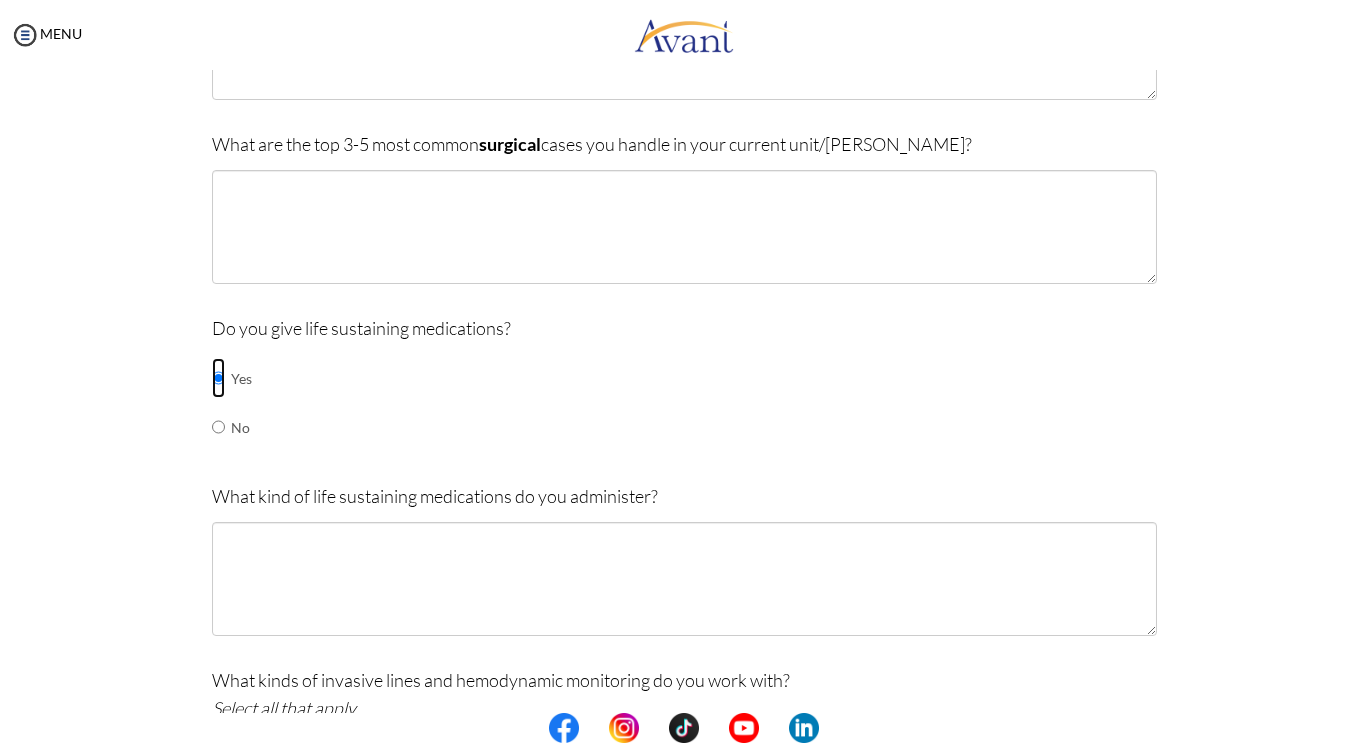 scroll, scrollTop: 651, scrollLeft: 0, axis: vertical 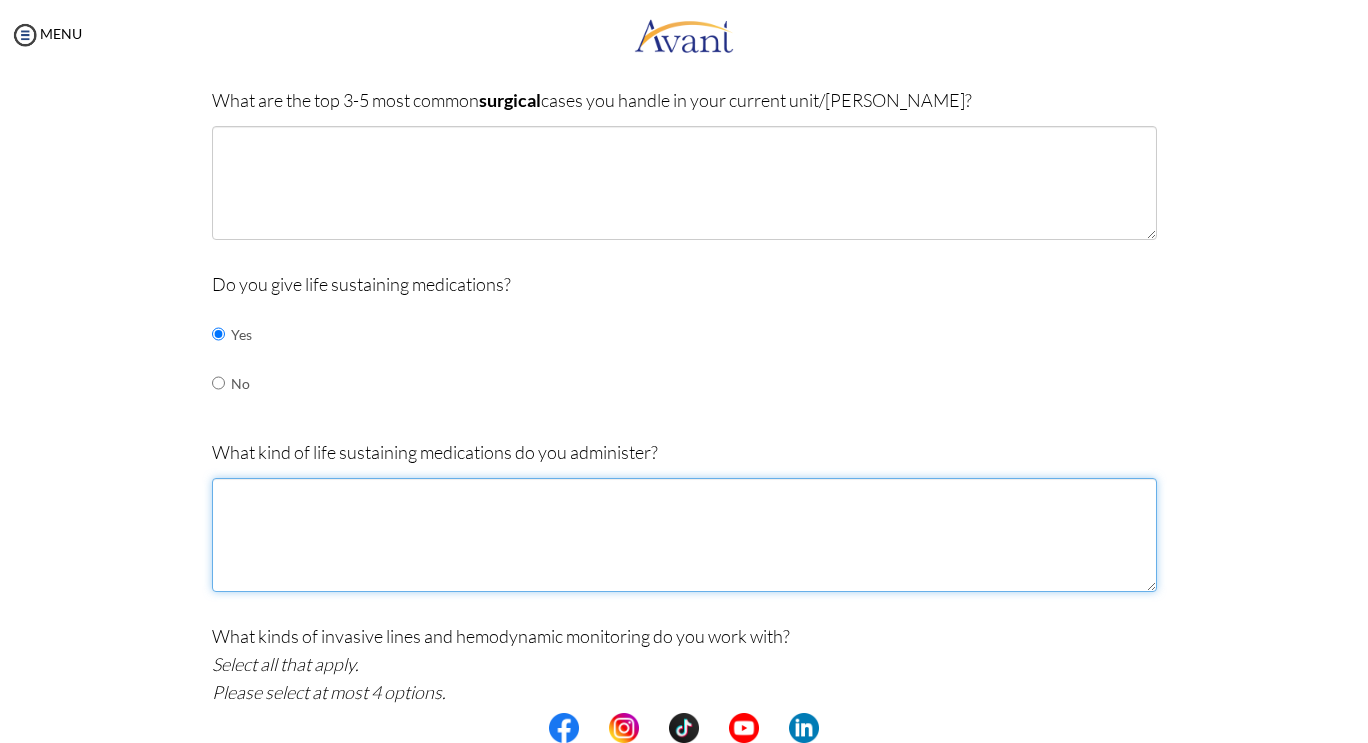 click at bounding box center (684, 535) 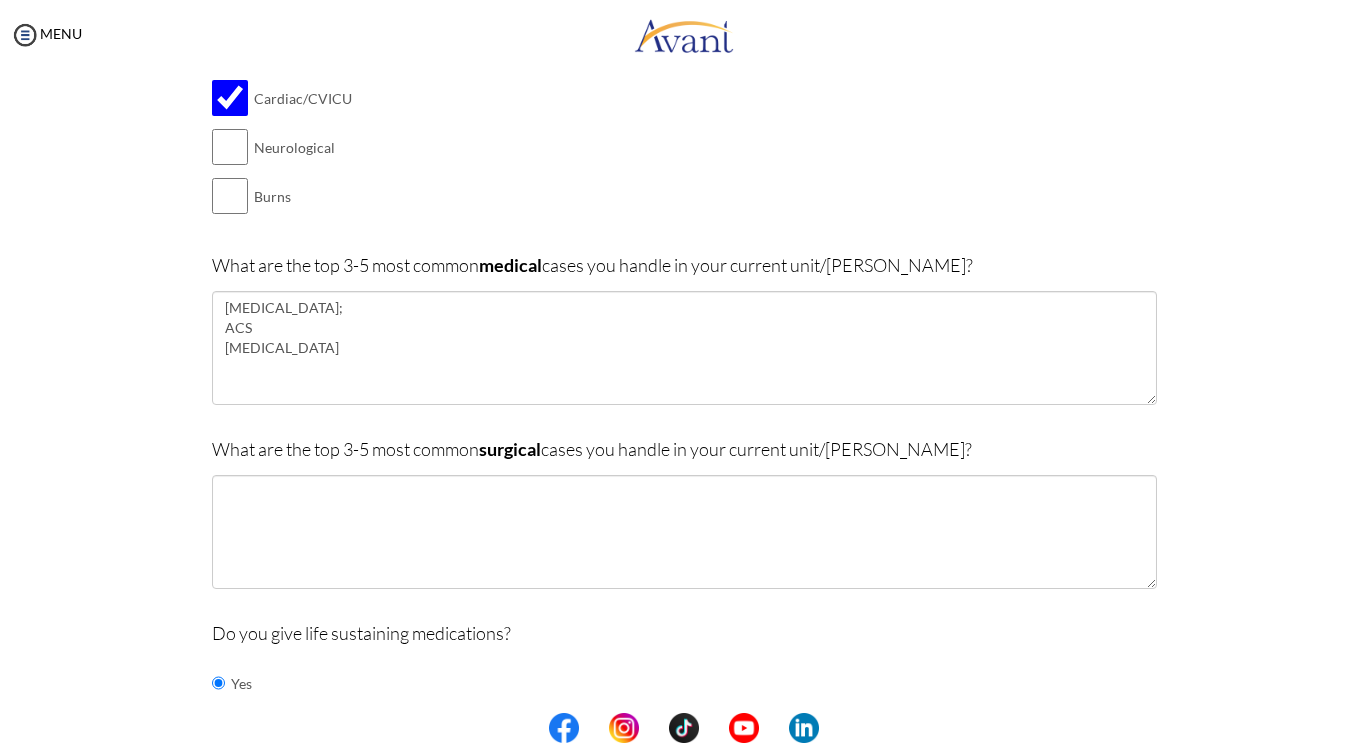 scroll, scrollTop: 303, scrollLeft: 0, axis: vertical 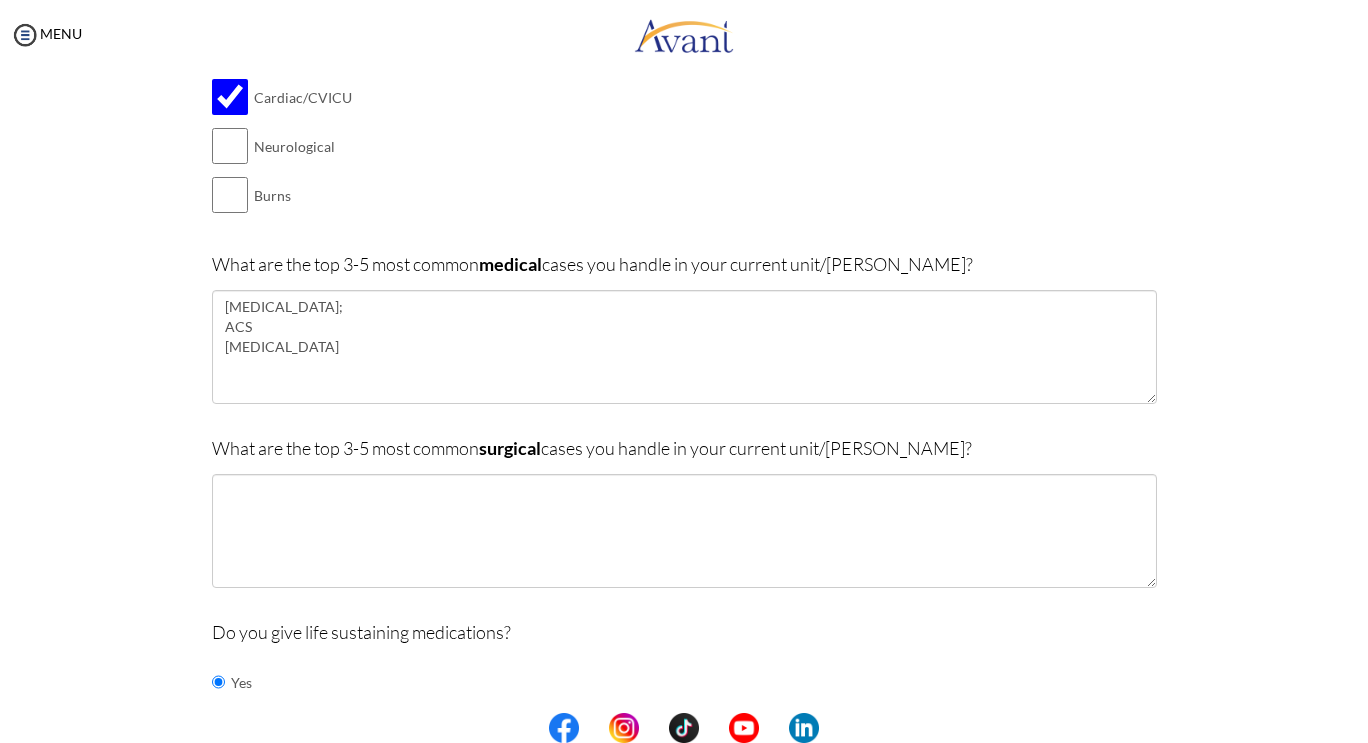 type on "[MEDICAL_DATA]
[MEDICAL_DATA]
[MEDICAL_DATA]" 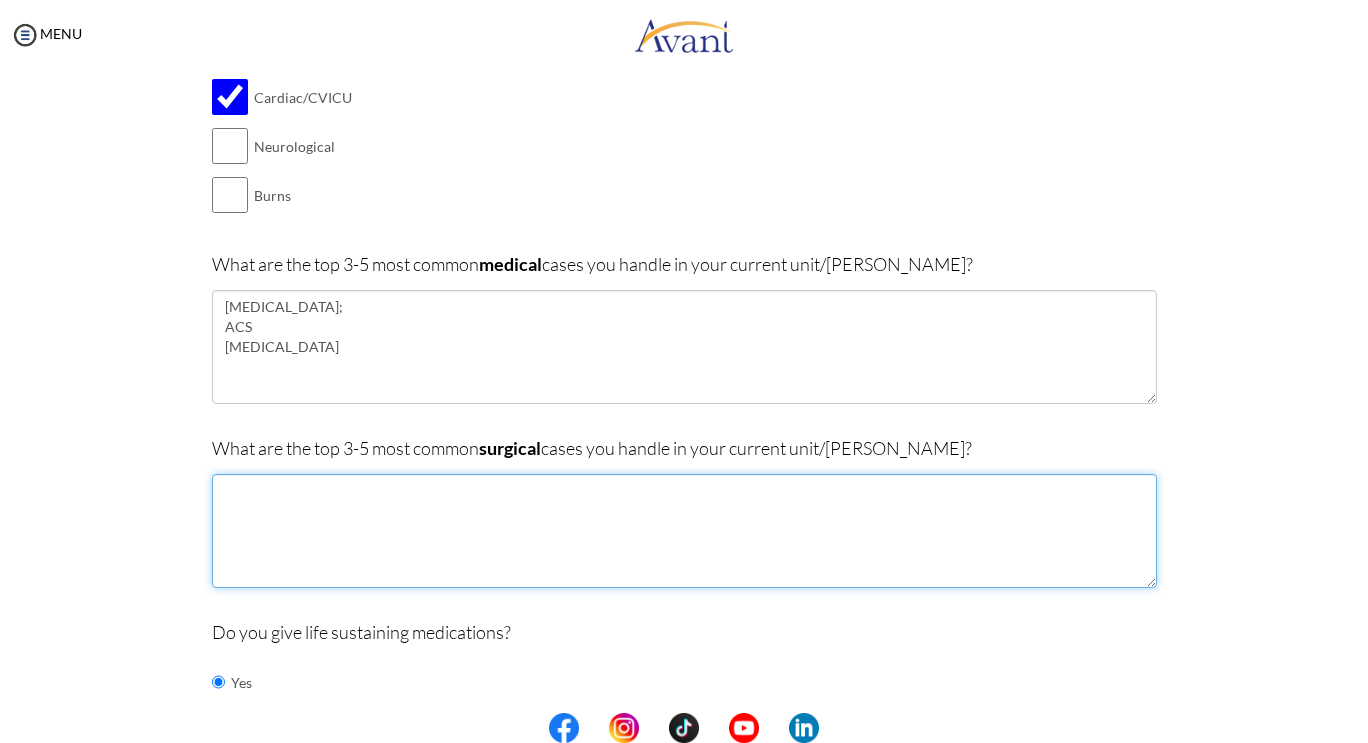 click at bounding box center (684, 531) 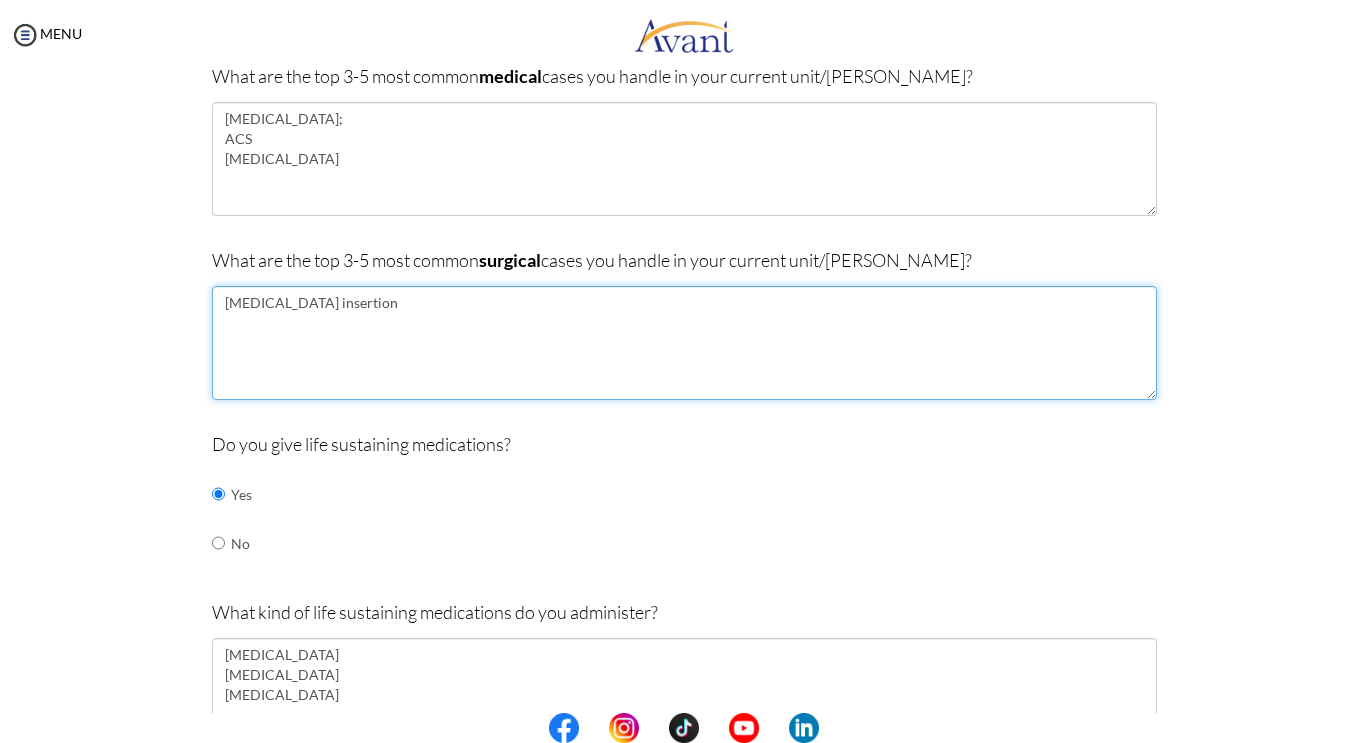 scroll, scrollTop: 508, scrollLeft: 0, axis: vertical 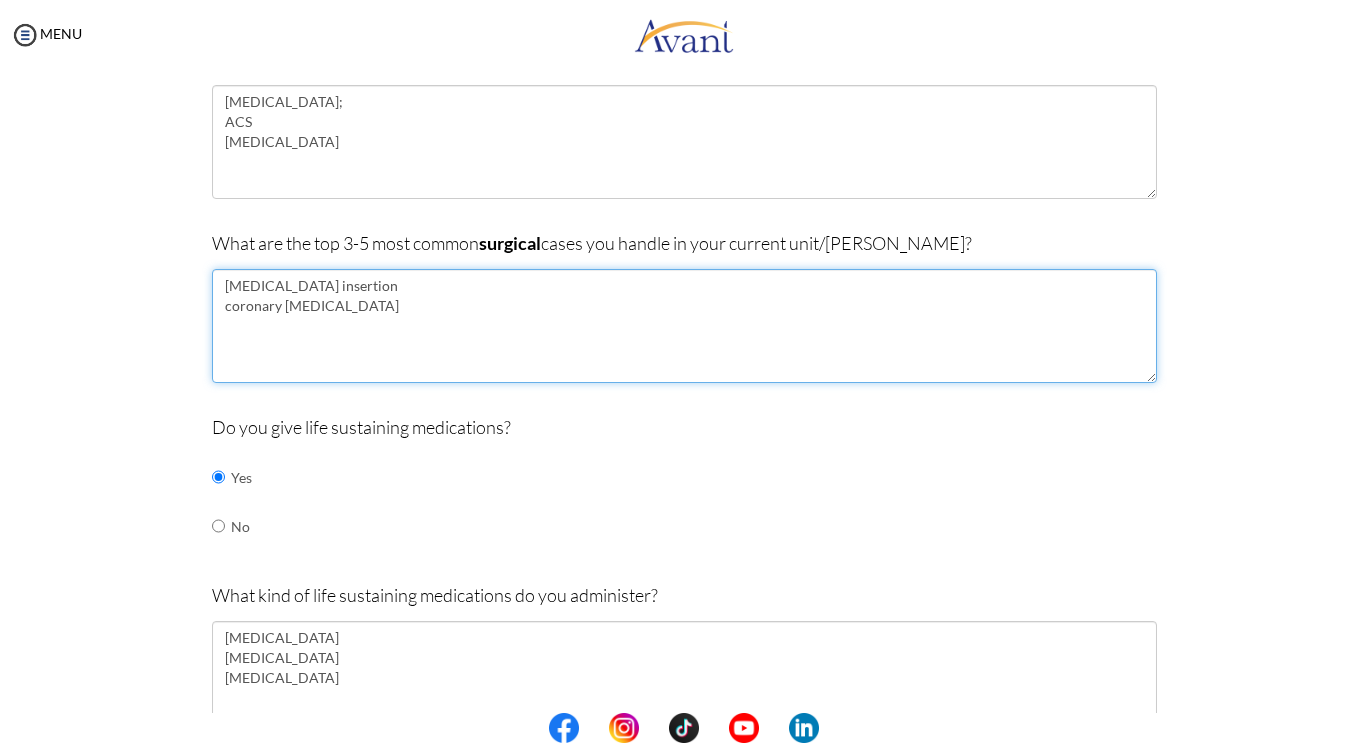 click on "[MEDICAL_DATA] insertion
coronary [MEDICAL_DATA]" at bounding box center [684, 326] 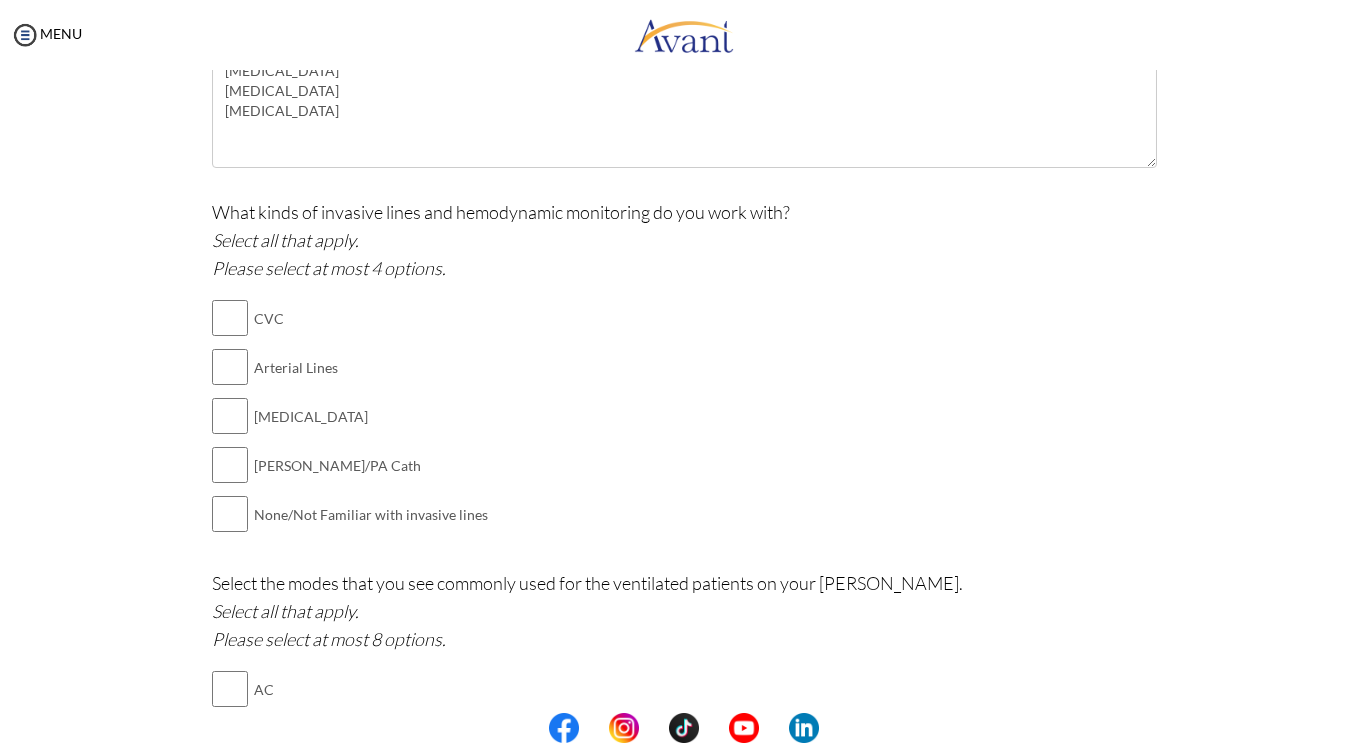 scroll, scrollTop: 1076, scrollLeft: 0, axis: vertical 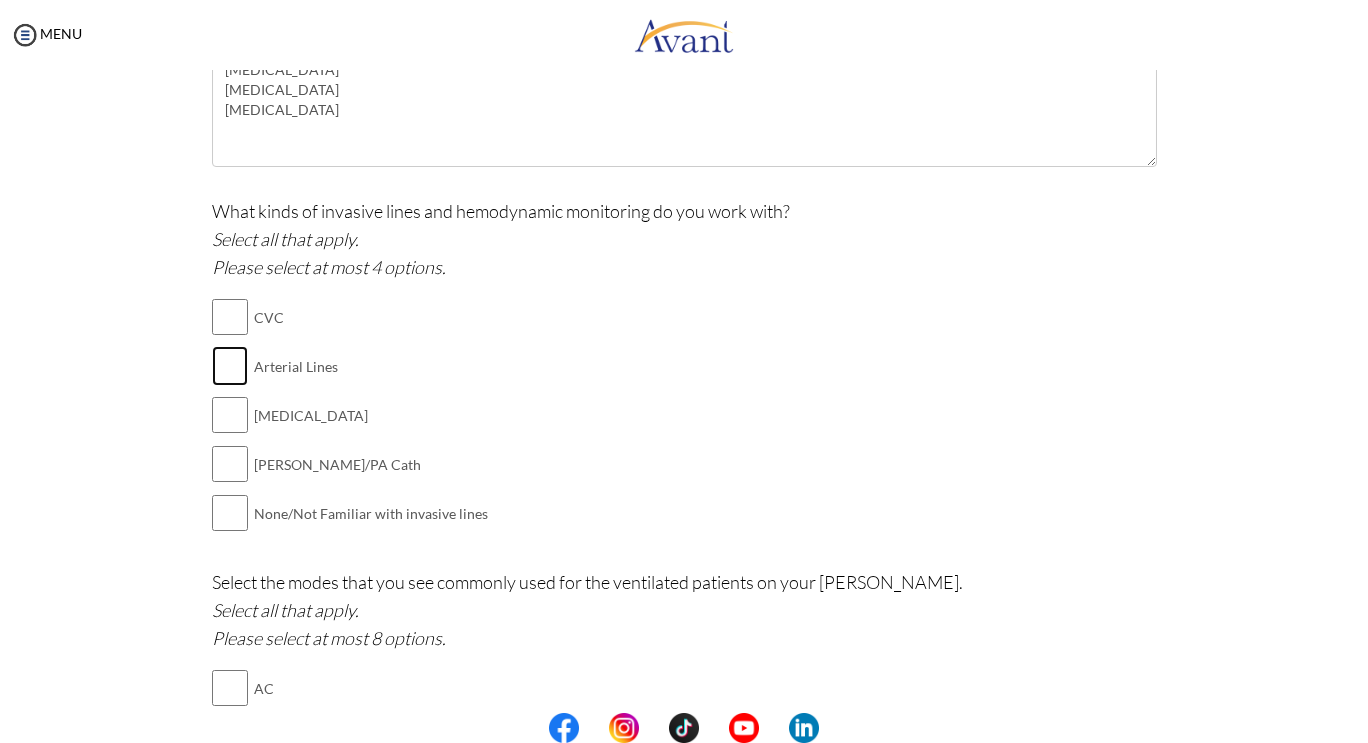 click at bounding box center (230, 366) 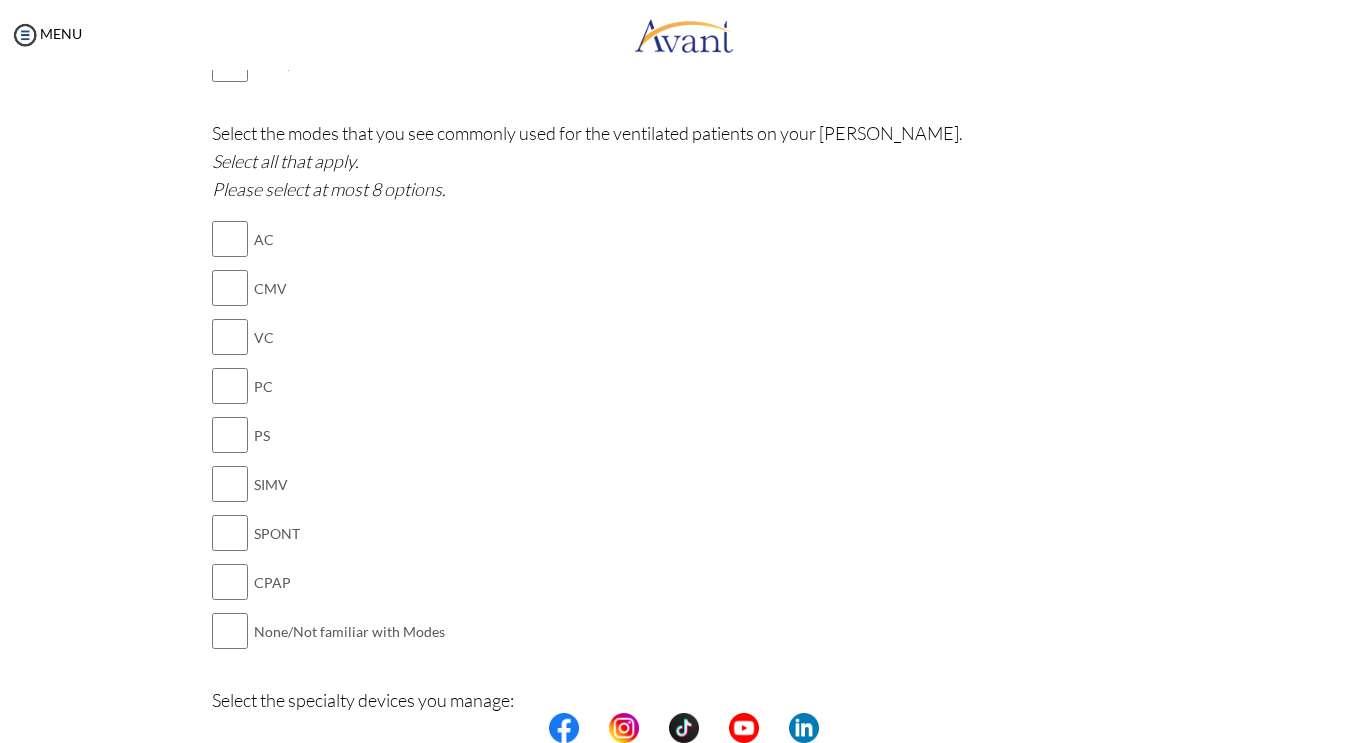 scroll, scrollTop: 1527, scrollLeft: 0, axis: vertical 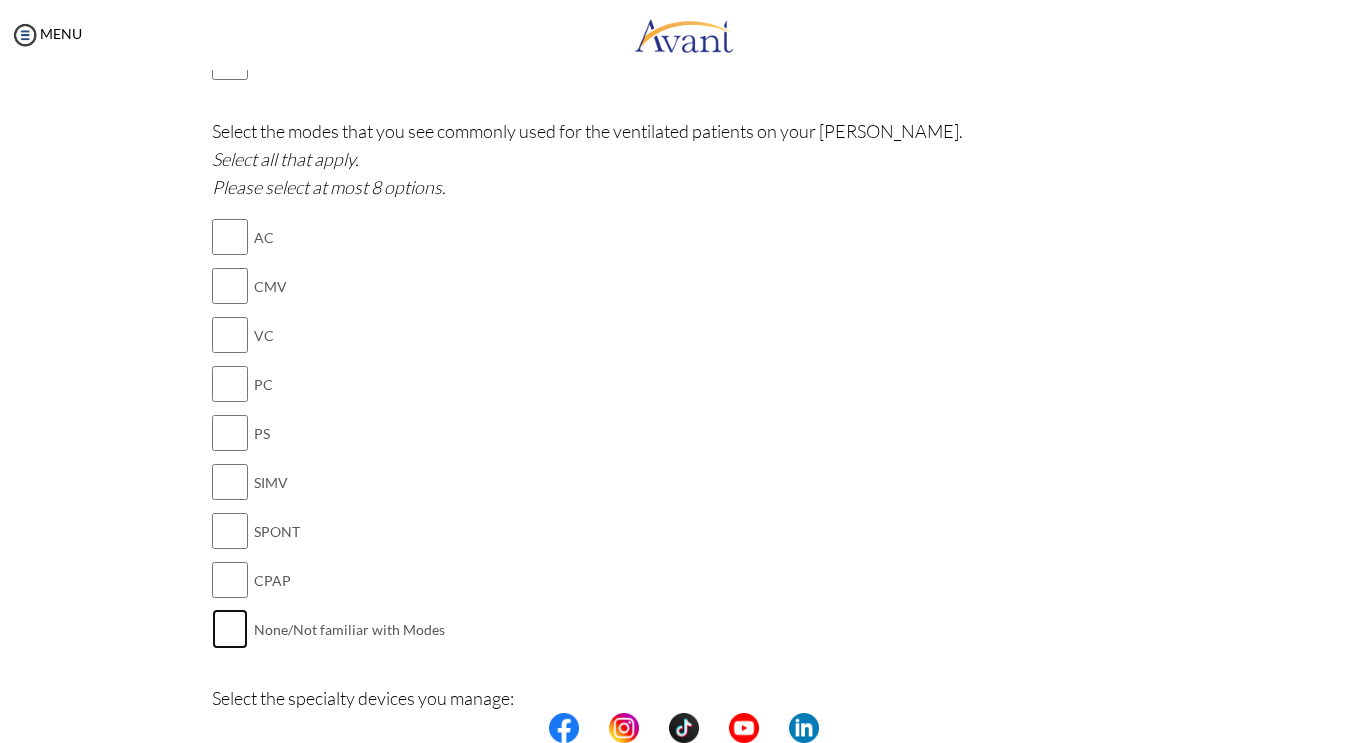 click at bounding box center [230, 629] 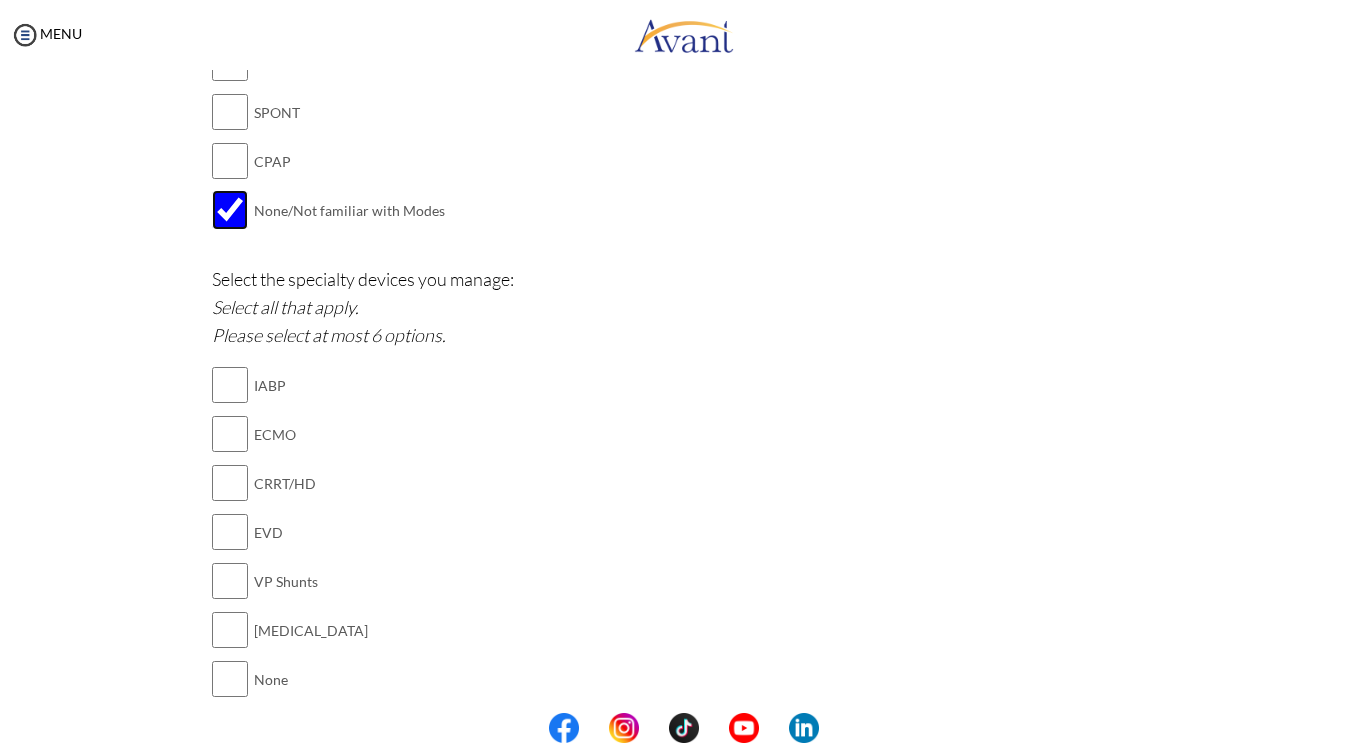 scroll, scrollTop: 1950, scrollLeft: 0, axis: vertical 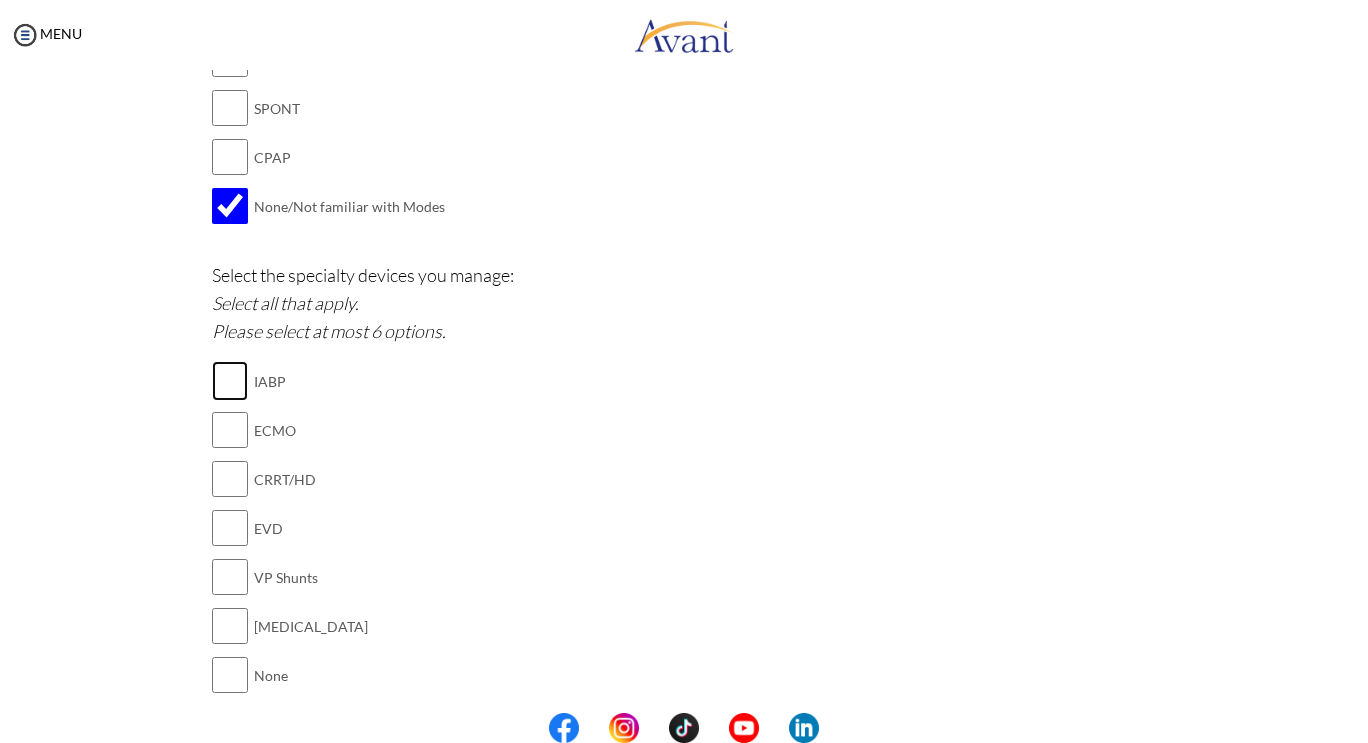 click at bounding box center [230, 381] 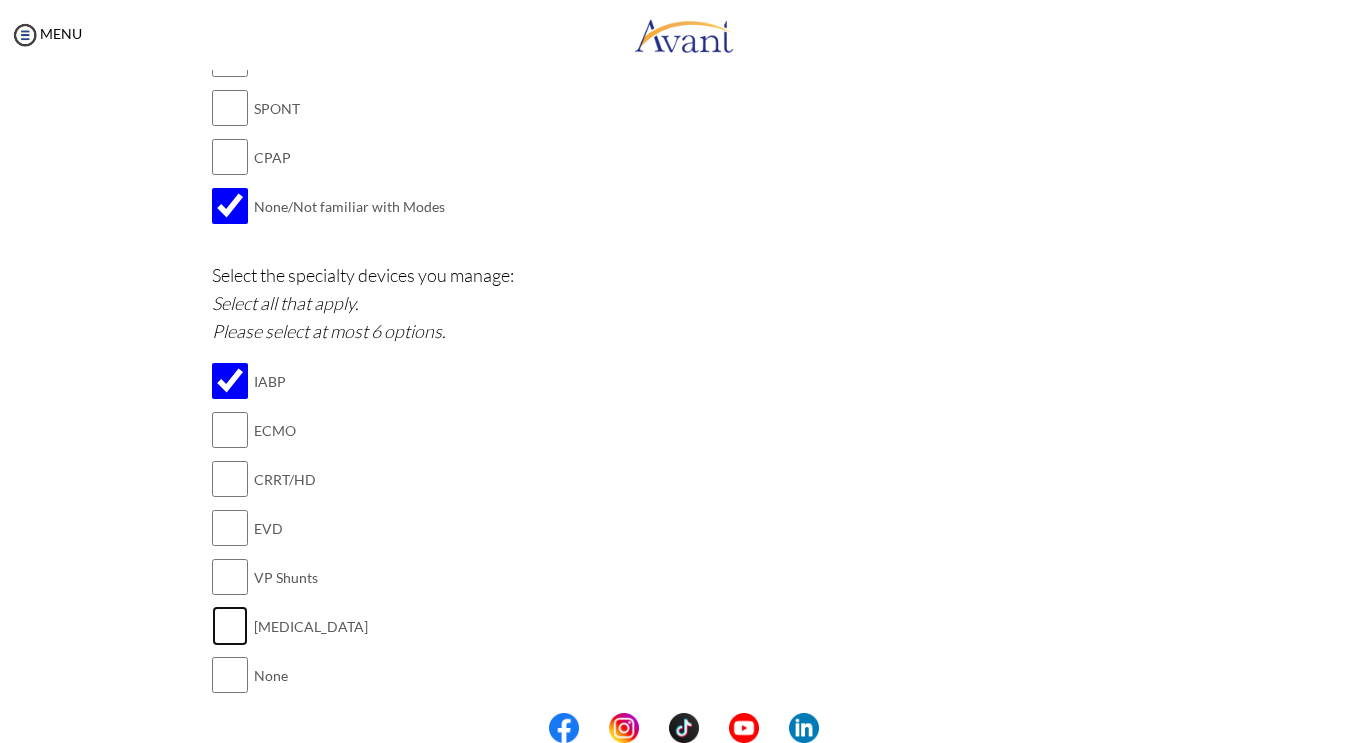 click at bounding box center [230, 626] 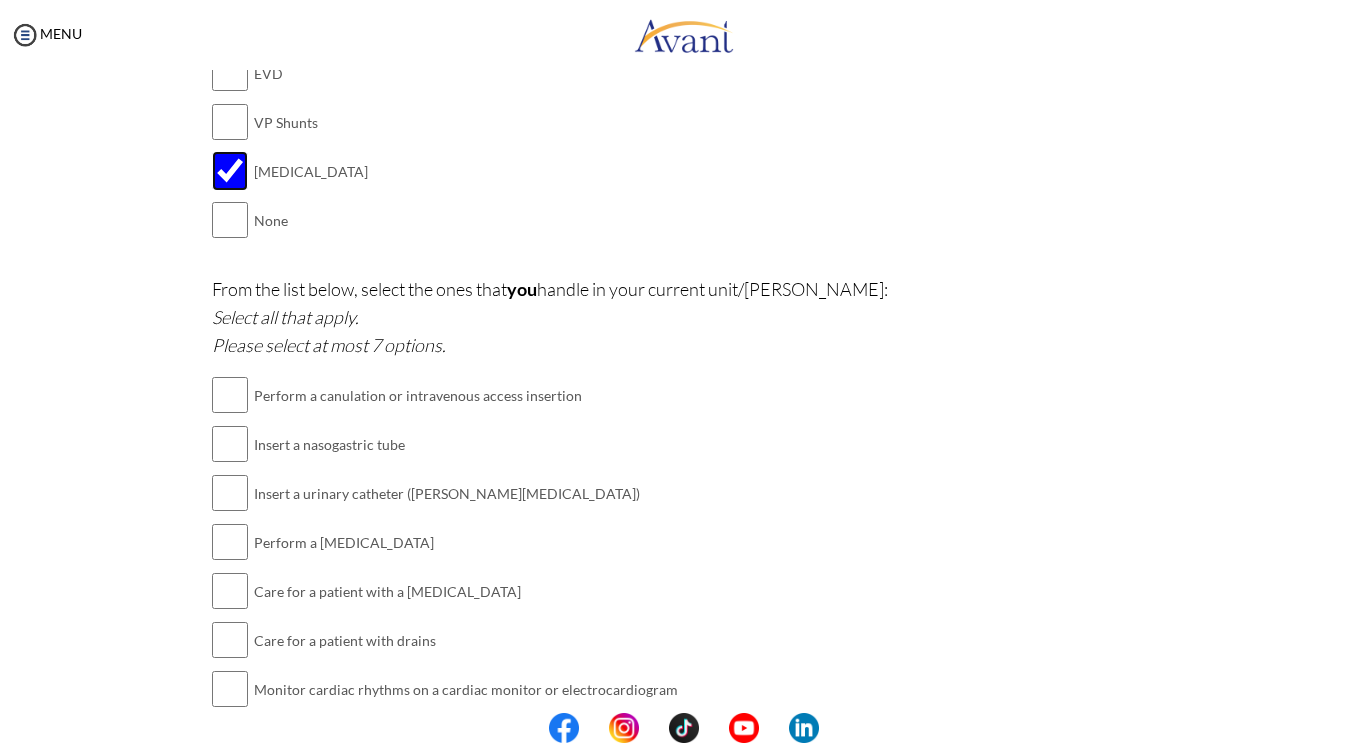 scroll, scrollTop: 2414, scrollLeft: 0, axis: vertical 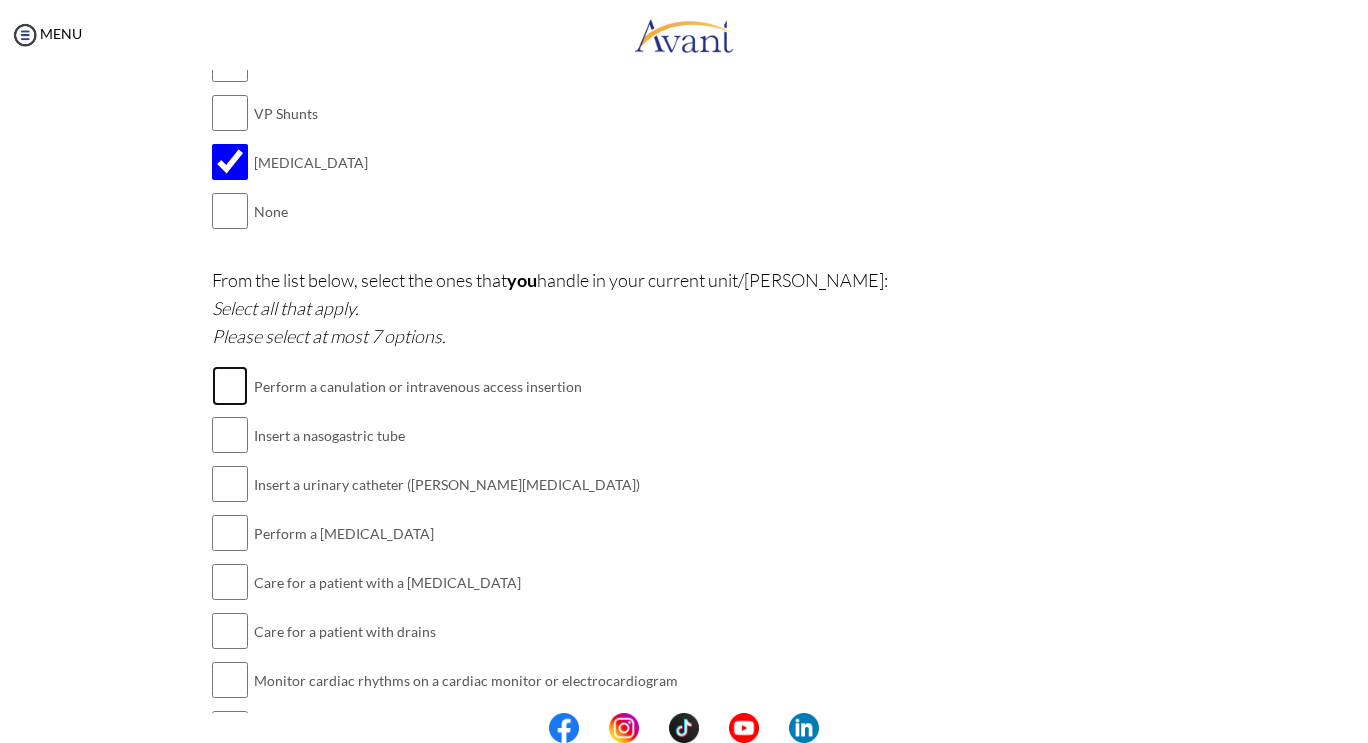 click at bounding box center (230, 386) 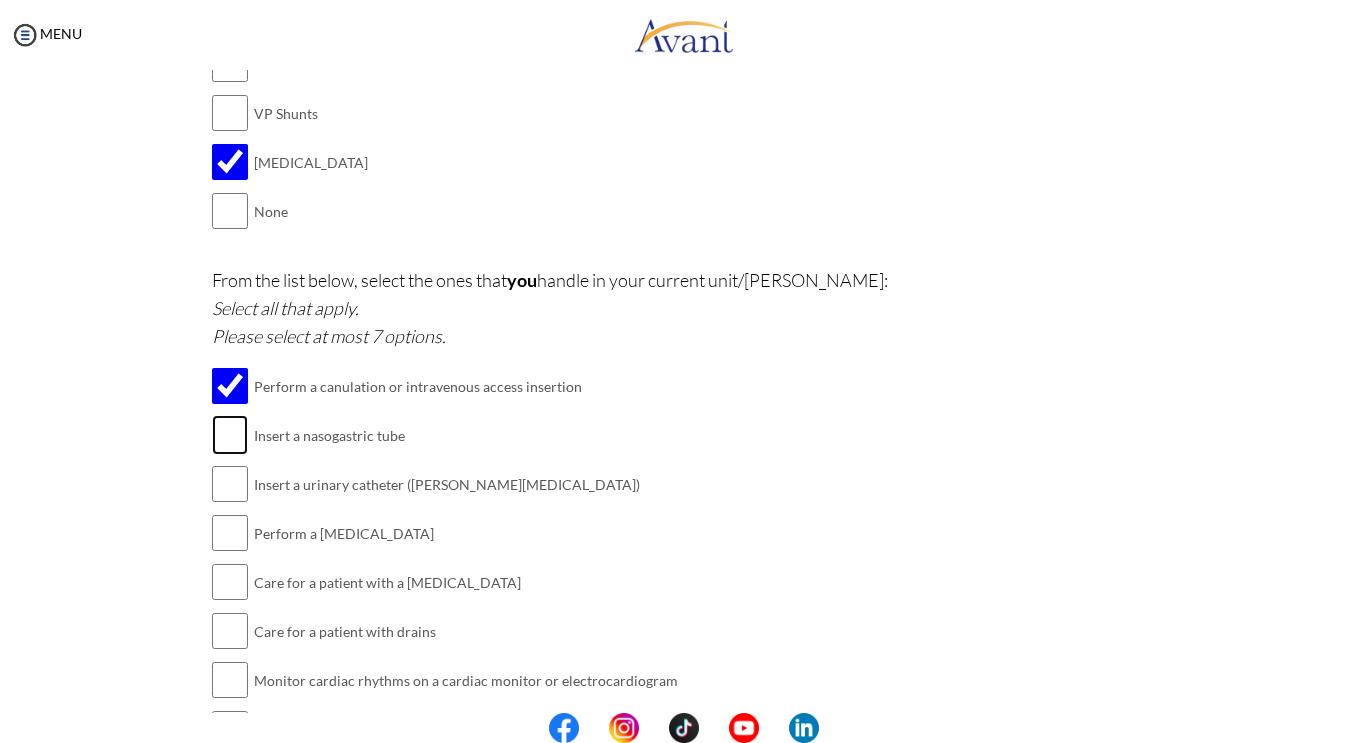 click at bounding box center [230, 435] 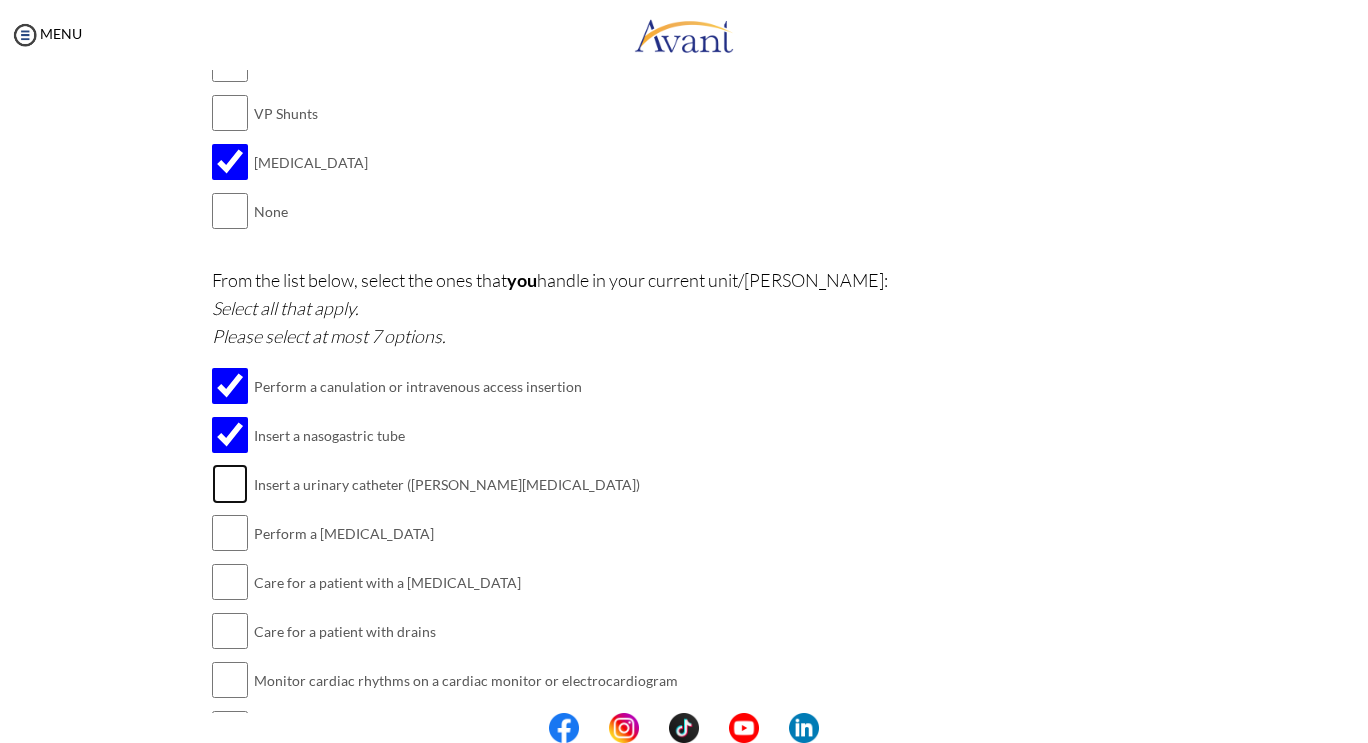 click at bounding box center (230, 484) 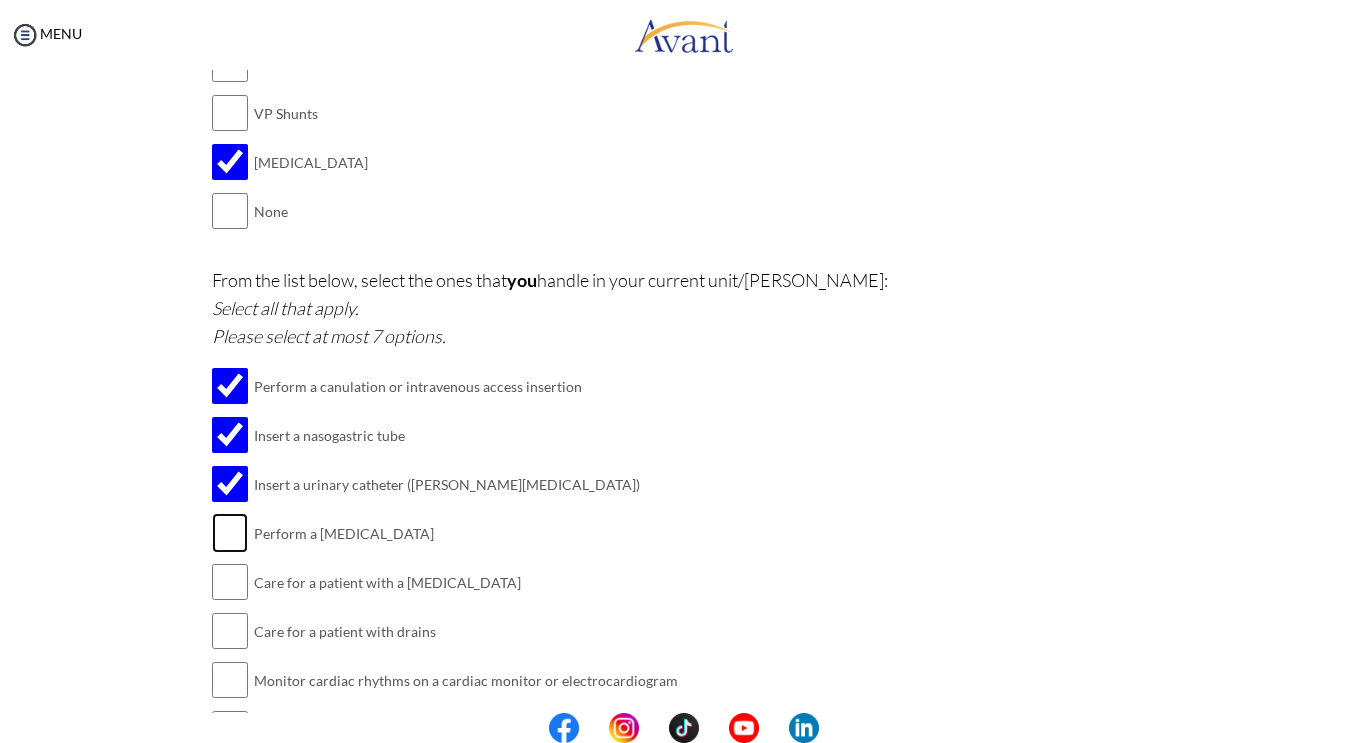 click at bounding box center [230, 533] 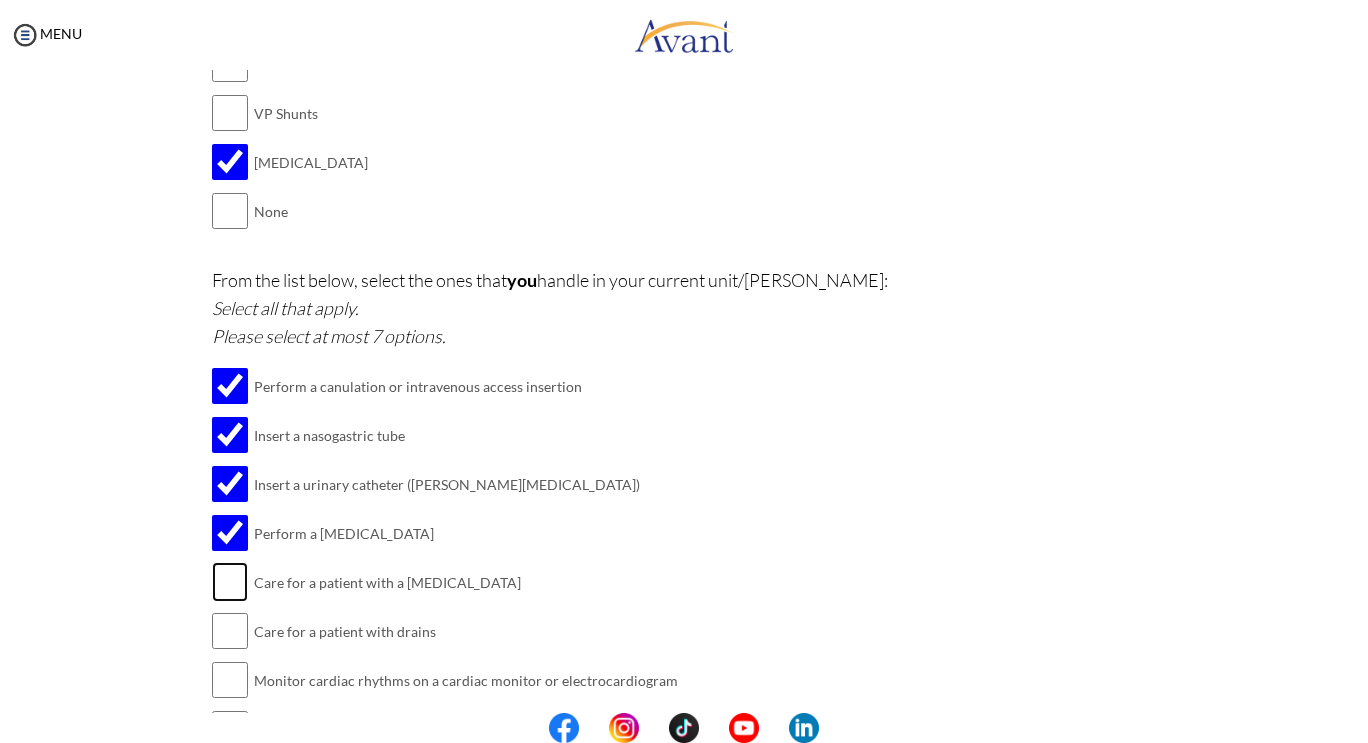 click at bounding box center [230, 582] 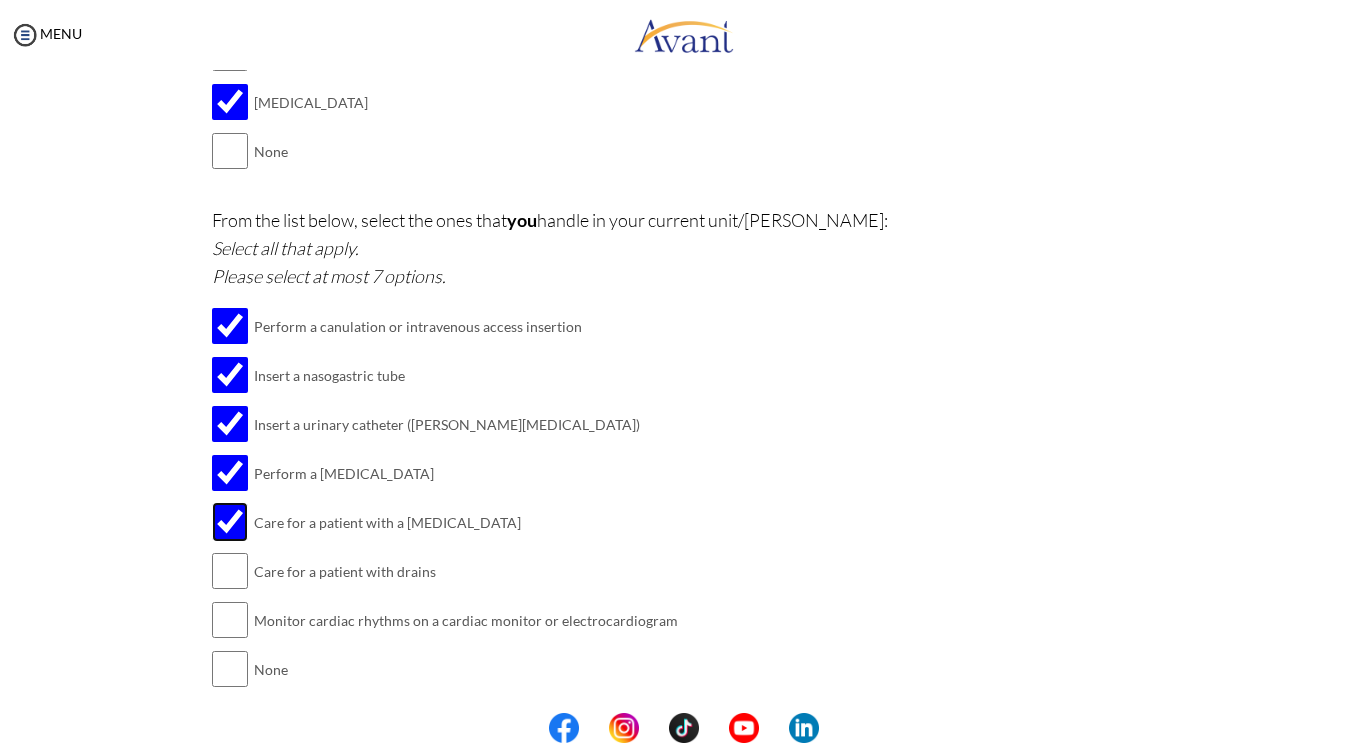 scroll, scrollTop: 2520, scrollLeft: 0, axis: vertical 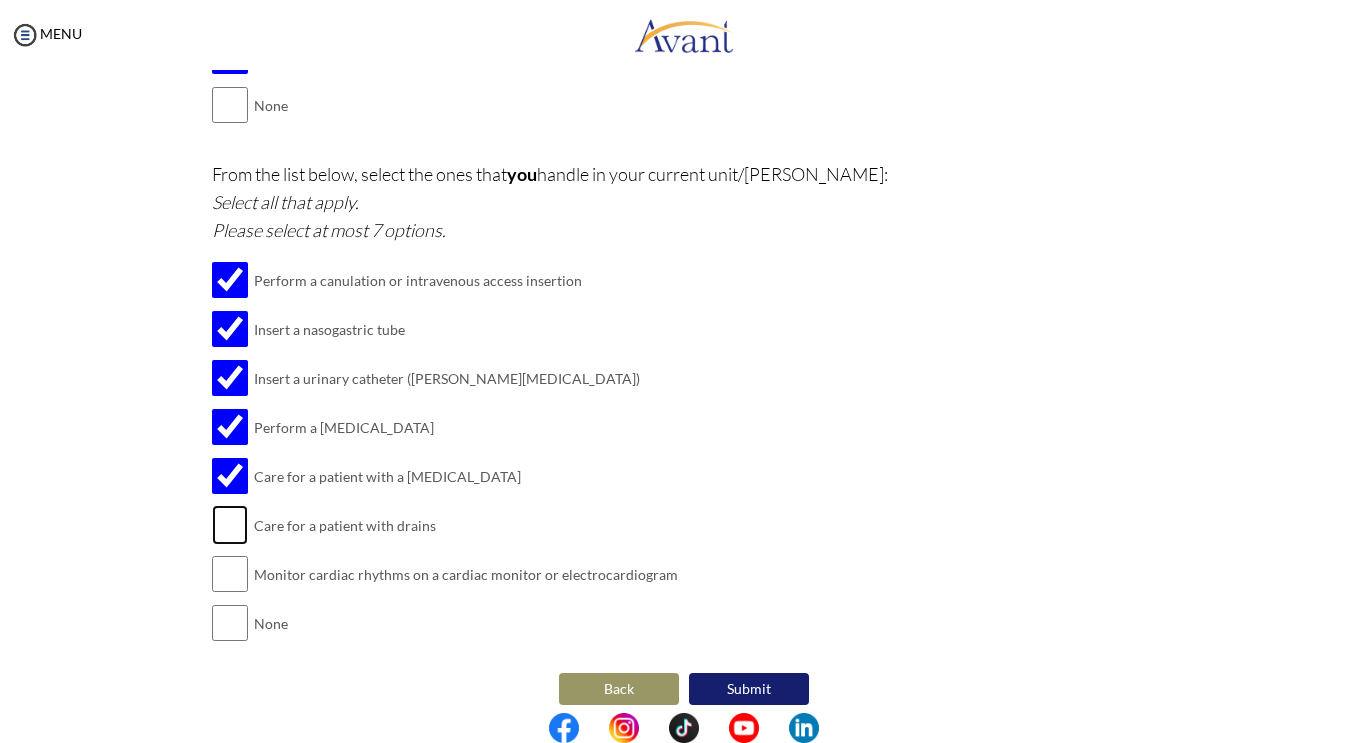 click at bounding box center [230, 525] 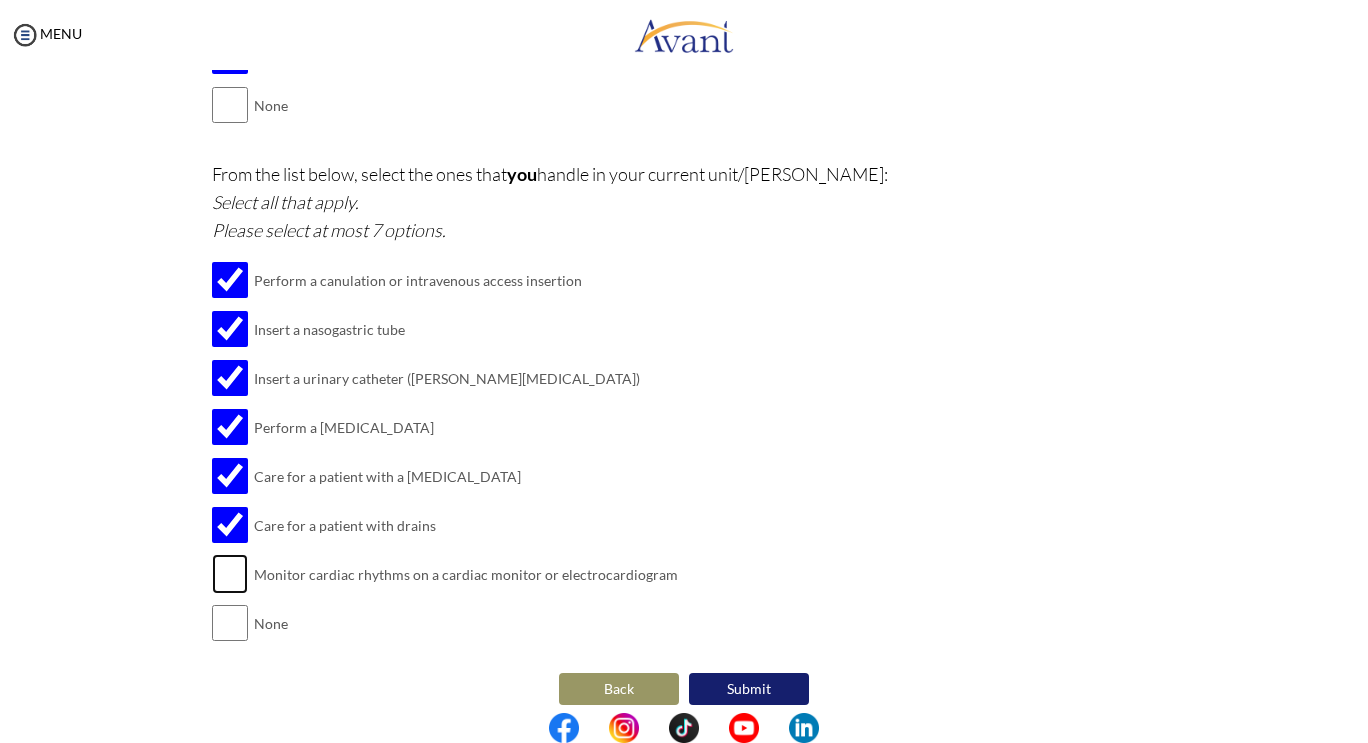 click at bounding box center [230, 574] 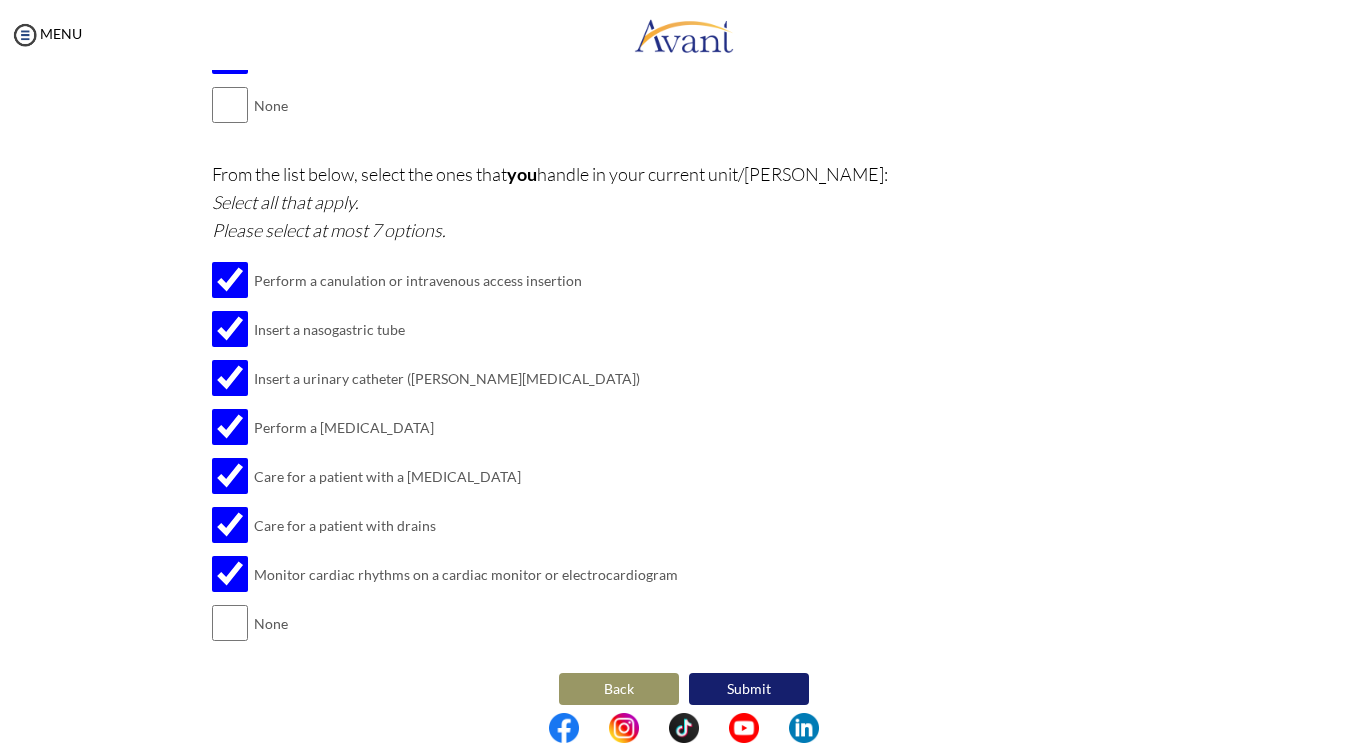 click on "Submit" at bounding box center (749, 689) 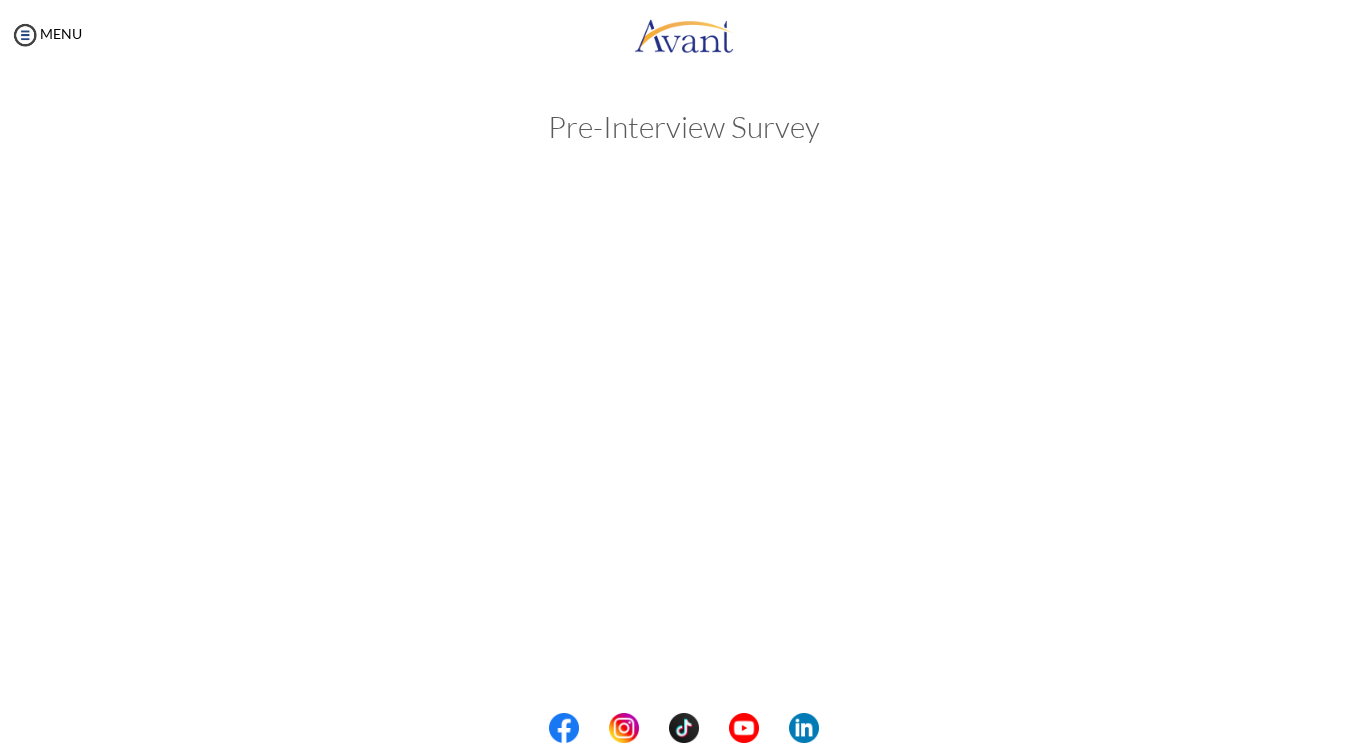 scroll, scrollTop: 0, scrollLeft: 0, axis: both 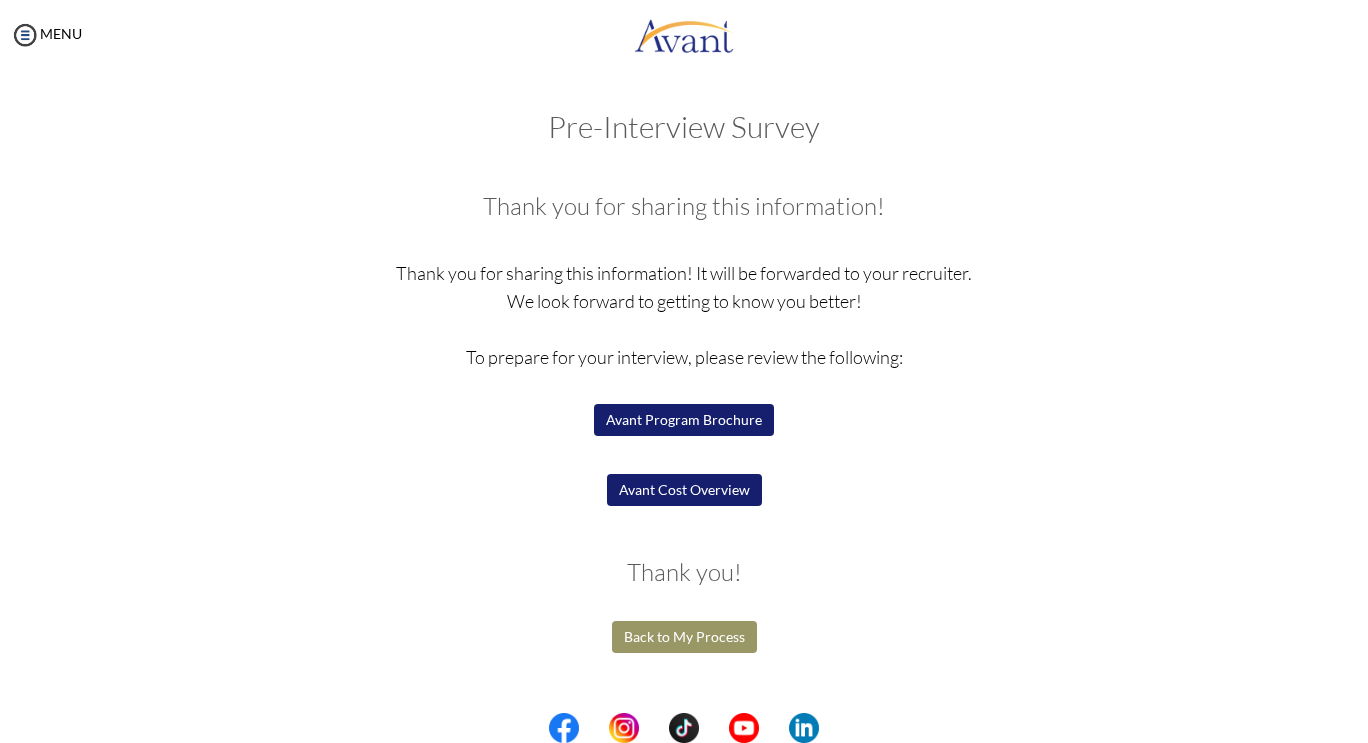 click on "Avant Cost Overview" at bounding box center (684, 490) 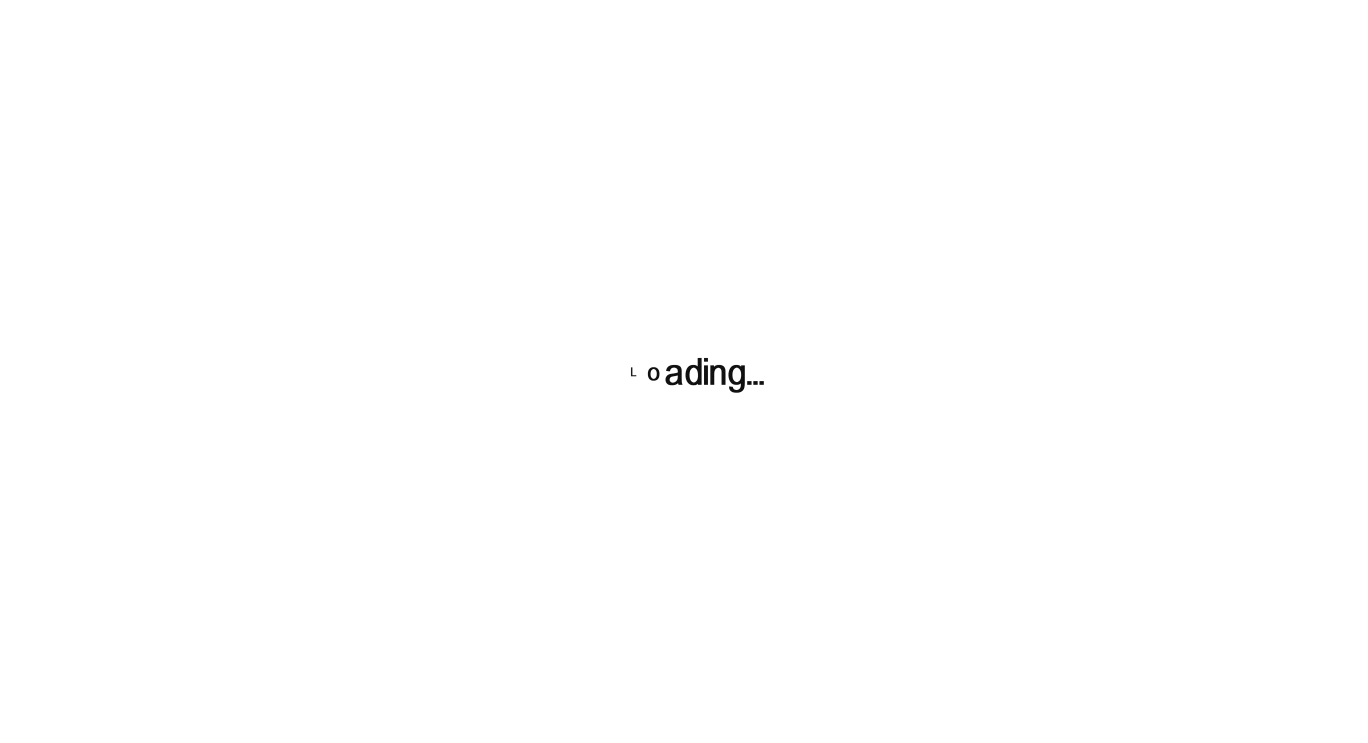 scroll, scrollTop: 0, scrollLeft: 0, axis: both 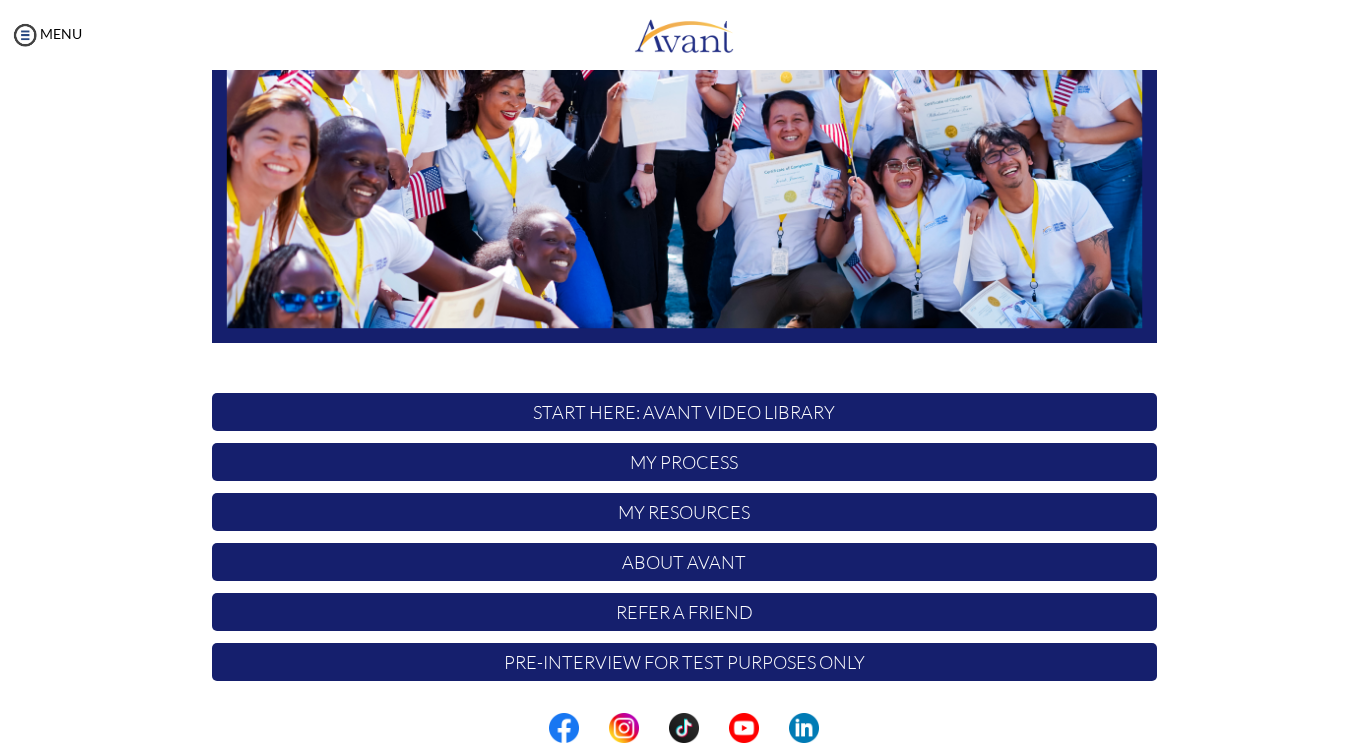 click on "My Resources" at bounding box center [684, 512] 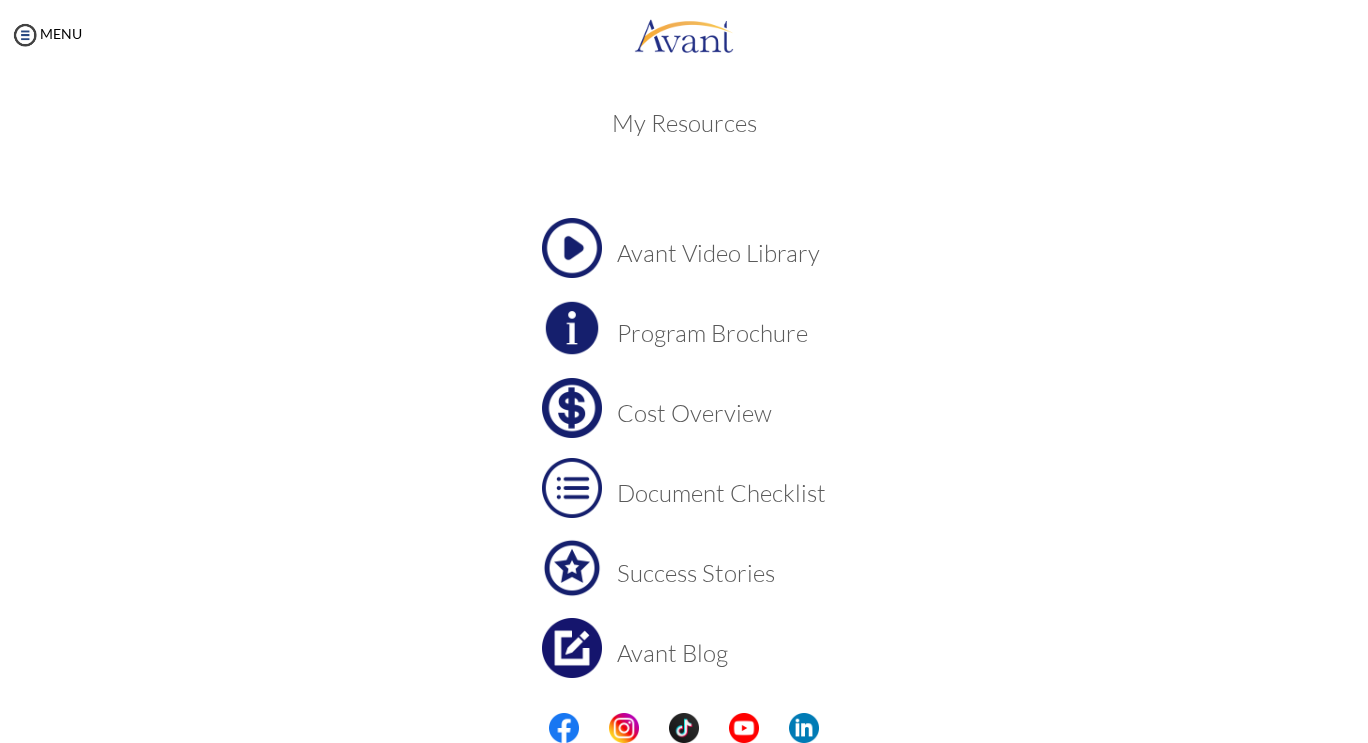 click on "Cost Overview" at bounding box center [721, 413] 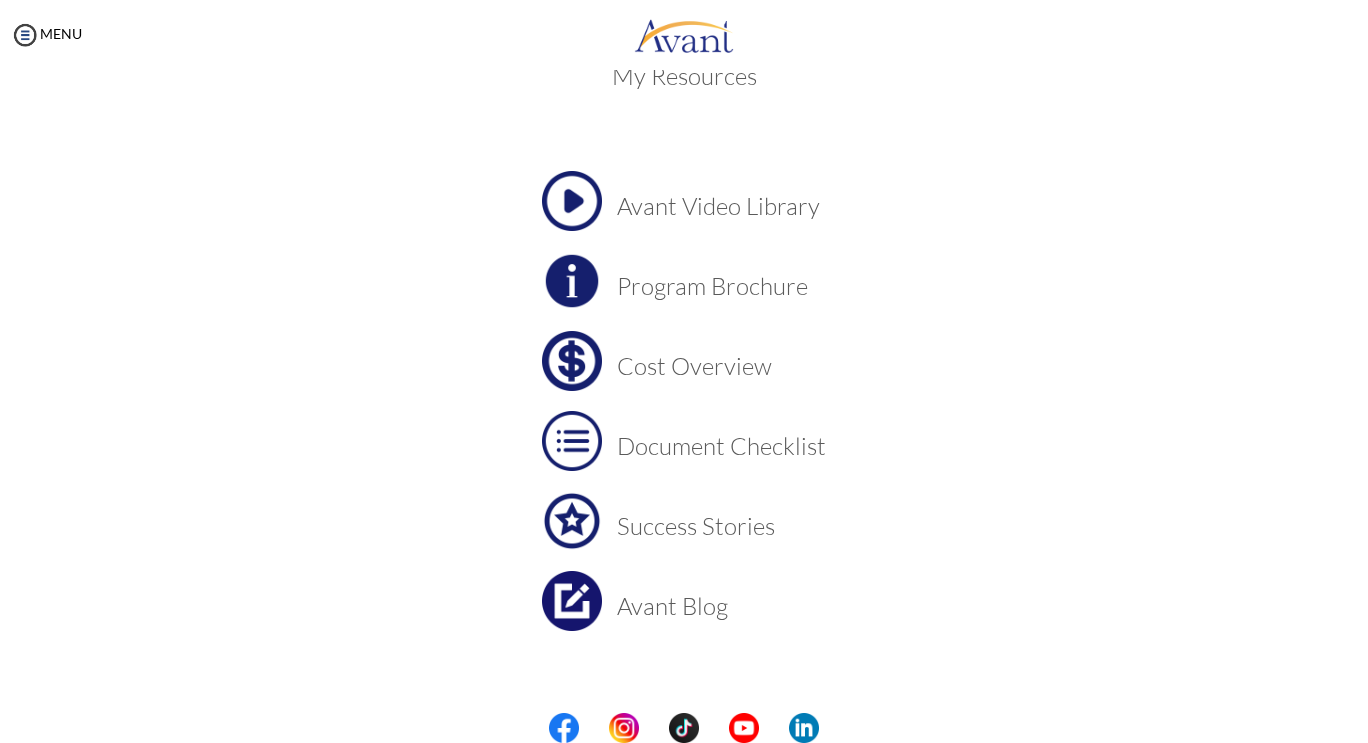 scroll, scrollTop: 65, scrollLeft: 0, axis: vertical 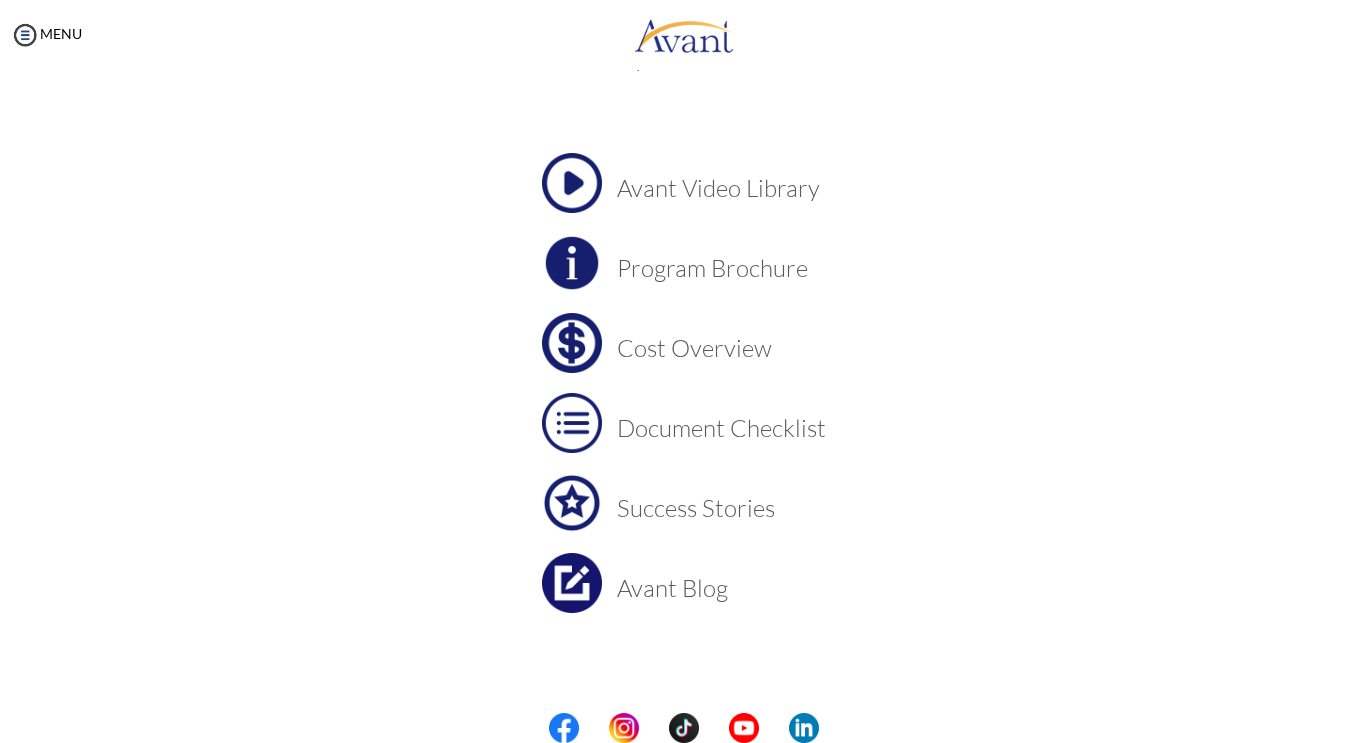 click on "Document Checklist" at bounding box center [721, 428] 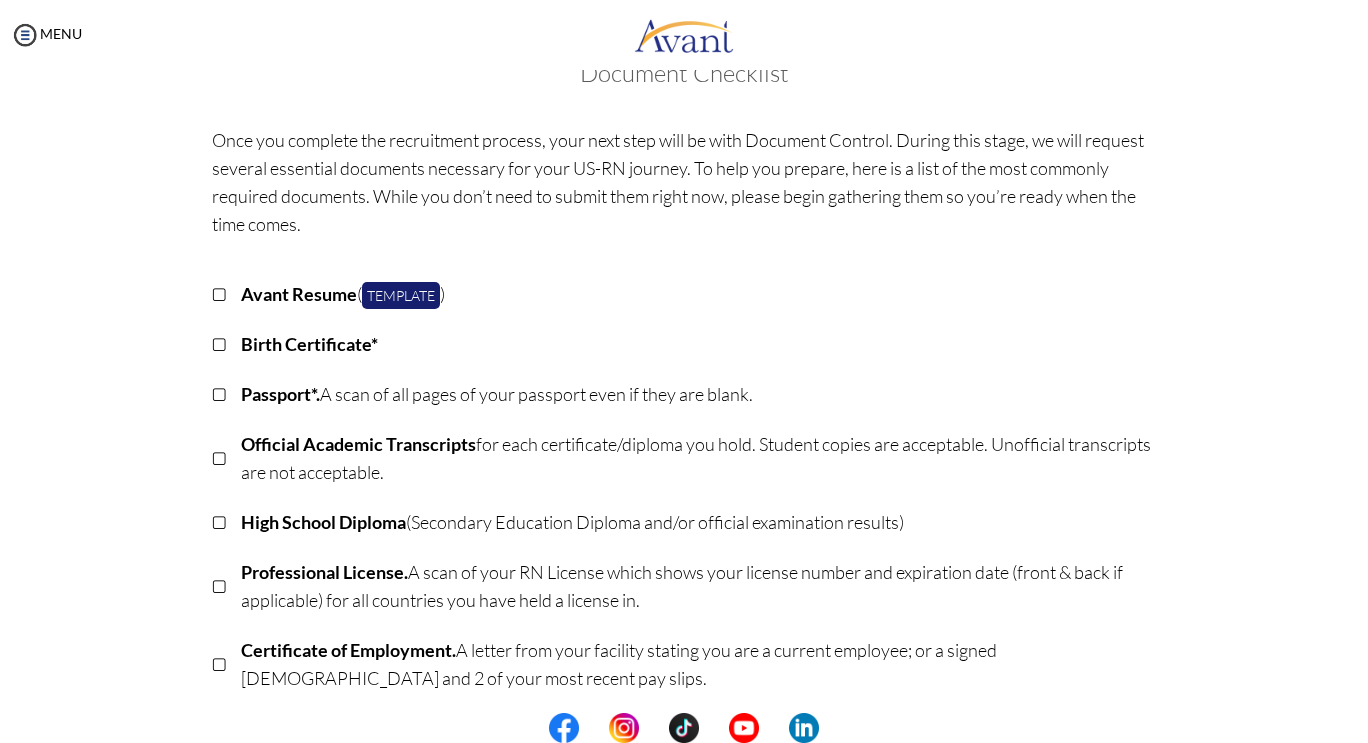 scroll, scrollTop: 0, scrollLeft: 0, axis: both 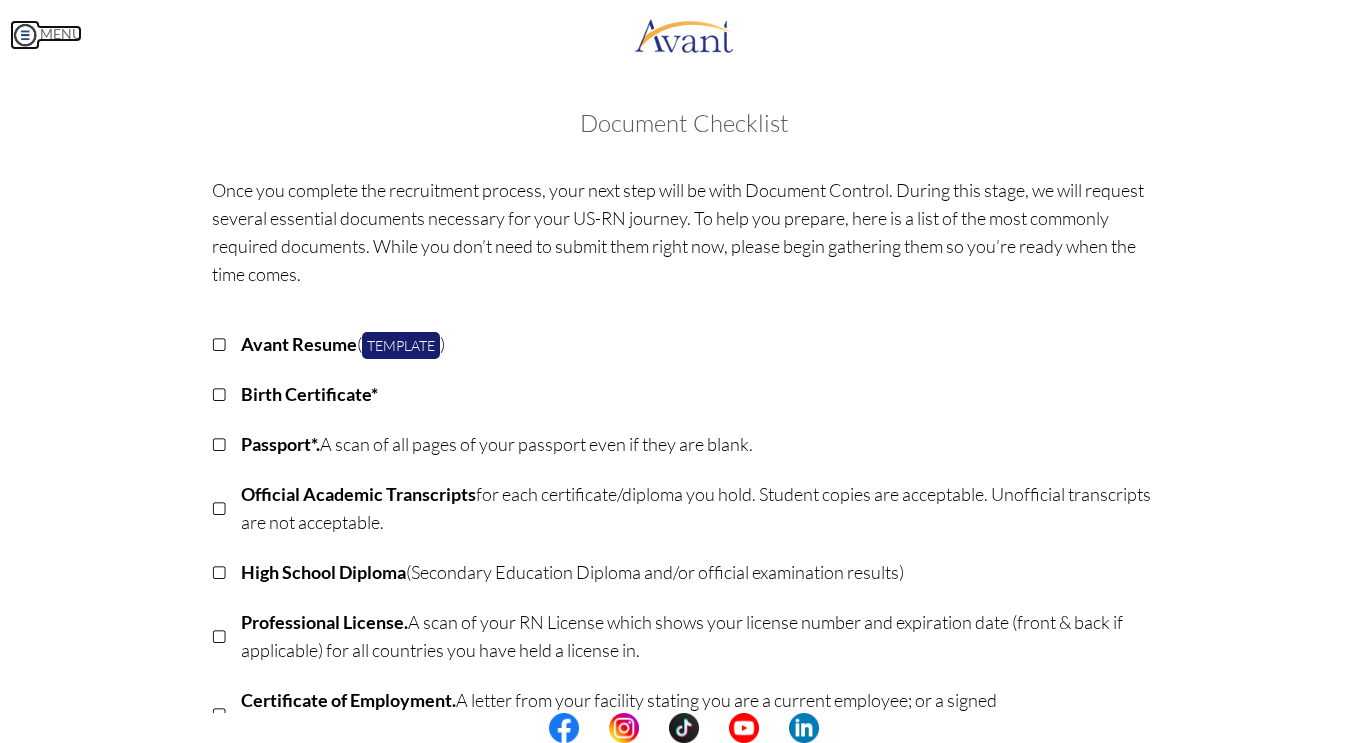 click at bounding box center (25, 35) 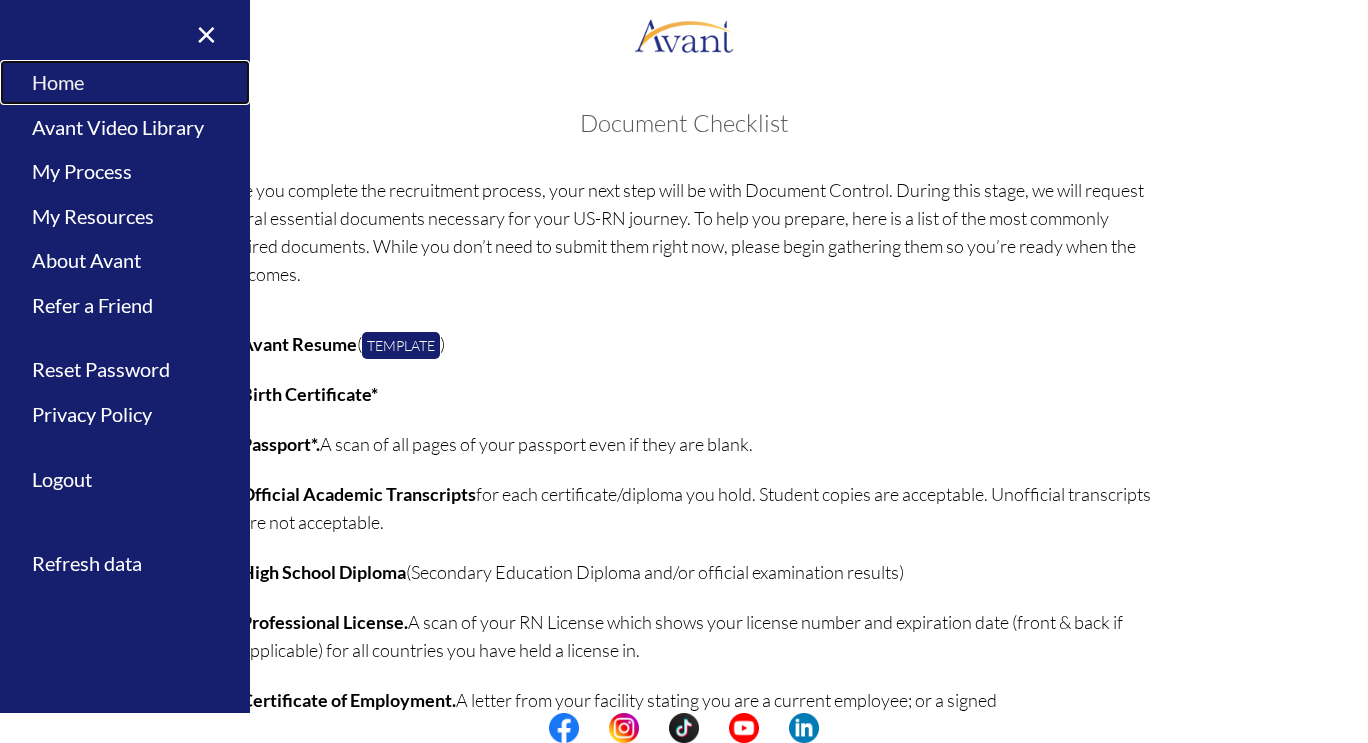 click on "Home" at bounding box center [125, 82] 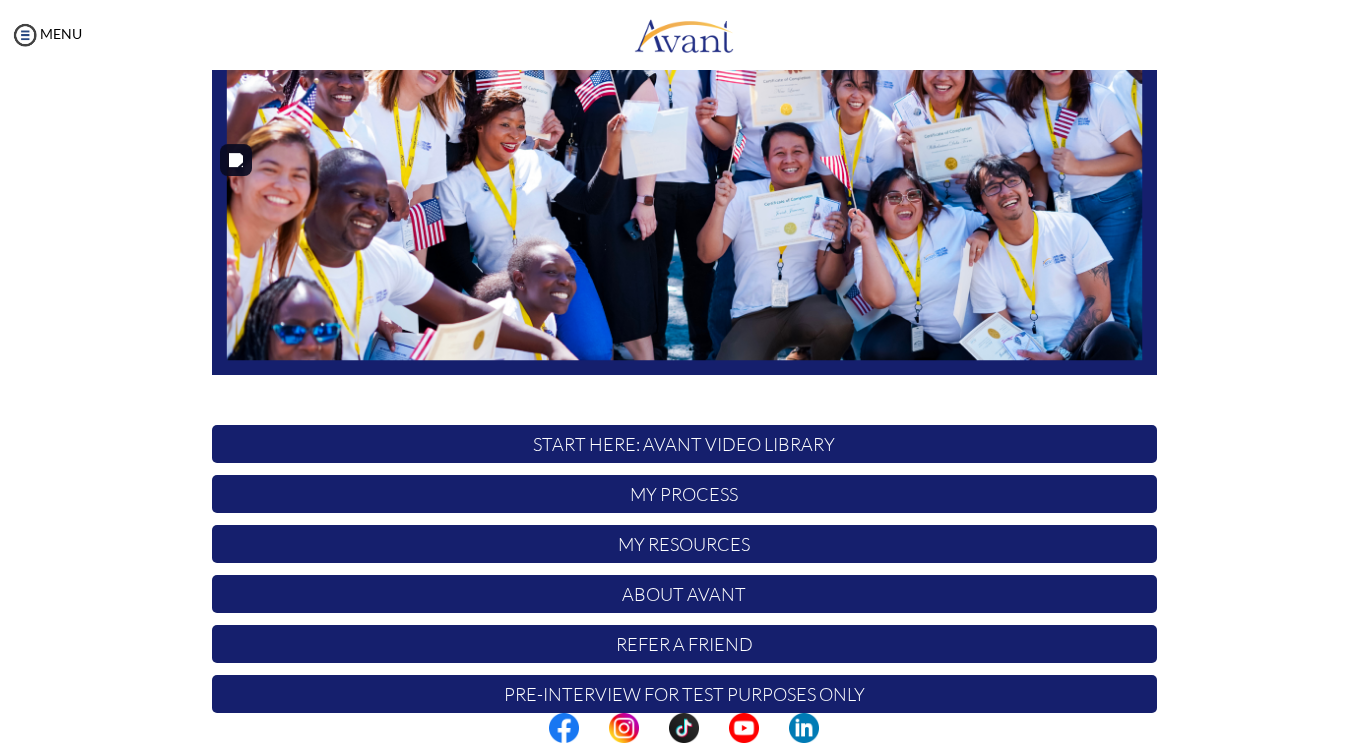 scroll, scrollTop: 368, scrollLeft: 0, axis: vertical 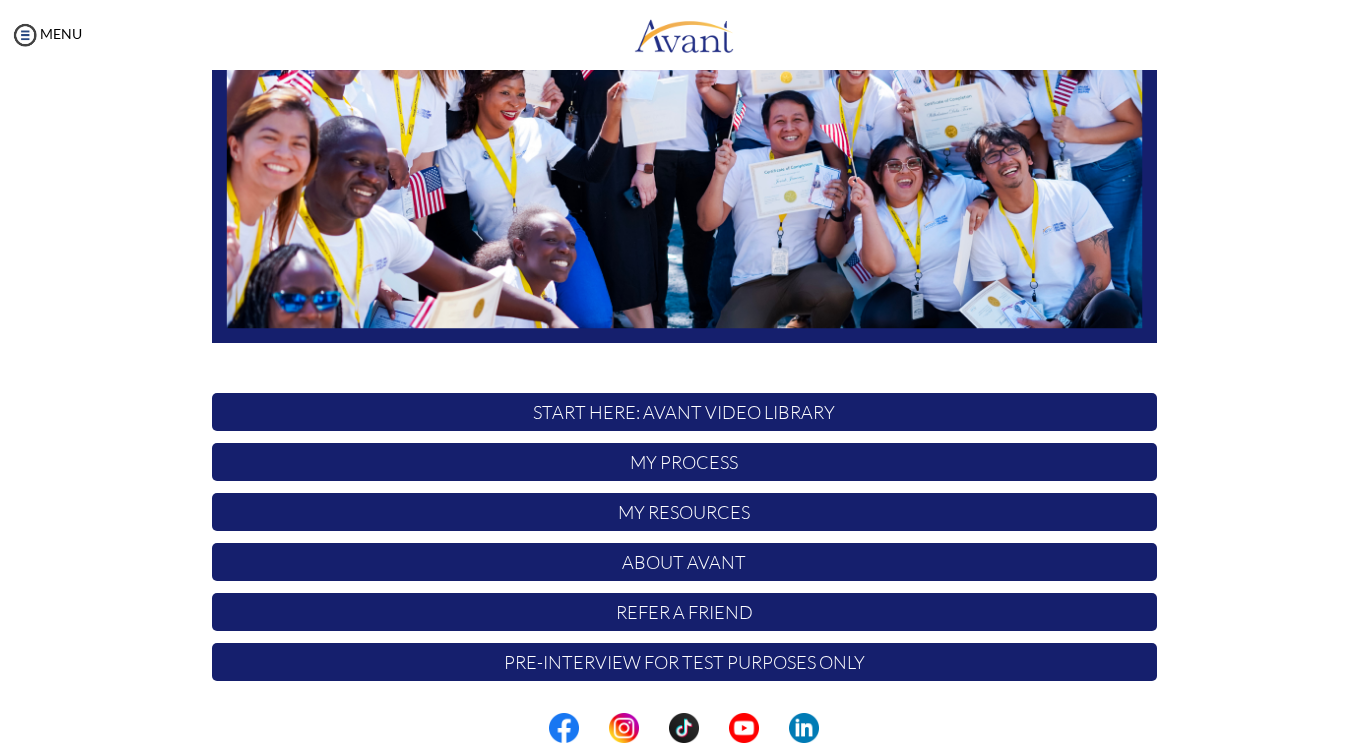 click on "START HERE: Avant Video Library" at bounding box center (684, 412) 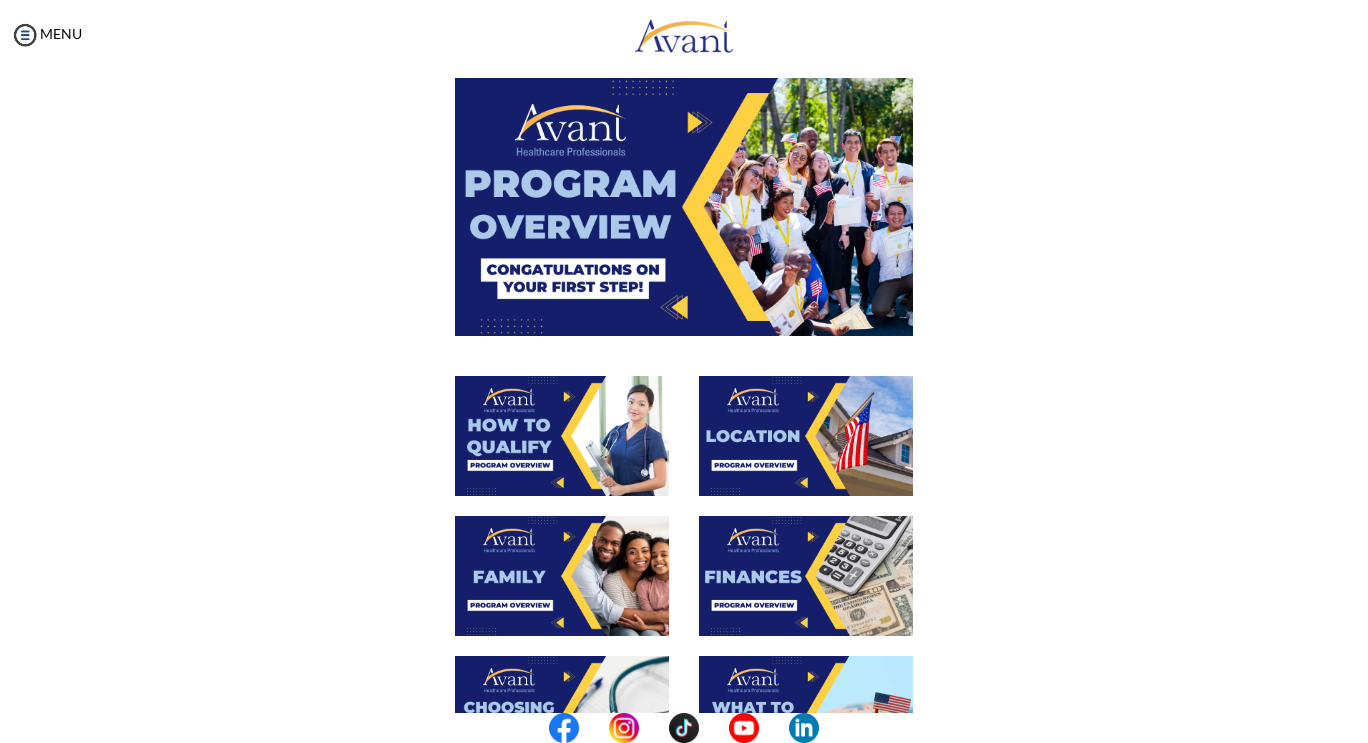 scroll, scrollTop: 93, scrollLeft: 0, axis: vertical 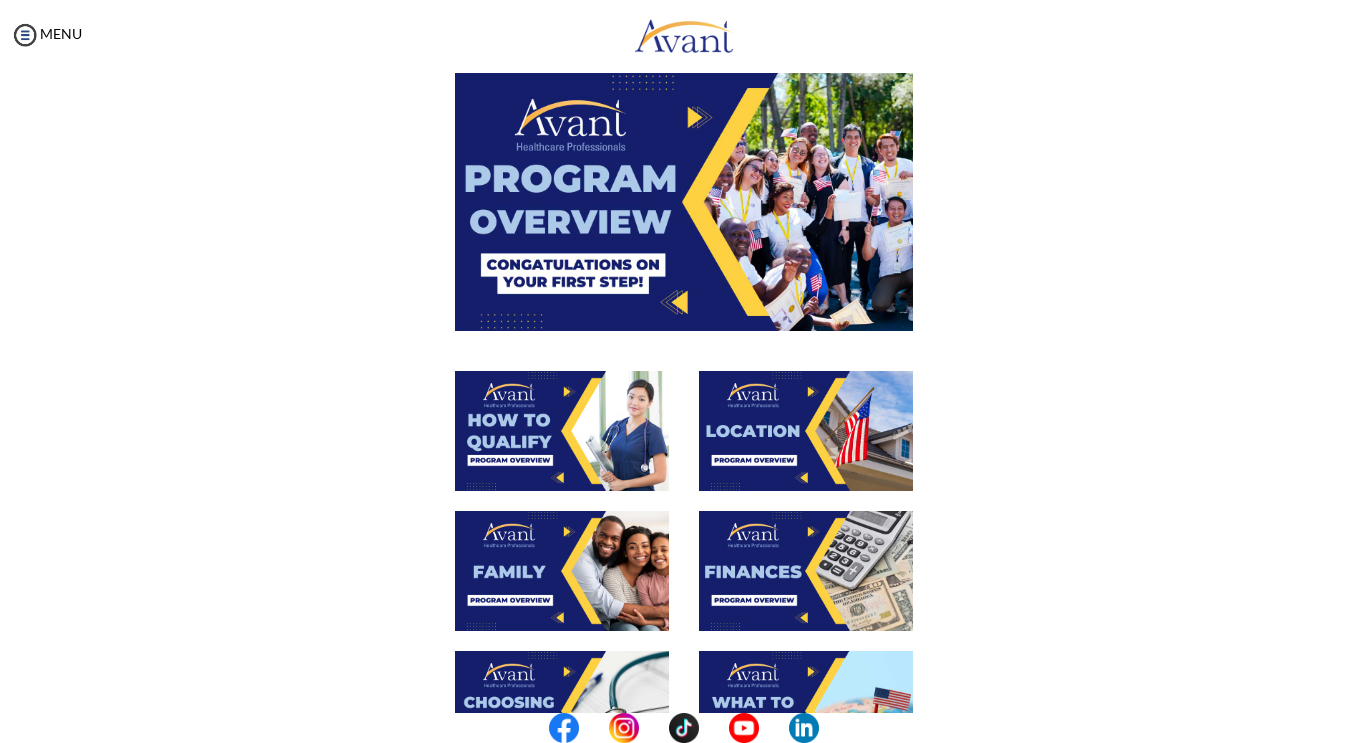 click at bounding box center (806, 431) 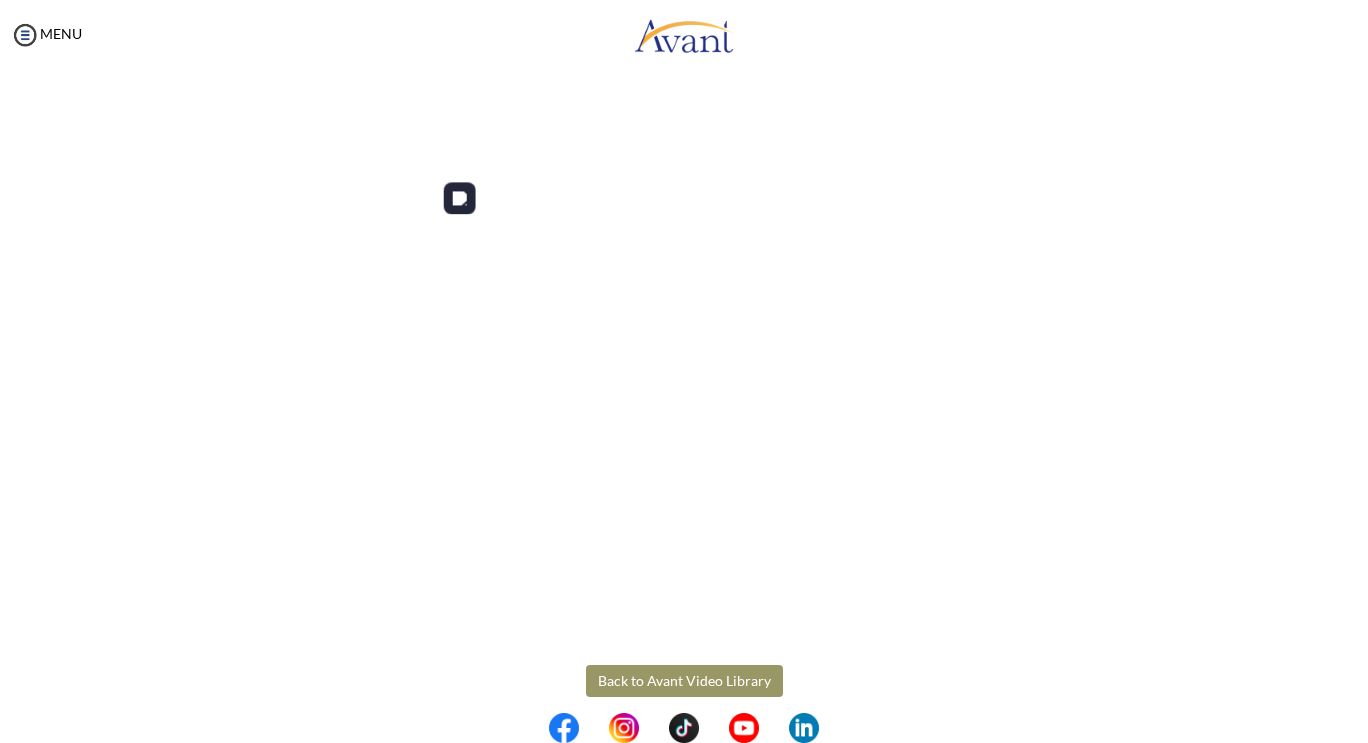scroll, scrollTop: 233, scrollLeft: 0, axis: vertical 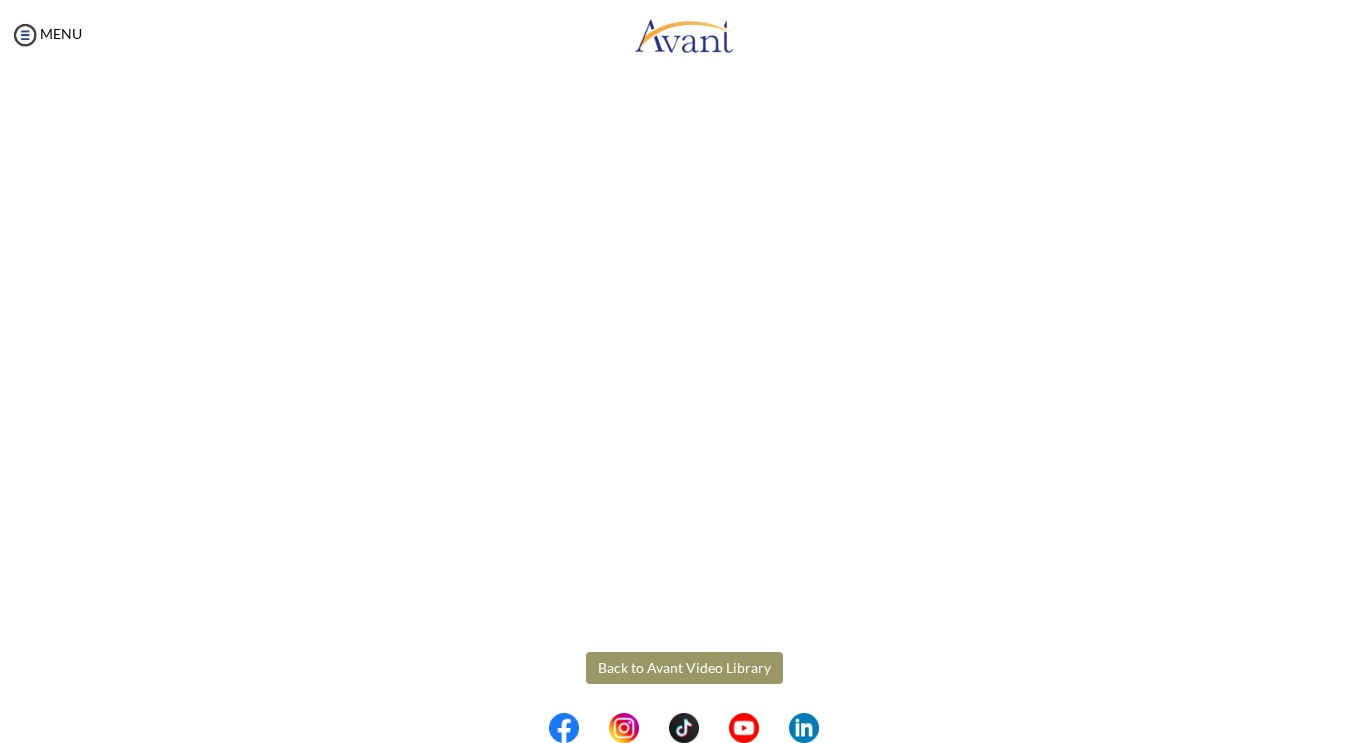 click on "Maintenance break. Please come back in 2 hours.
MENU
My Status
What is the next step?
We would like you to watch the introductory video Begin with Avant
We would like you to watch the program video Watch Program Video
We would like you to complete English exam Take Language Test
We would like you to complete clinical assessment Take Clinical Test
We would like you to complete qualification survey Take Qualification Survey
We would like you to watch expectations video Watch Expectations Video
You will be contacted by recruiter to schedule a call.
Your application is being reviewed. Please check your email regularly.
Process Overview
Check off each step as you go to track your progress!
1" at bounding box center (684, 371) 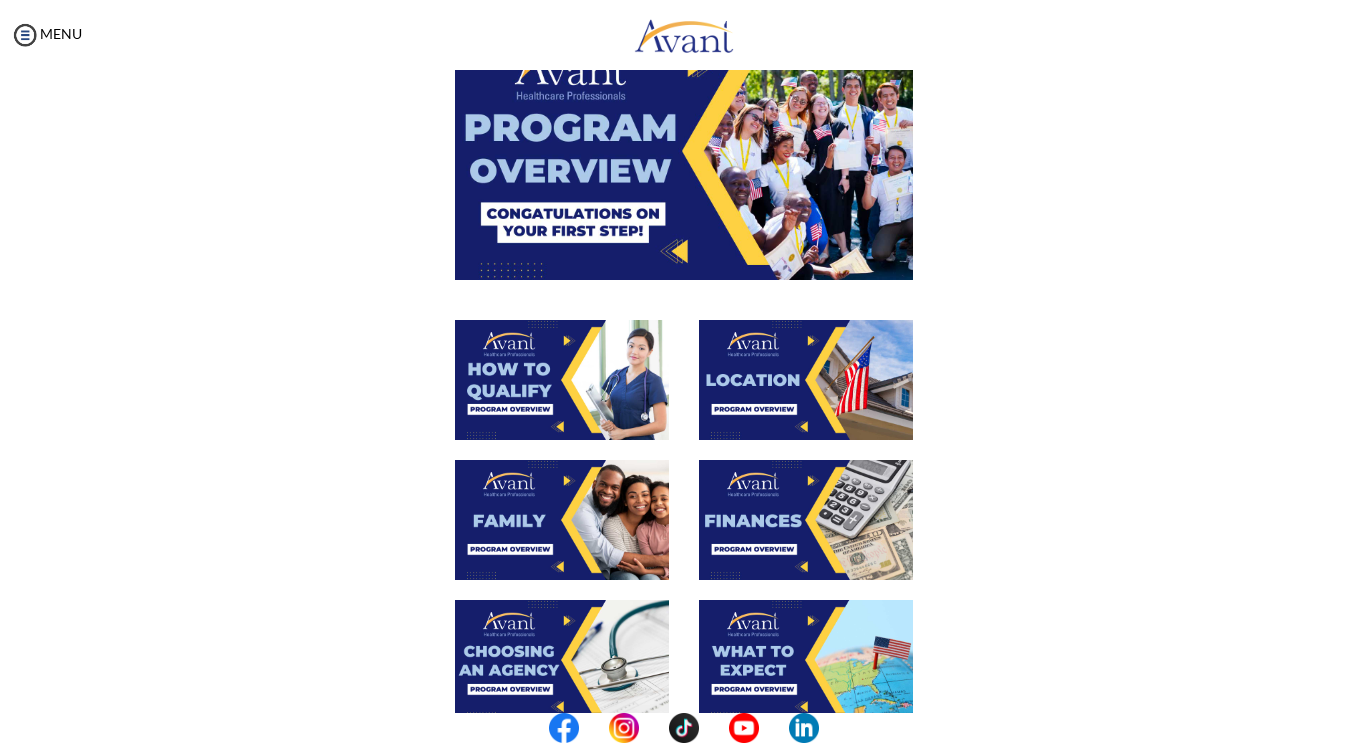 scroll, scrollTop: 153, scrollLeft: 0, axis: vertical 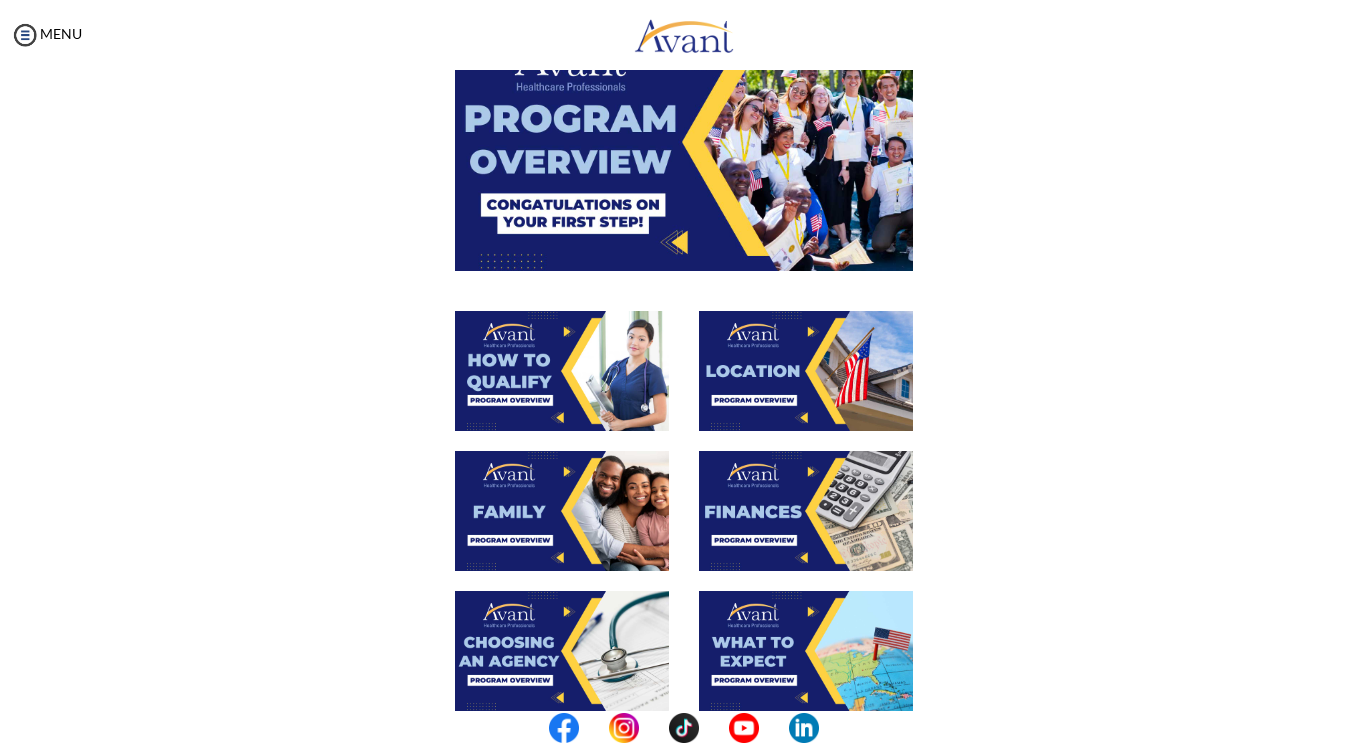 click at bounding box center [806, 511] 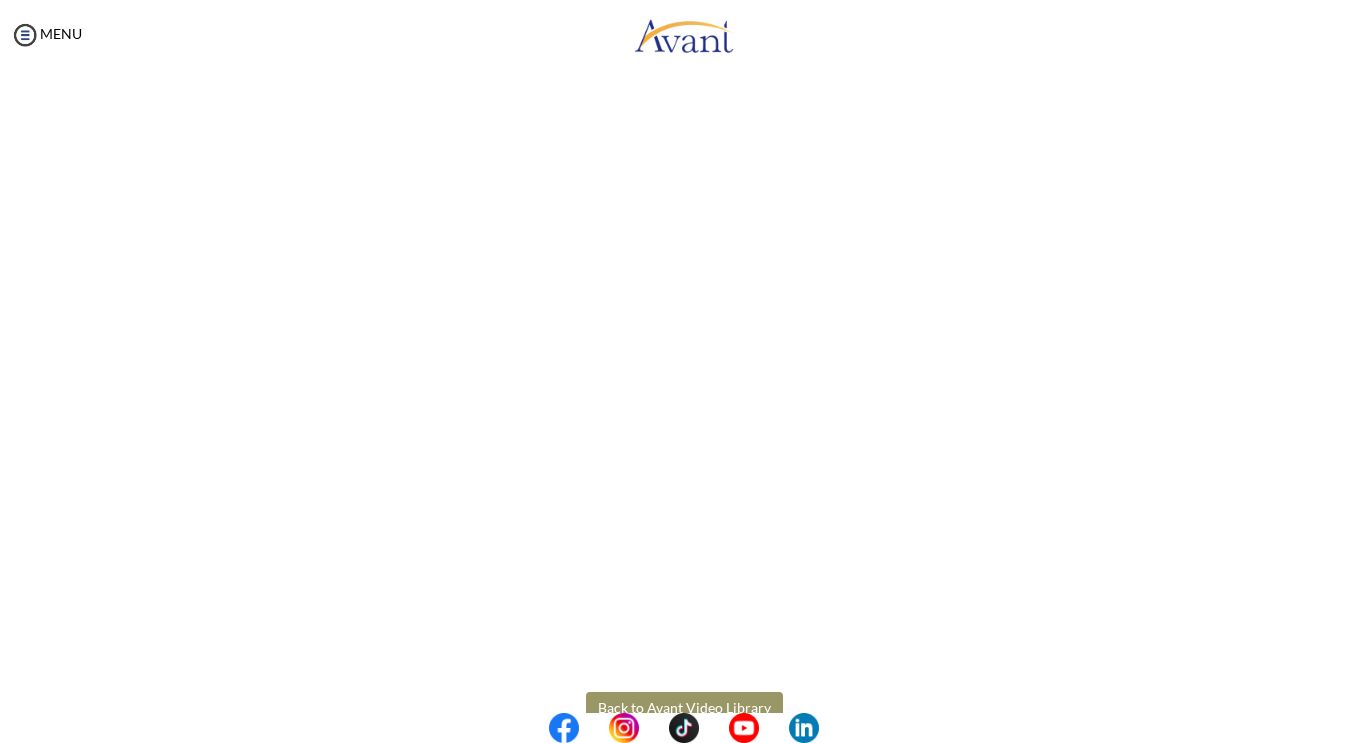 scroll, scrollTop: 240, scrollLeft: 0, axis: vertical 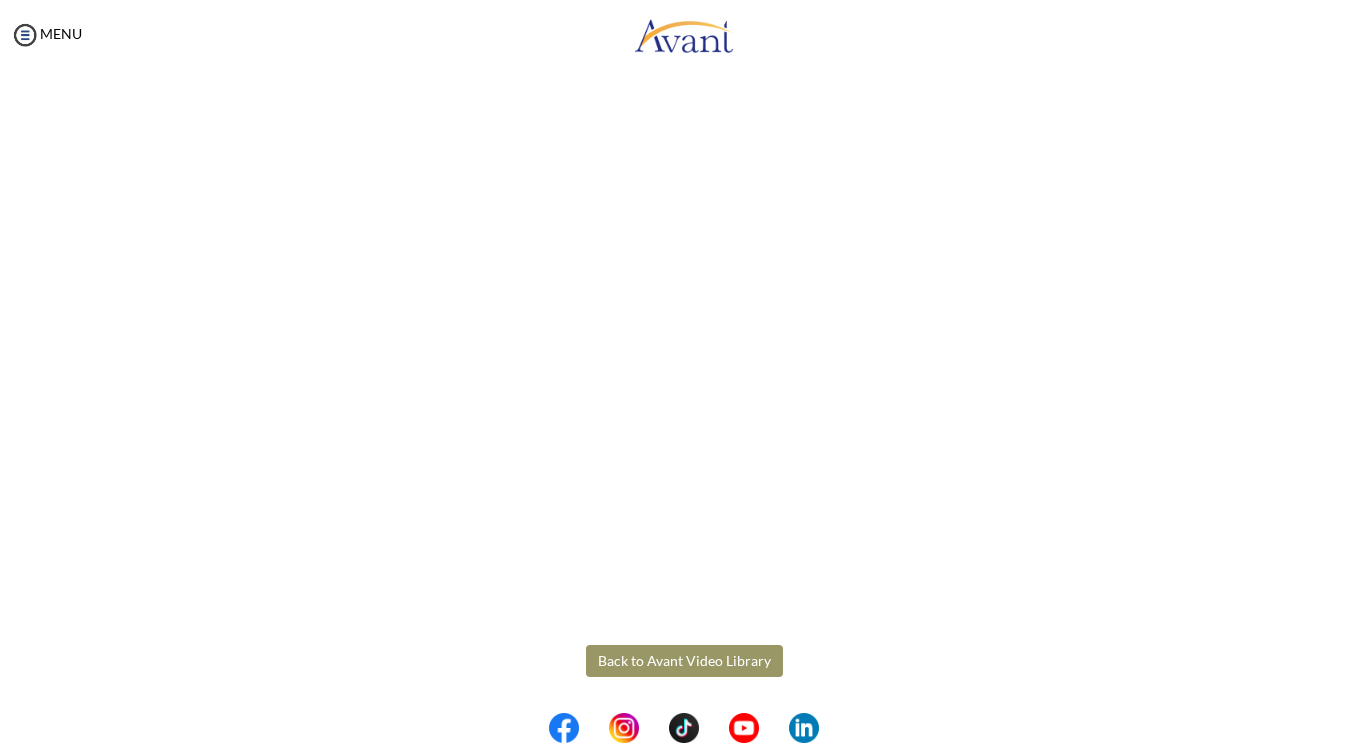 click on "Maintenance break. Please come back in 2 hours.
MENU
My Status
What is the next step?
We would like you to watch the introductory video Begin with Avant
We would like you to watch the program video Watch Program Video
We would like you to complete English exam Take Language Test
We would like you to complete clinical assessment Take Clinical Test
We would like you to complete qualification survey Take Qualification Survey
We would like you to watch expectations video Watch Expectations Video
You will be contacted by recruiter to schedule a call.
Your application is being reviewed. Please check your email regularly.
Process Overview
Check off each step as you go to track your progress!
1" at bounding box center (684, 371) 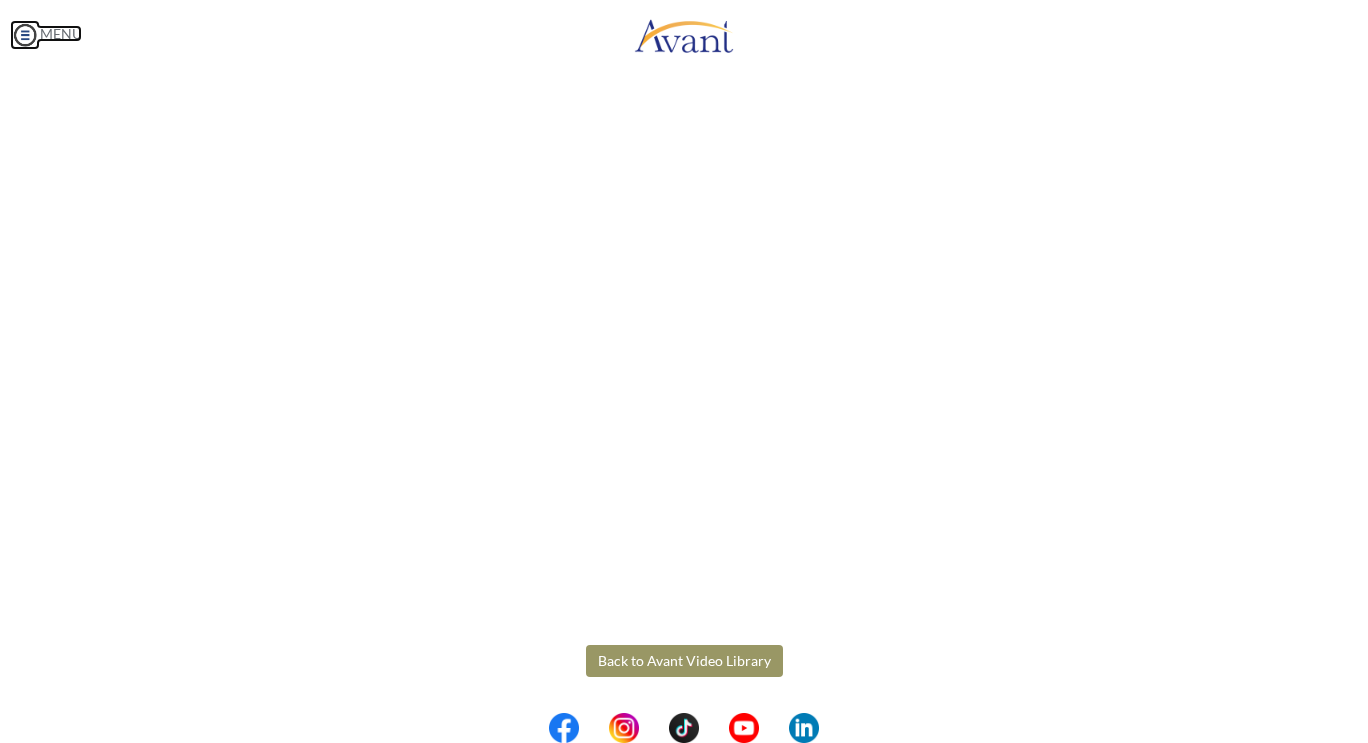 click at bounding box center (25, 35) 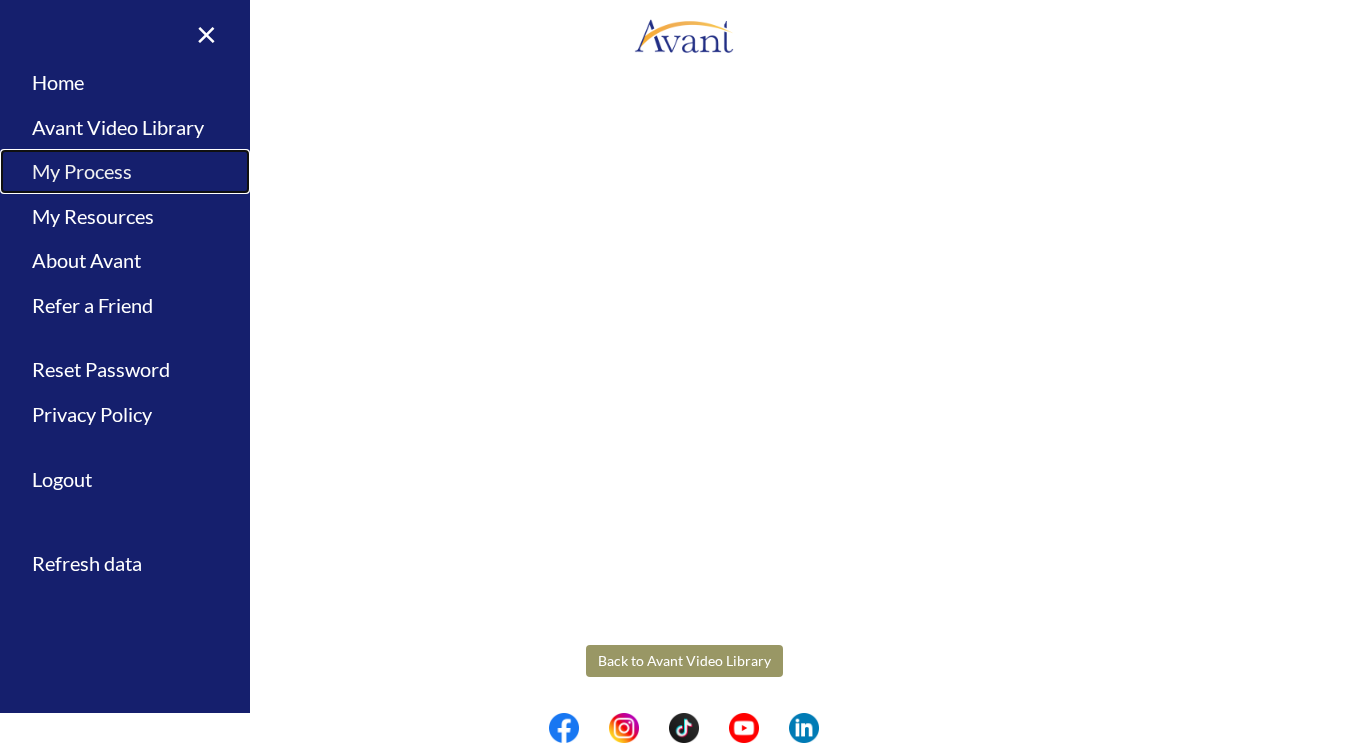 click on "My Process" at bounding box center (125, 171) 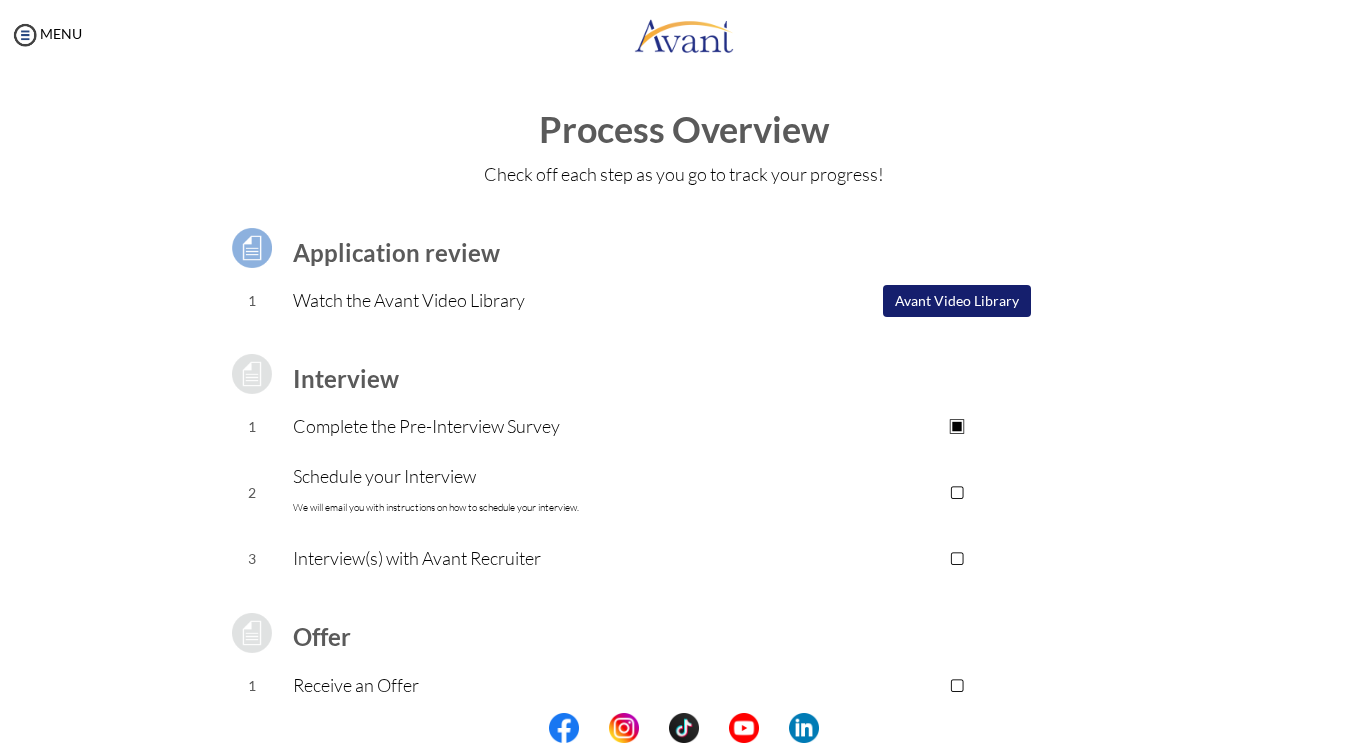 click on "▢" at bounding box center [956, 492] 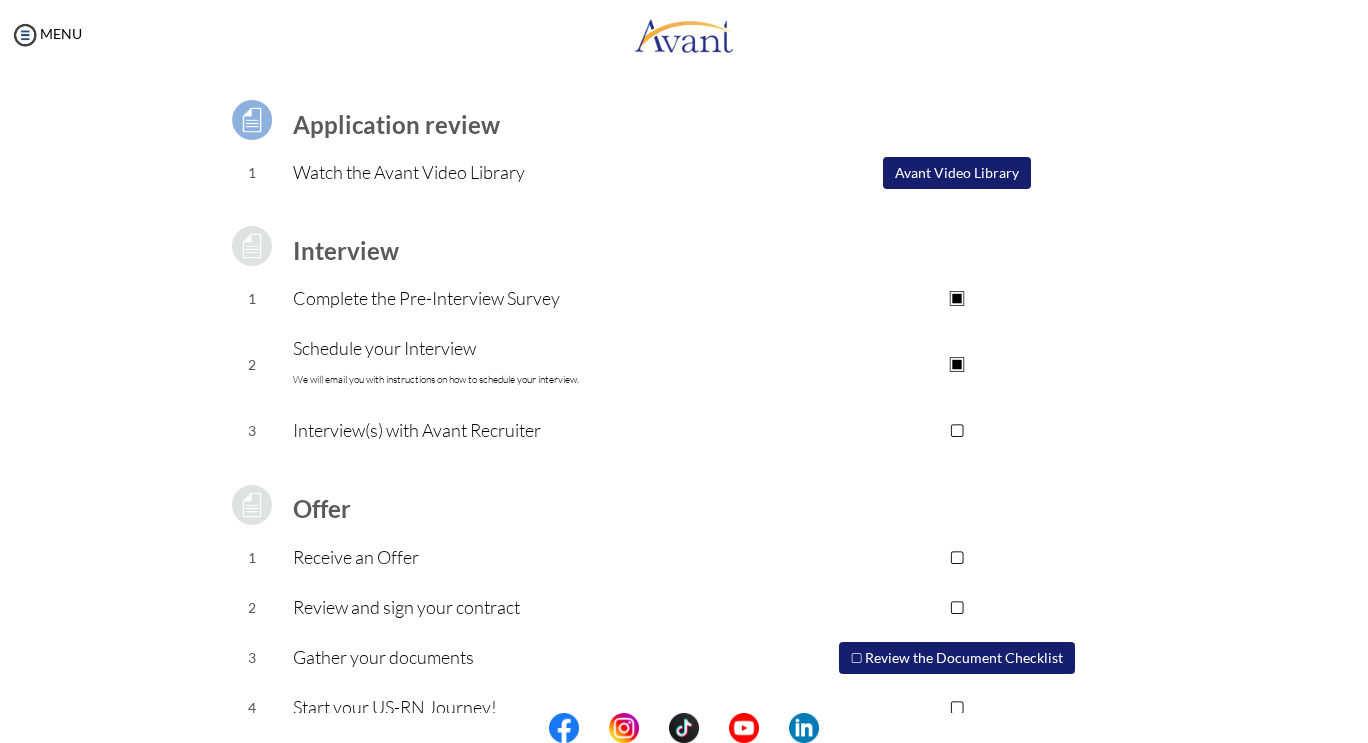 scroll, scrollTop: 165, scrollLeft: 0, axis: vertical 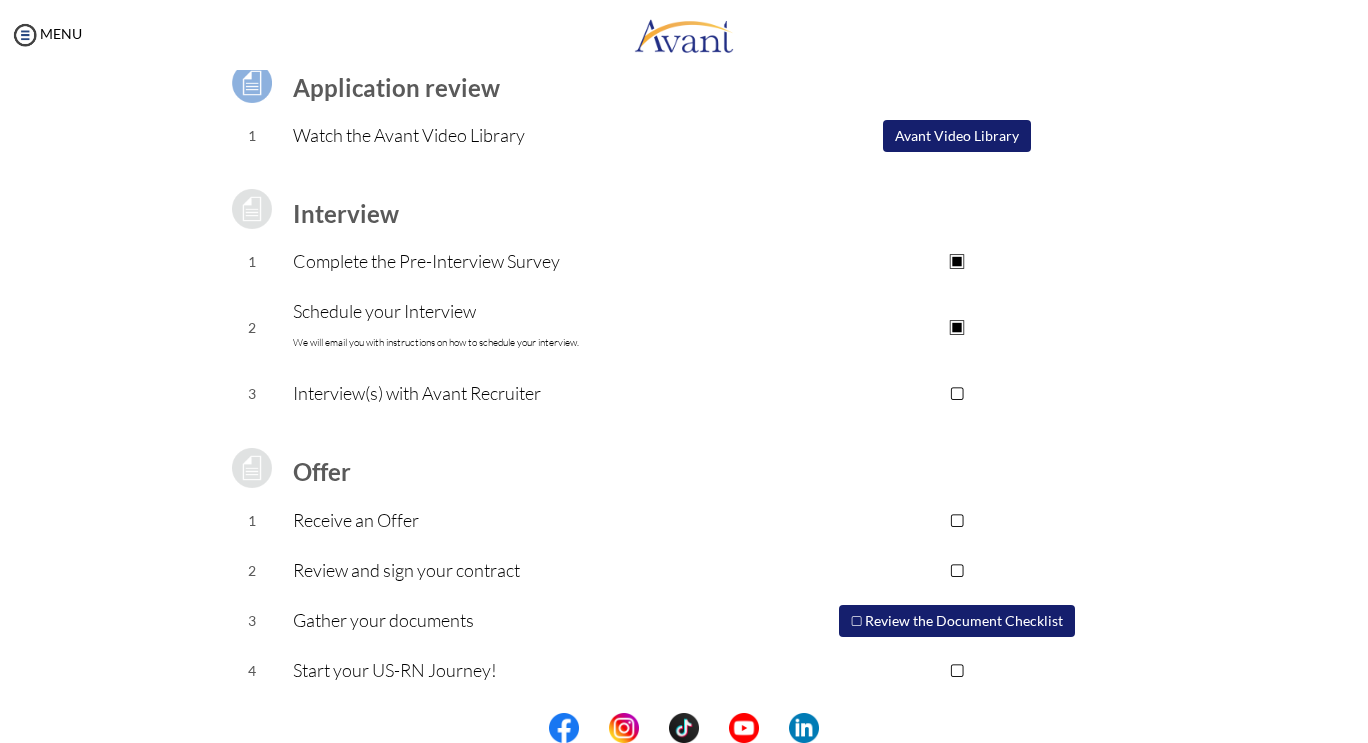 click on "Schedule your Interview We will email you with instructions on how to schedule your interview." at bounding box center (525, 327) 